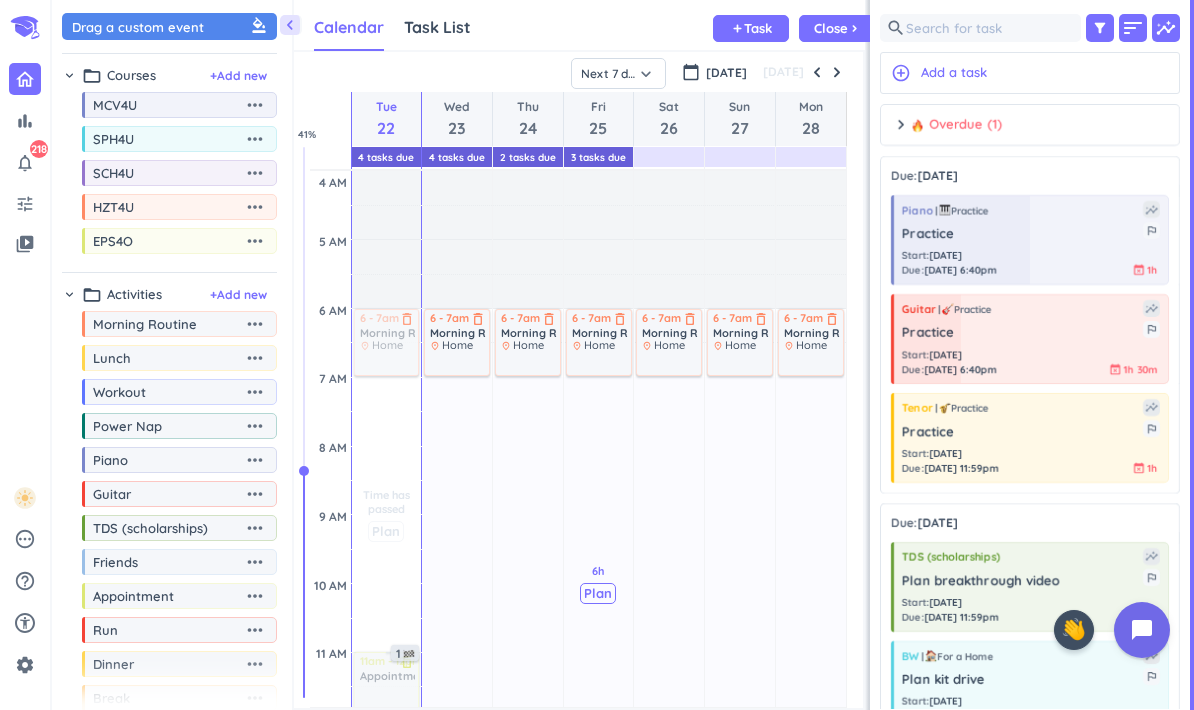 scroll, scrollTop: 0, scrollLeft: 0, axis: both 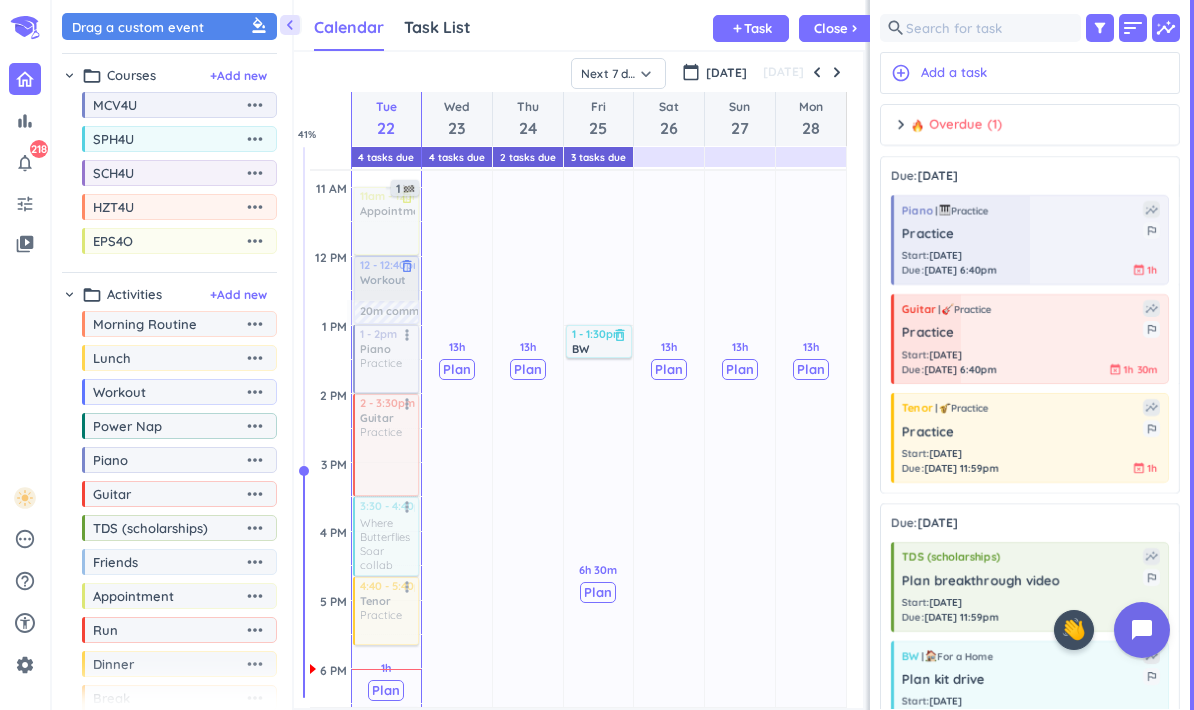 click at bounding box center [385, 279] 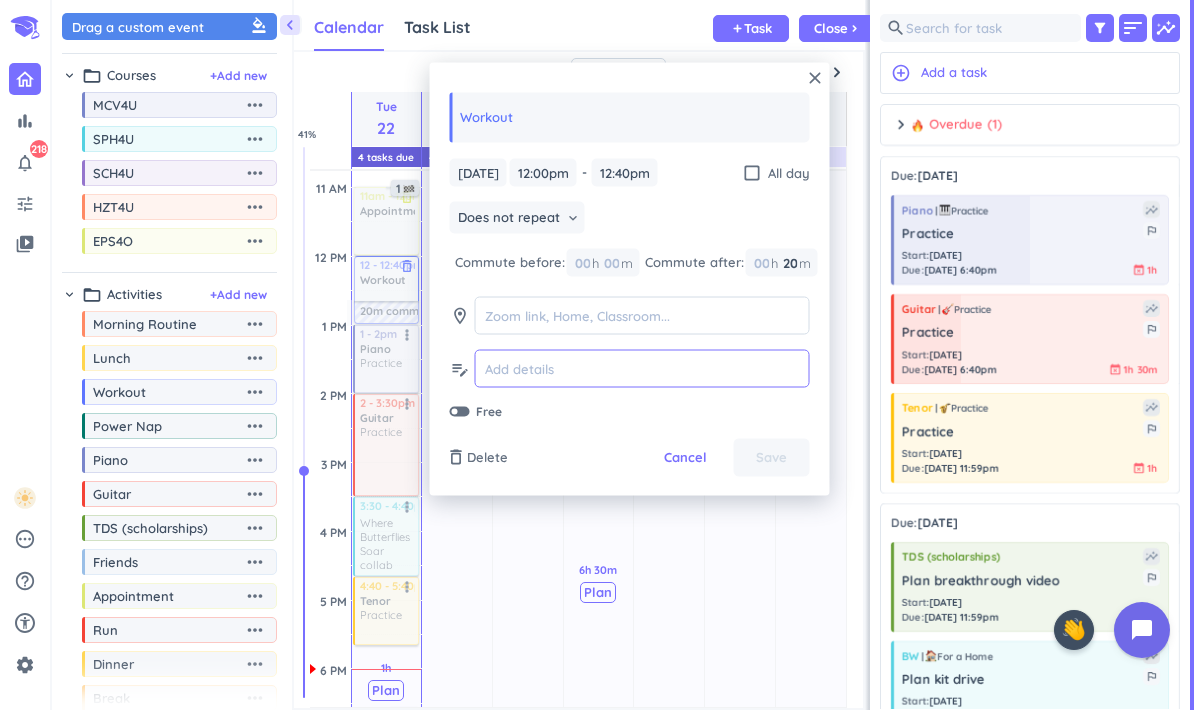 click at bounding box center (642, 368) 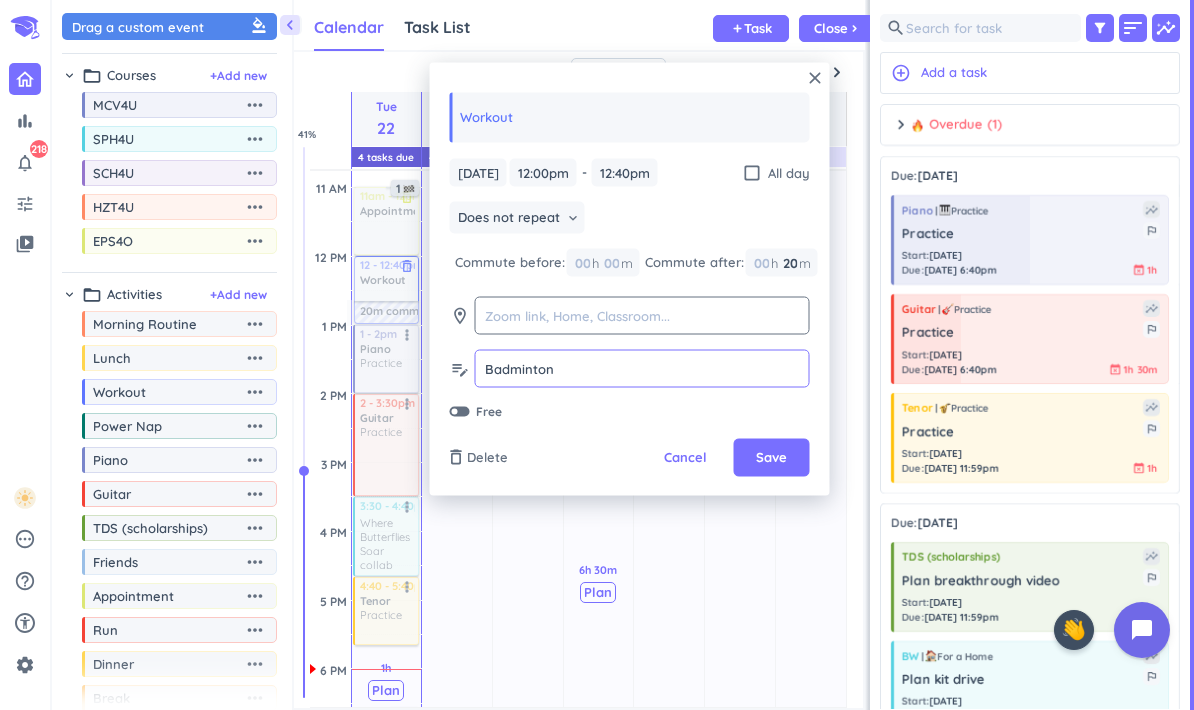 type on "Badminton" 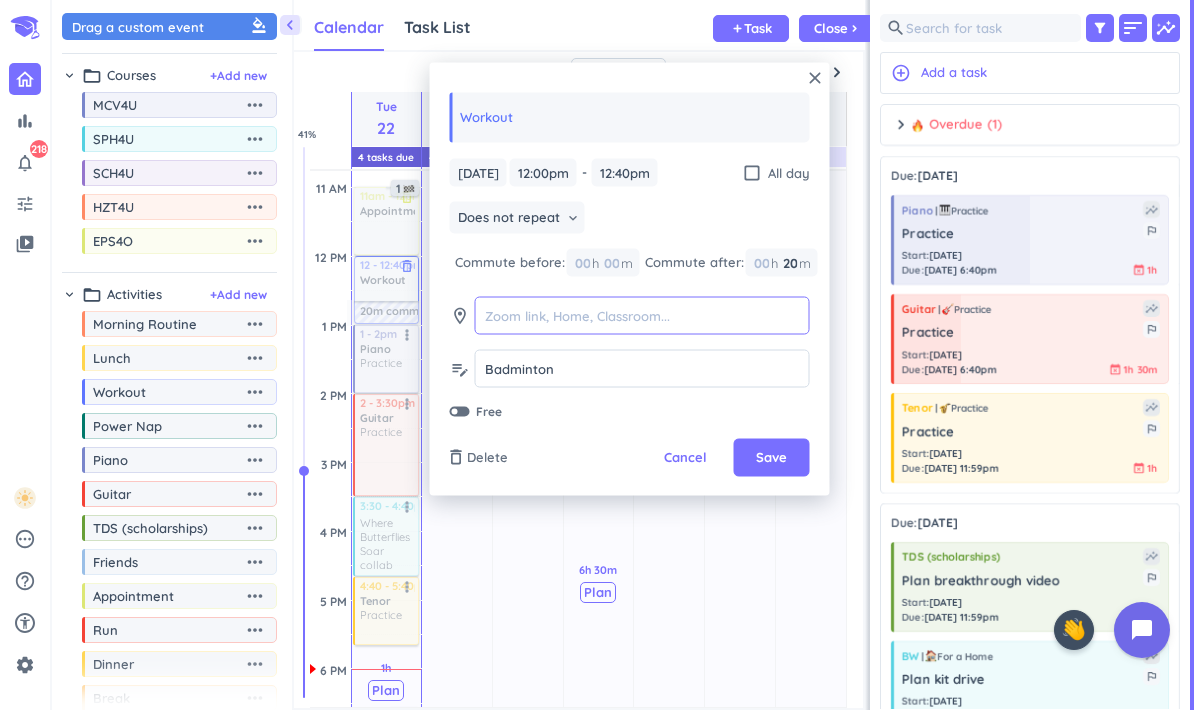 click at bounding box center (642, 315) 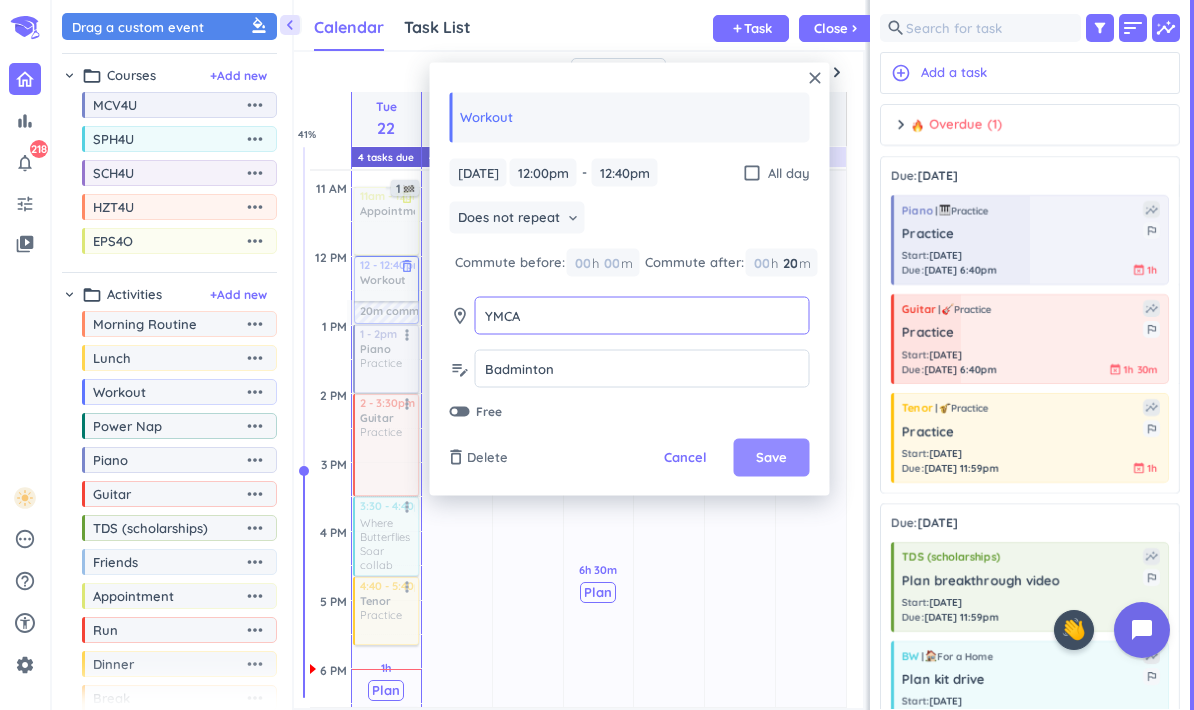 type on "YMCA" 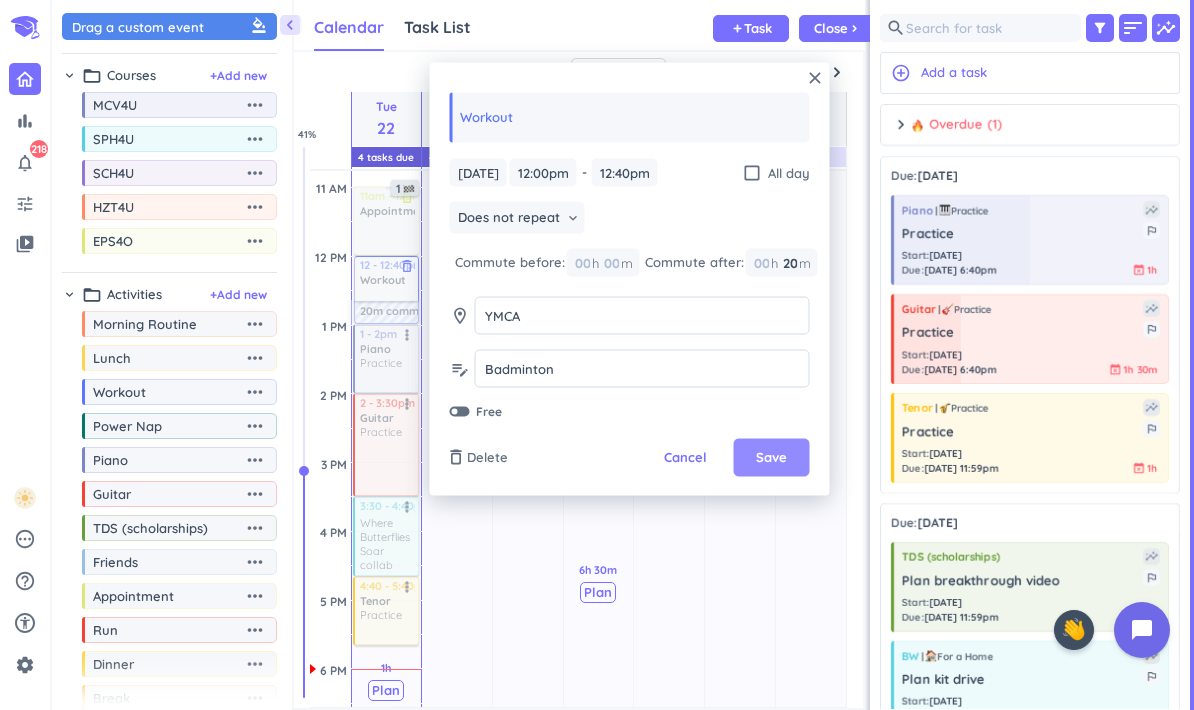 click on "Save" at bounding box center (771, 458) 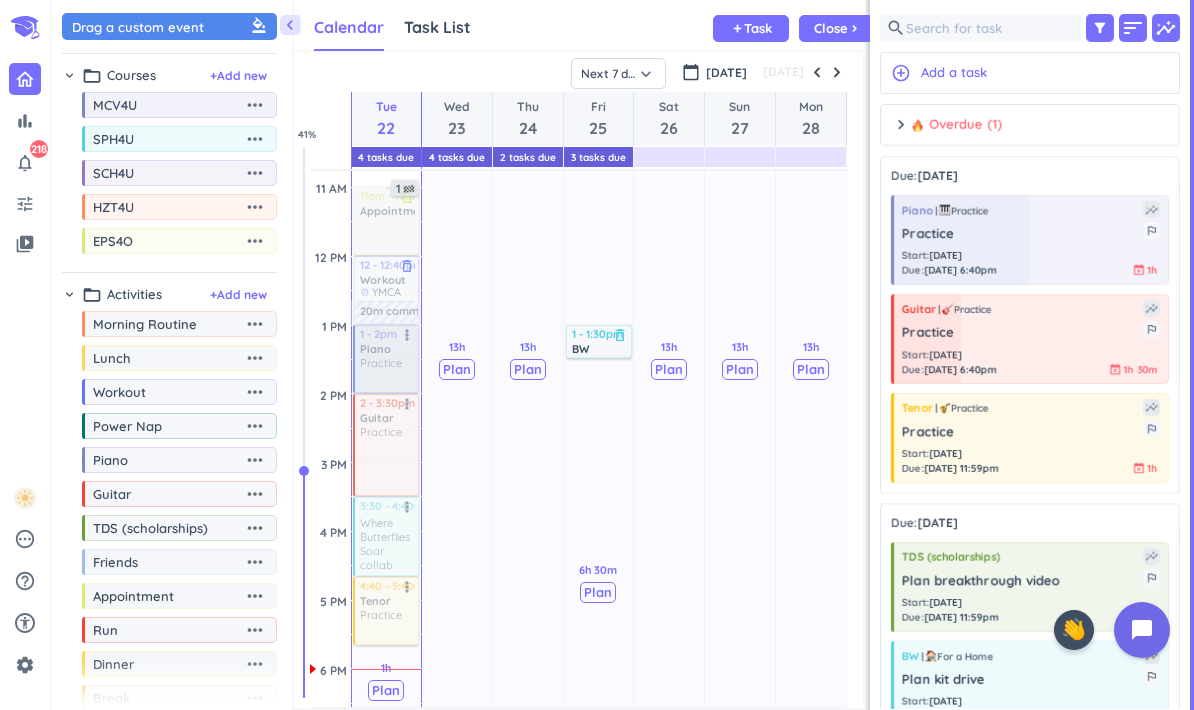 click on "more_vert" at bounding box center (407, 335) 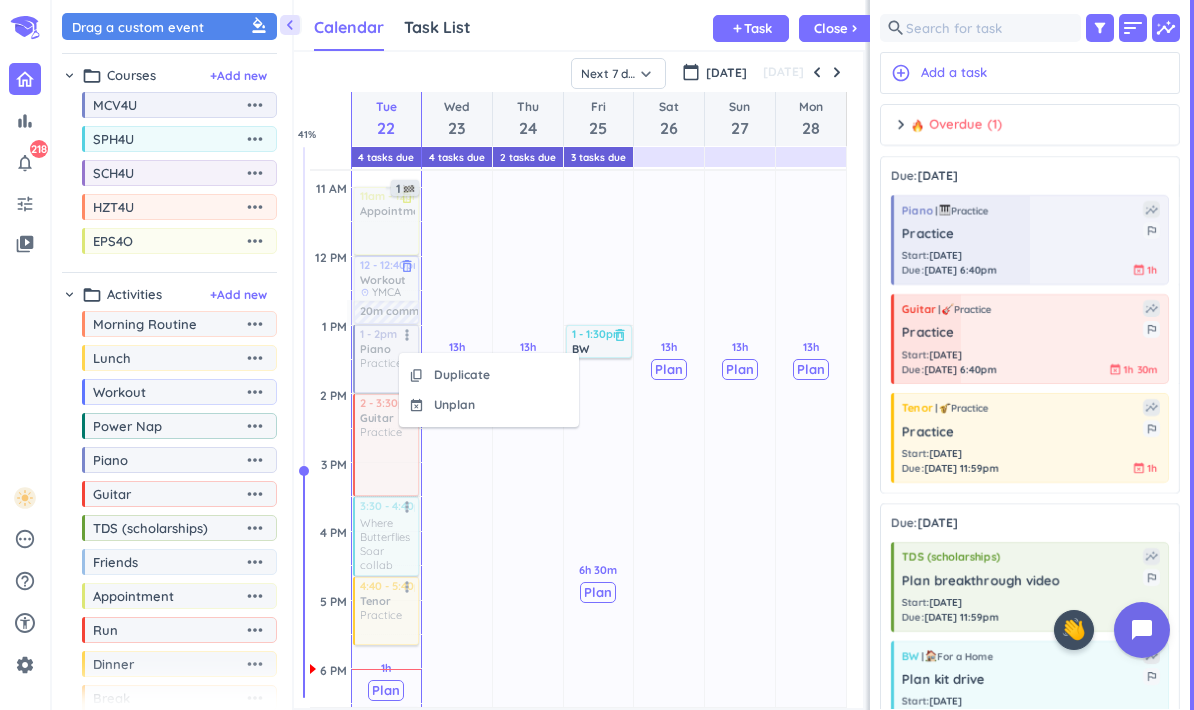 click on "Unplan" at bounding box center [454, 405] 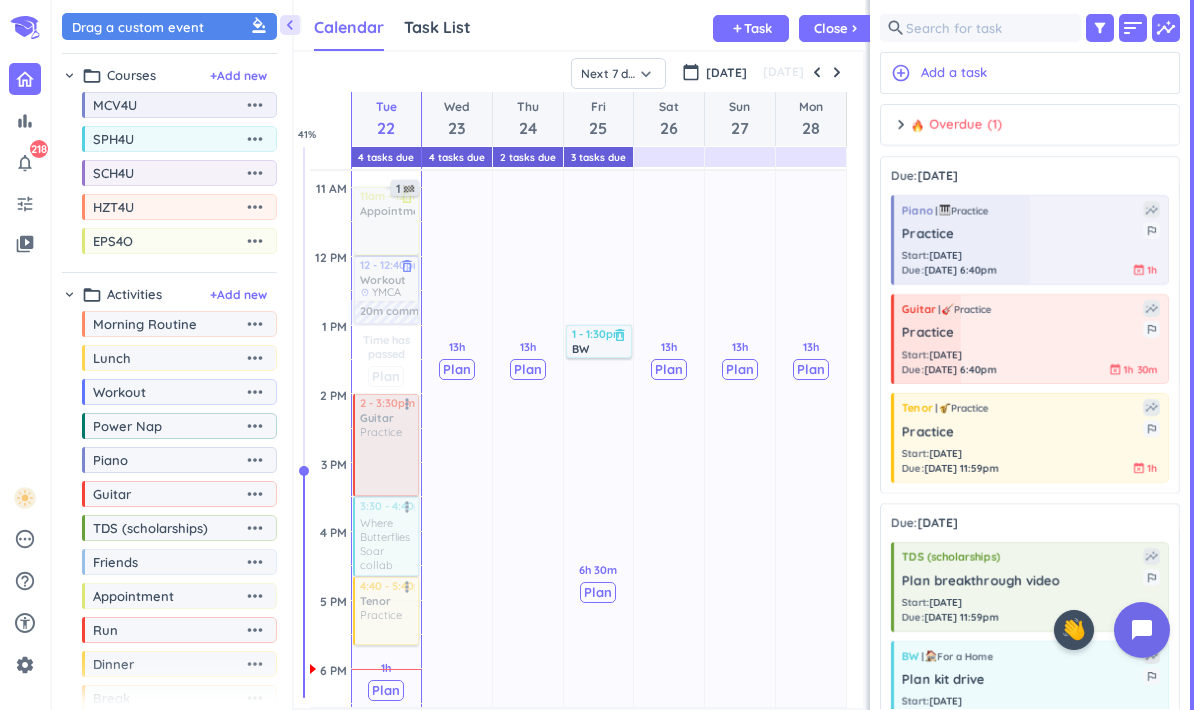click on "more_vert" at bounding box center [407, 404] 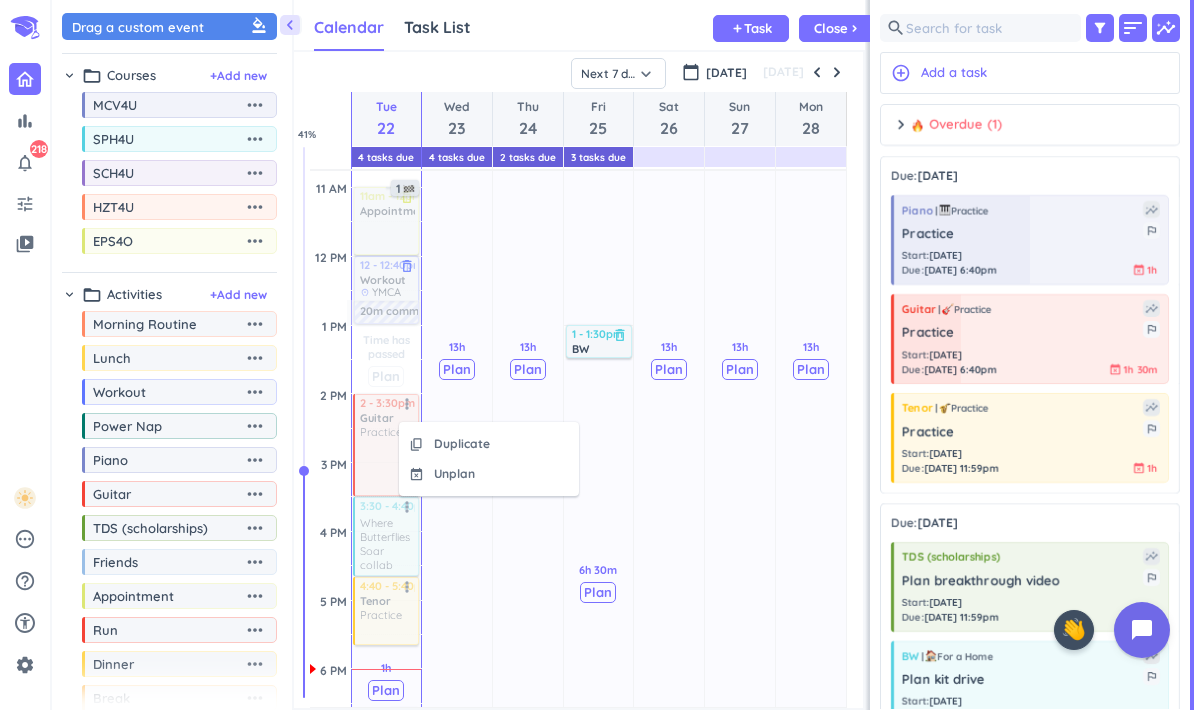 click on "Unplan" at bounding box center (454, 474) 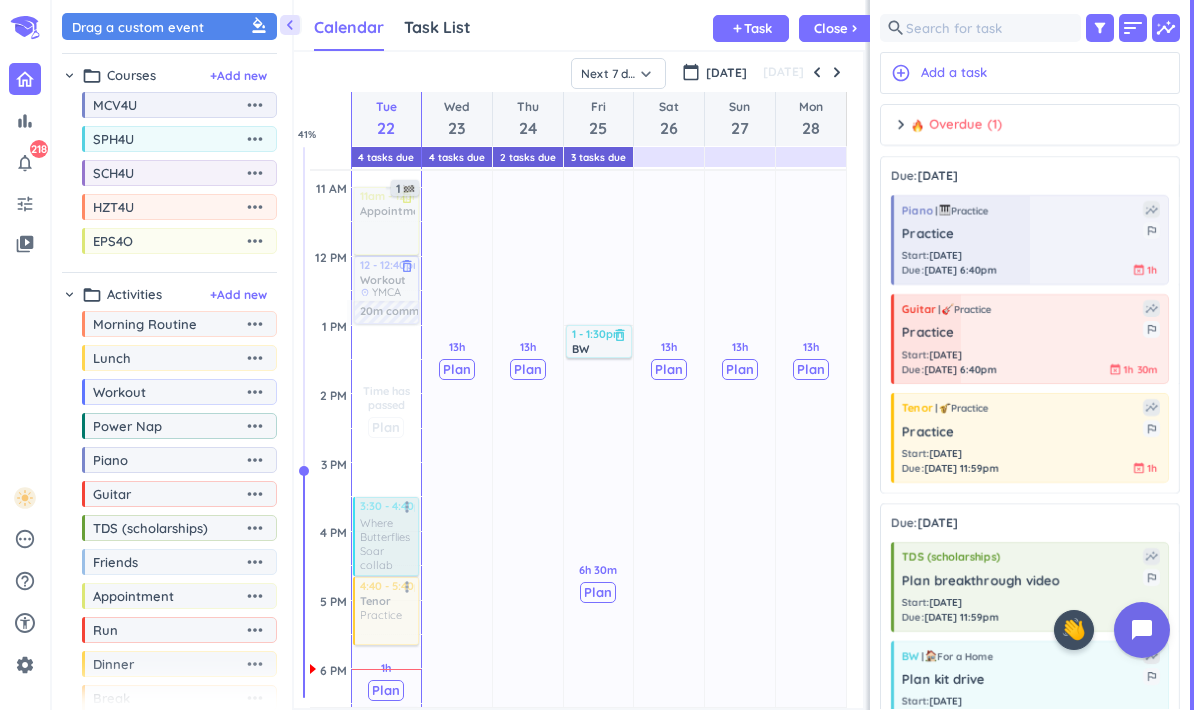 click on "more_vert" at bounding box center [407, 507] 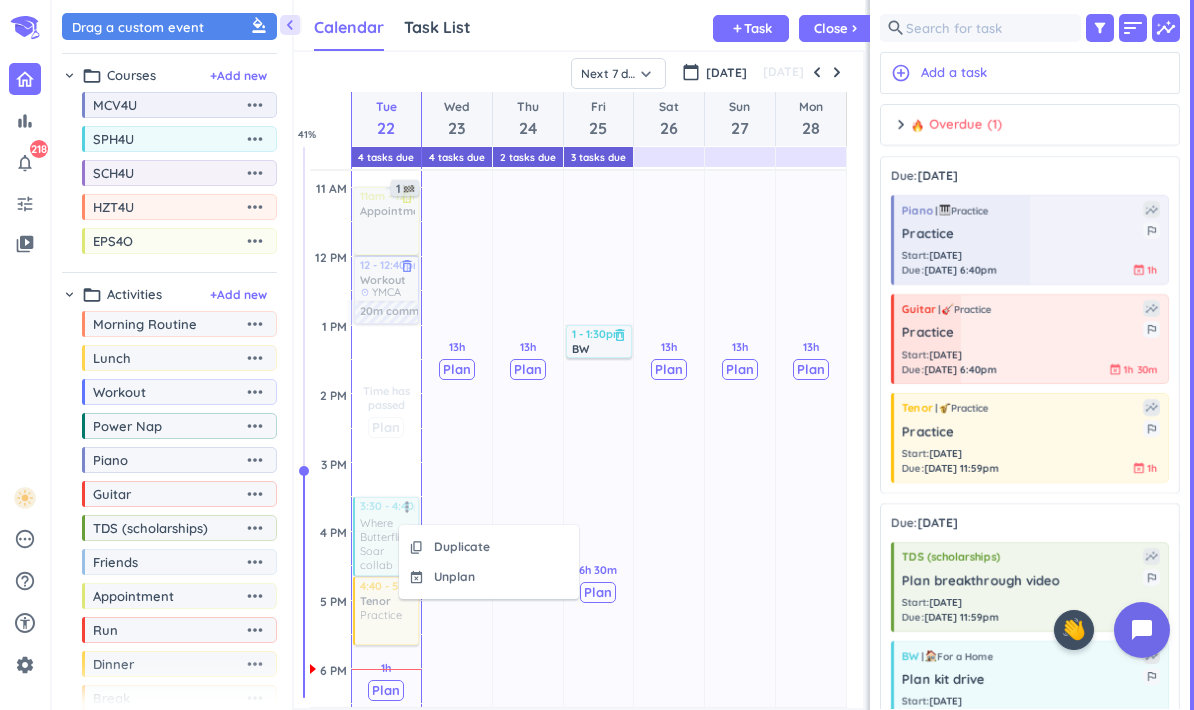 click on "Unplan" at bounding box center (454, 577) 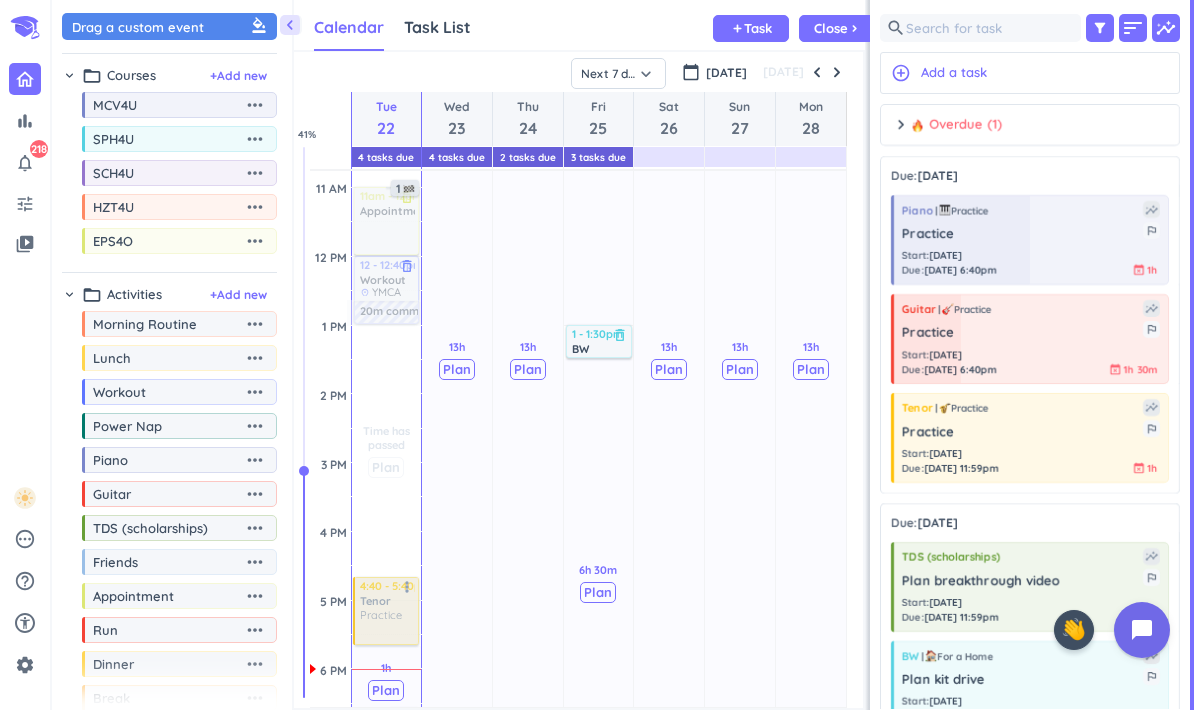 click at bounding box center [385, 611] 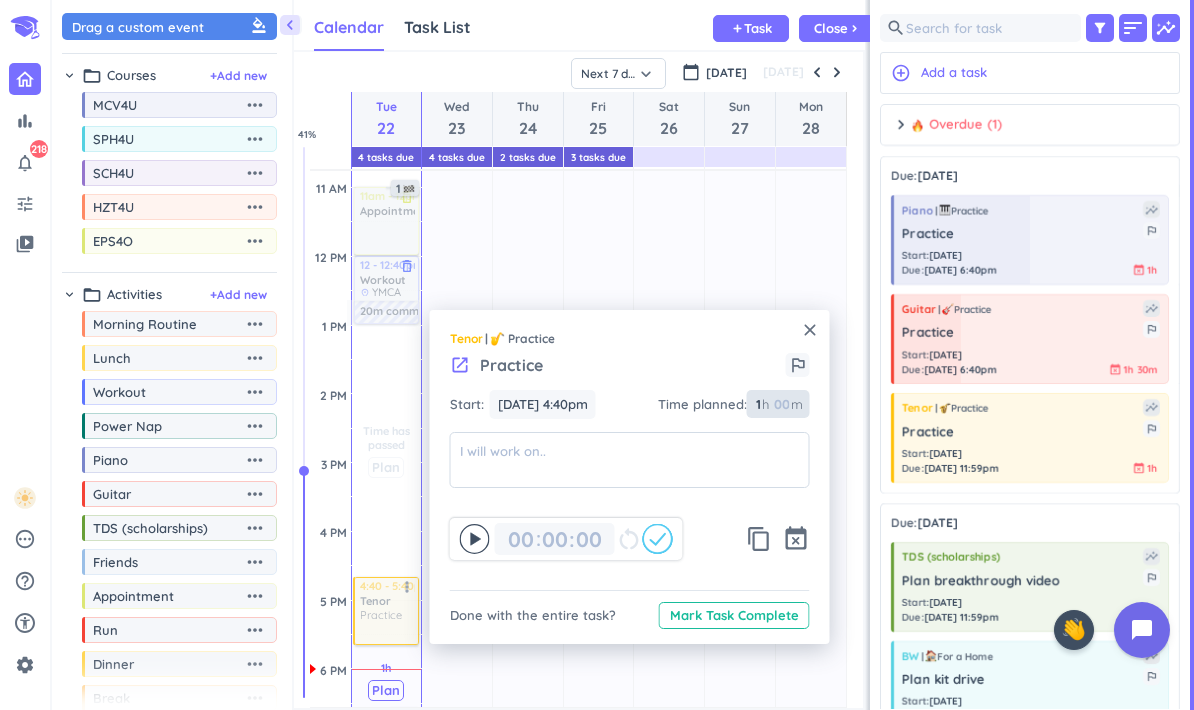 click on "1 1 00 h 00 m" at bounding box center [778, 404] 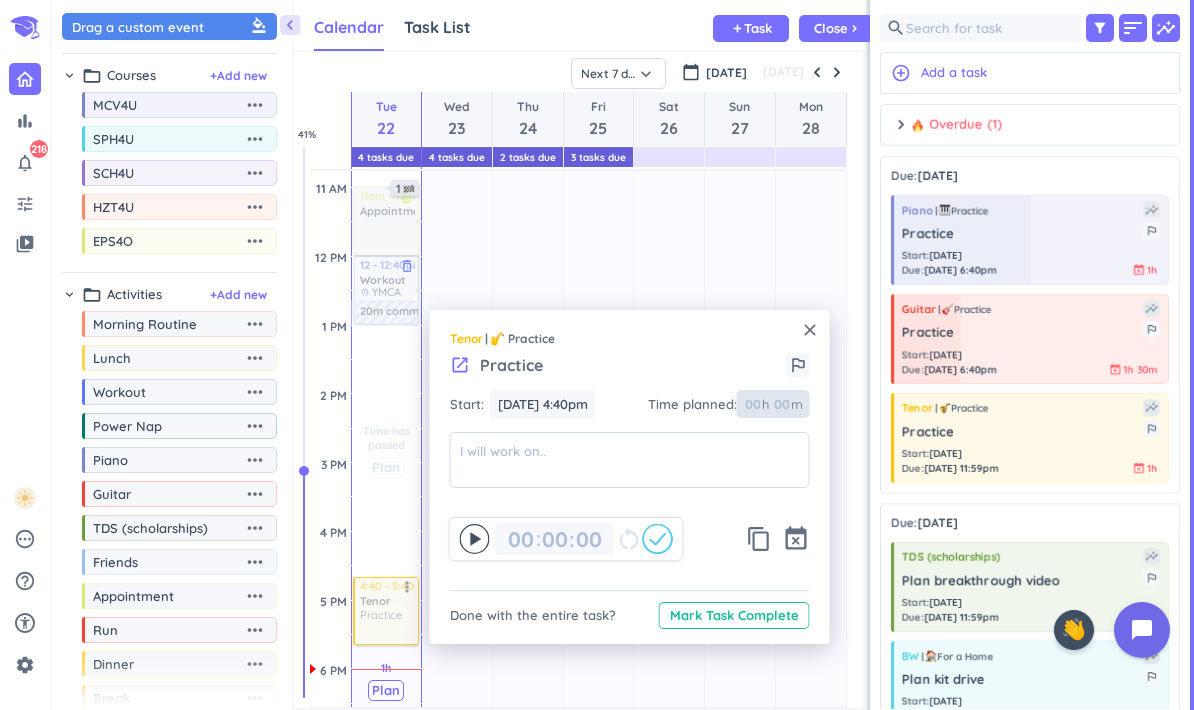 type 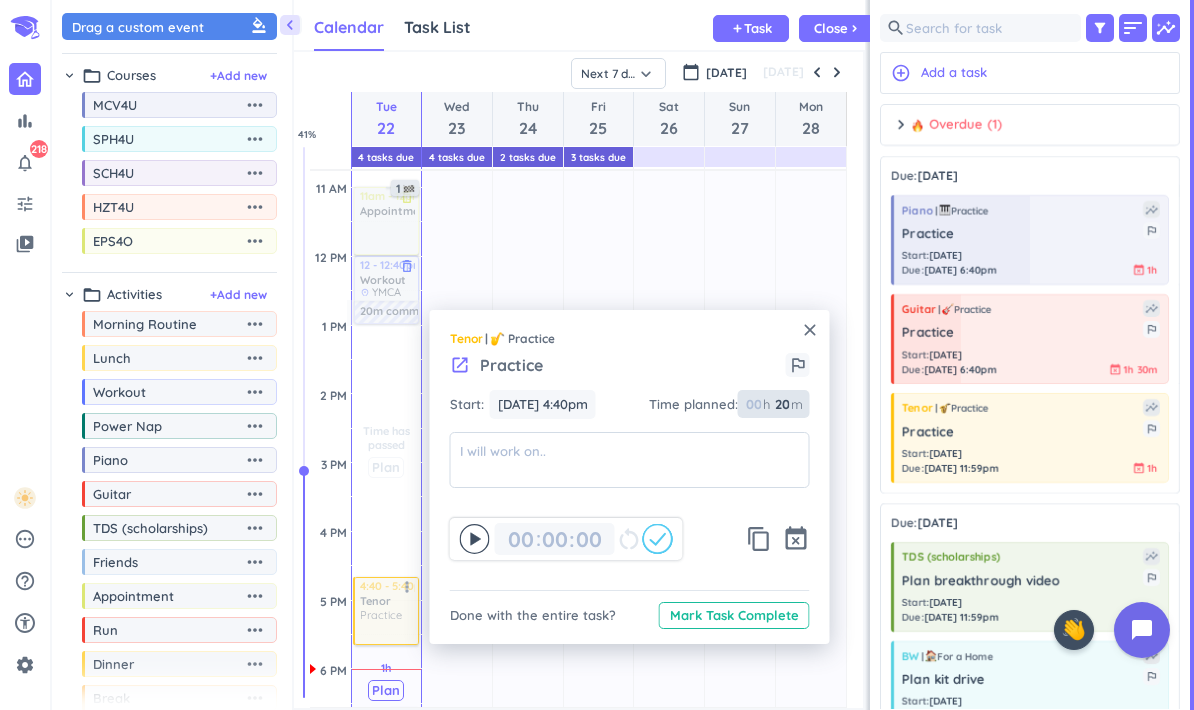type on "20" 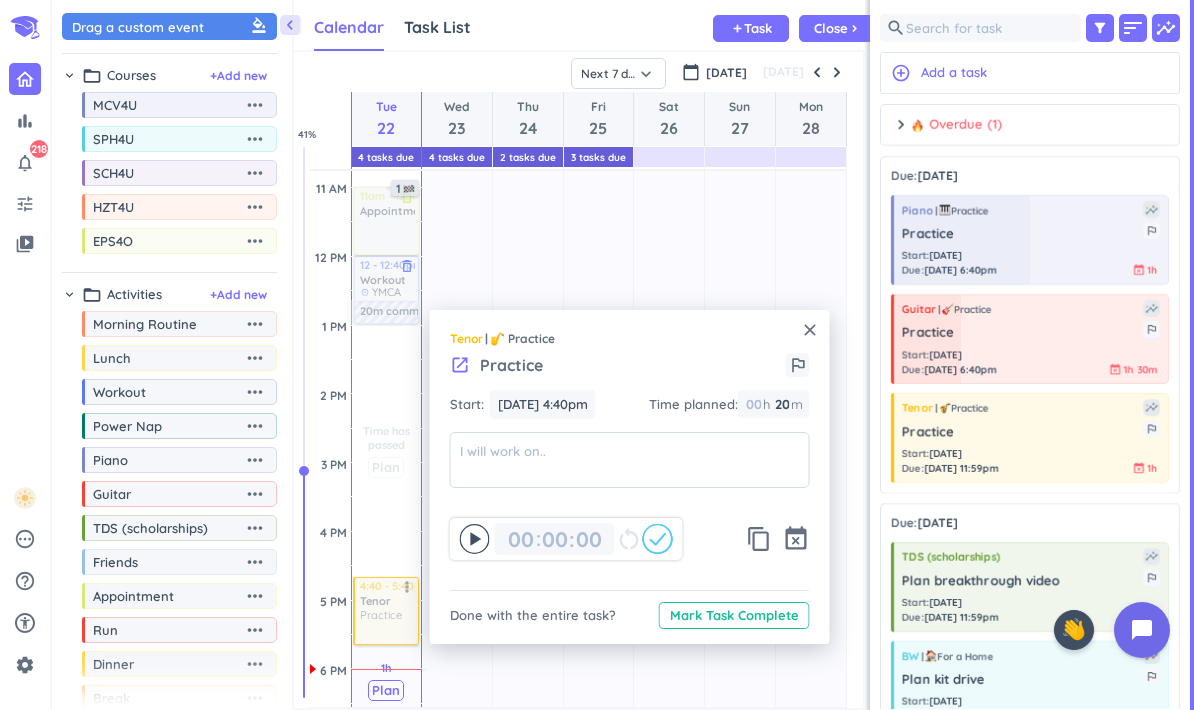 click on "Time planned :" at bounding box center [693, 405] 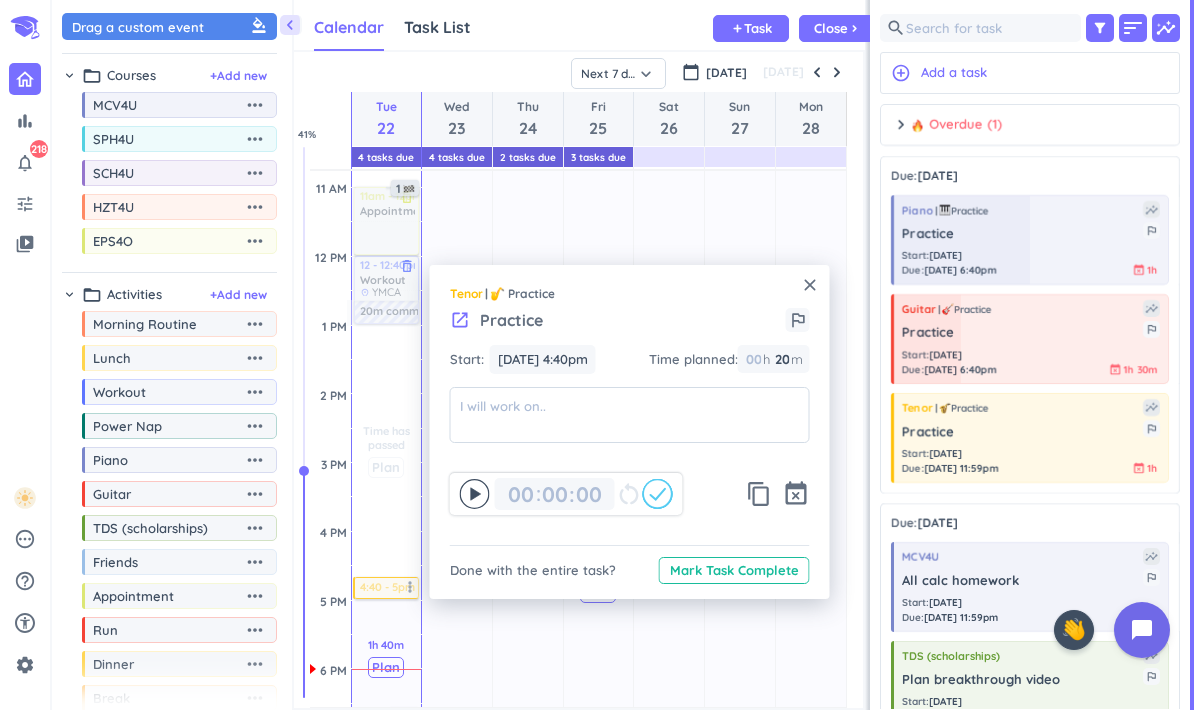 click on "close" at bounding box center [810, 285] 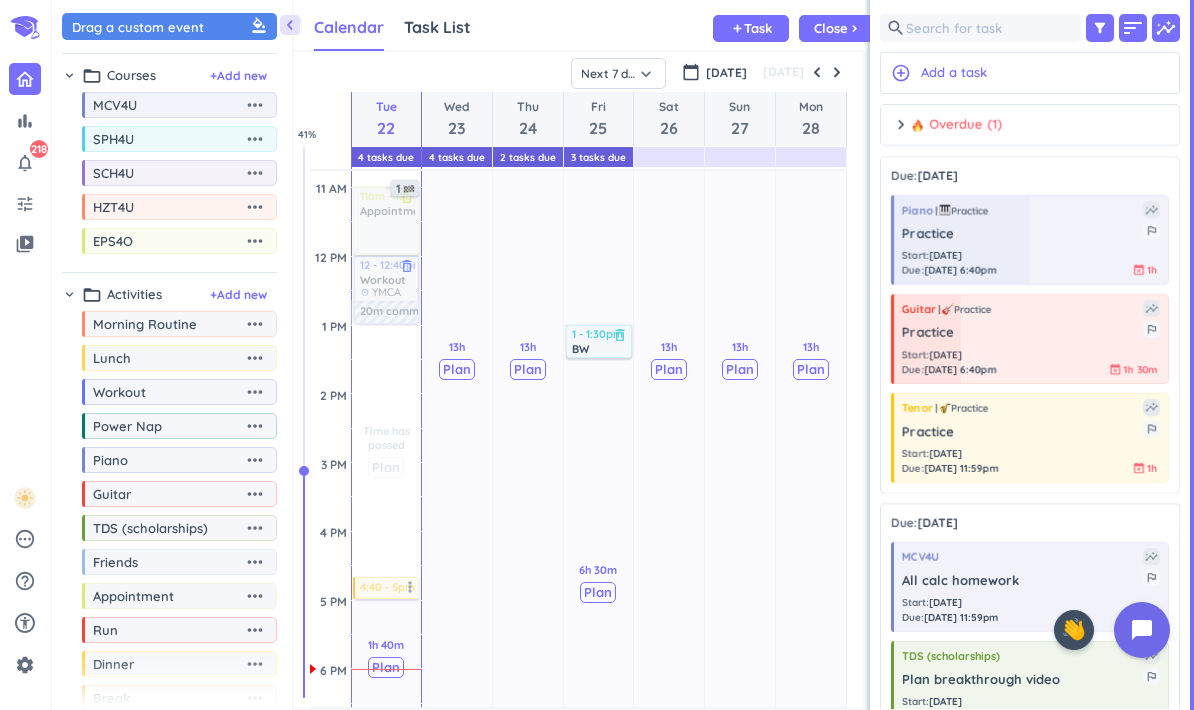 scroll, scrollTop: 559, scrollLeft: 0, axis: vertical 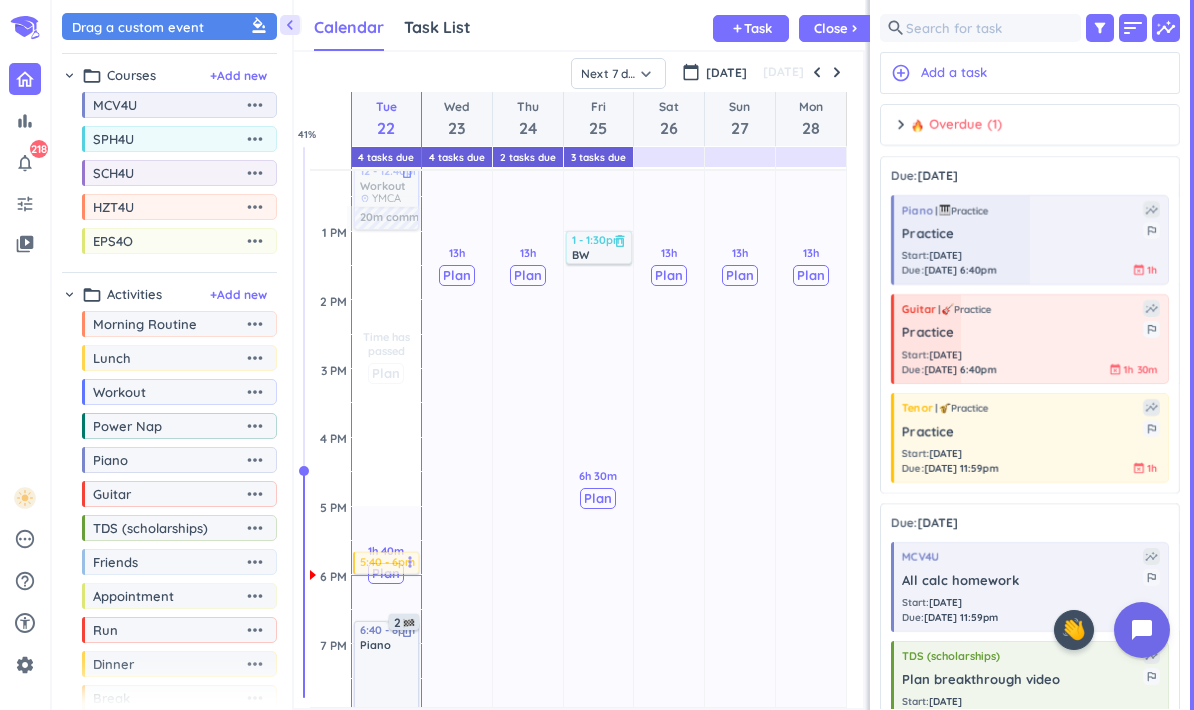 drag, startPoint x: 375, startPoint y: 495, endPoint x: 377, endPoint y: 552, distance: 57.035076 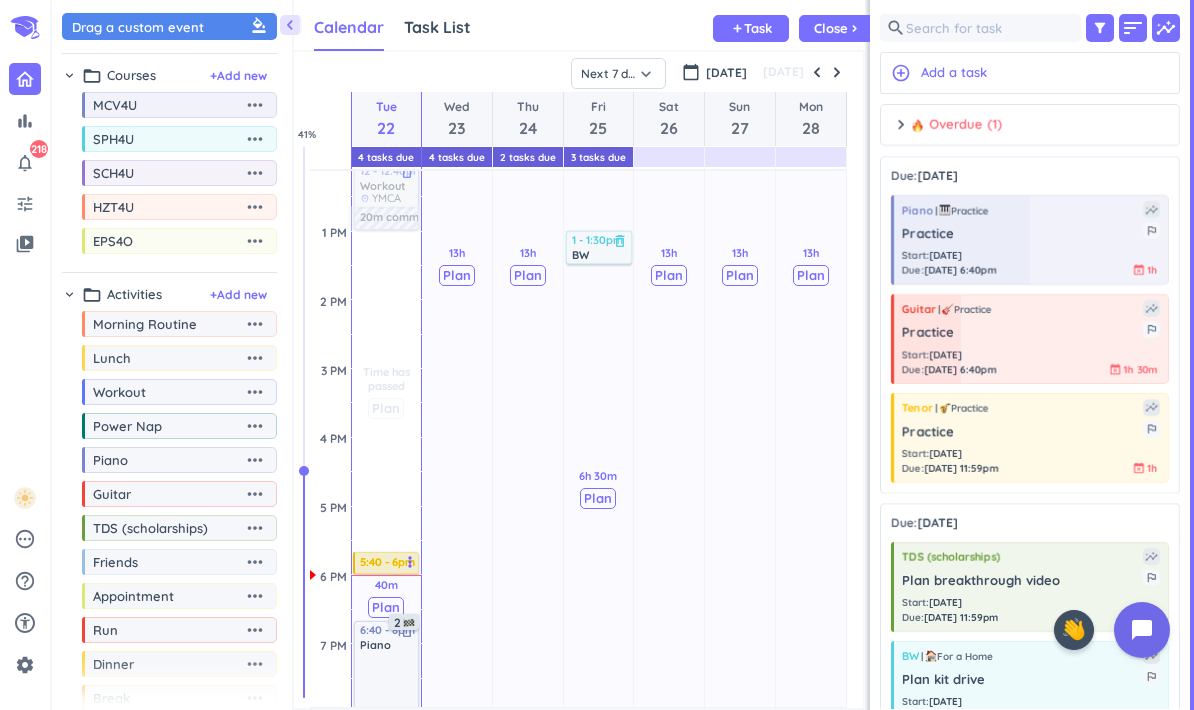 click at bounding box center [388, 573] 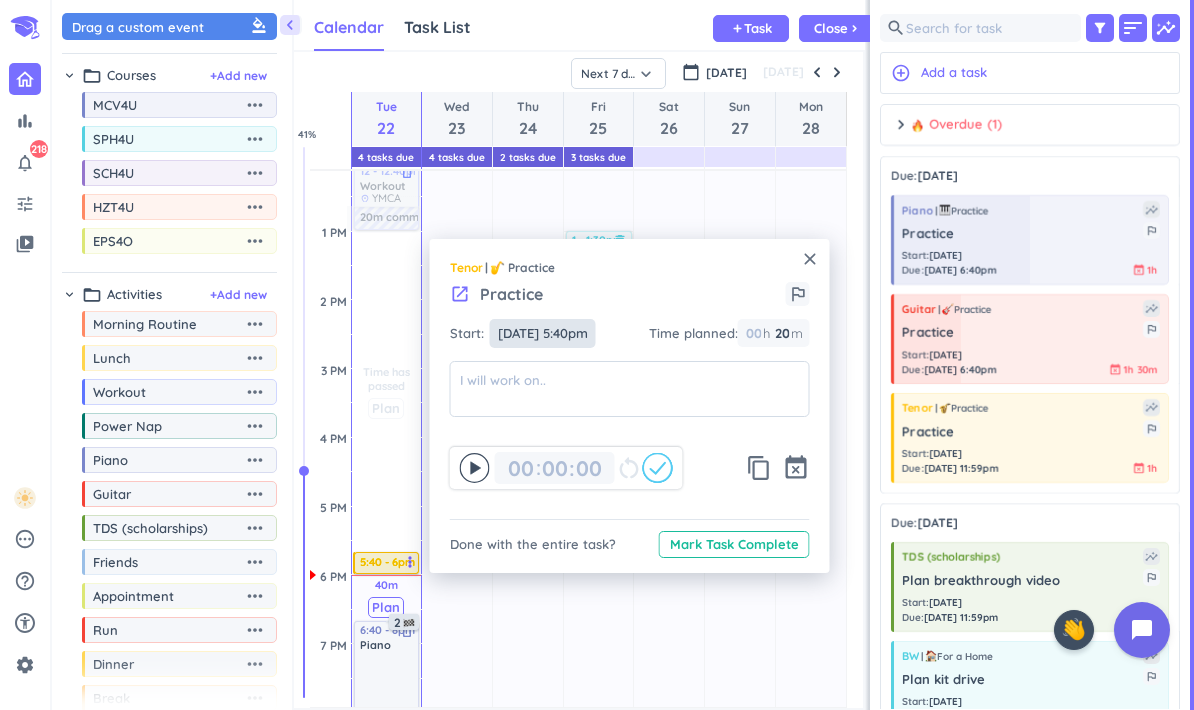 click on "[DATE] 5:40pm" at bounding box center [543, 333] 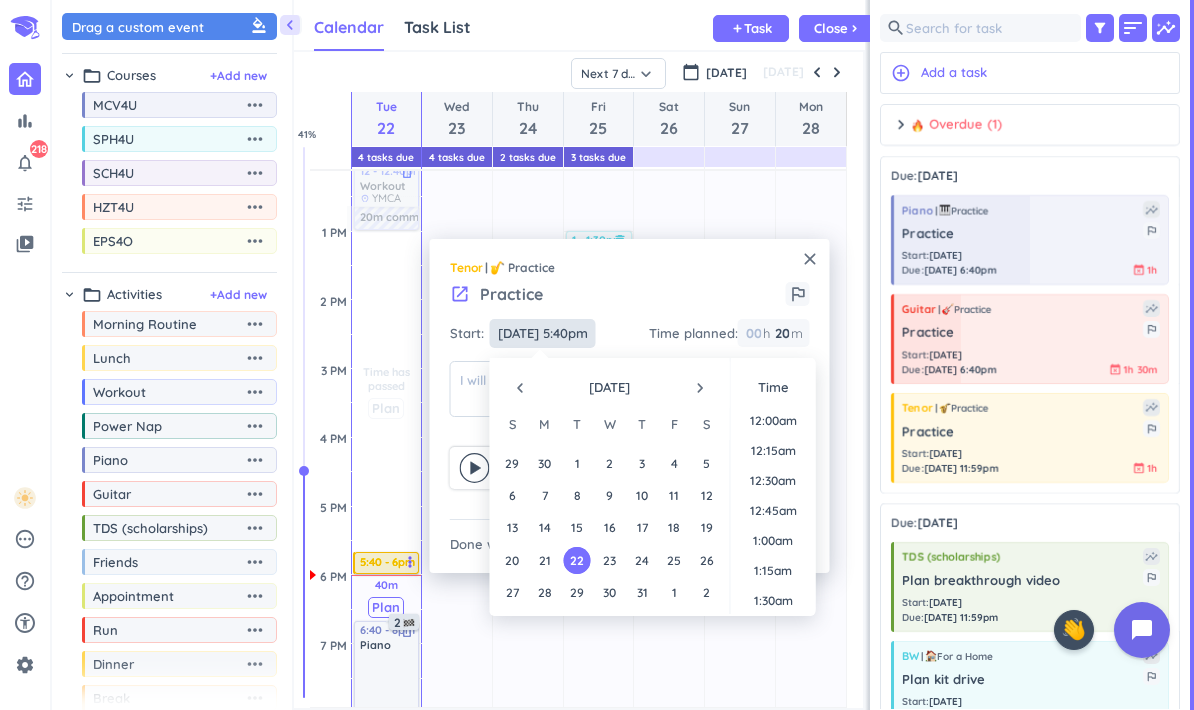 scroll, scrollTop: 2011, scrollLeft: 0, axis: vertical 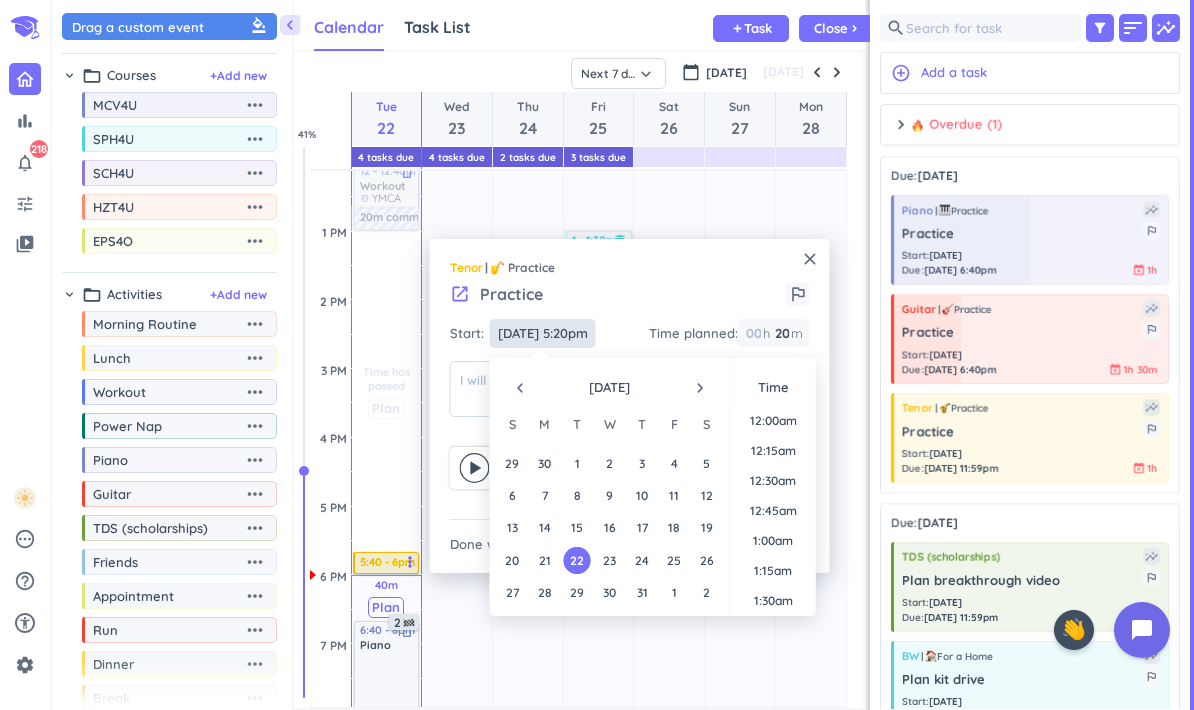 type on "[DATE] 5:20pm" 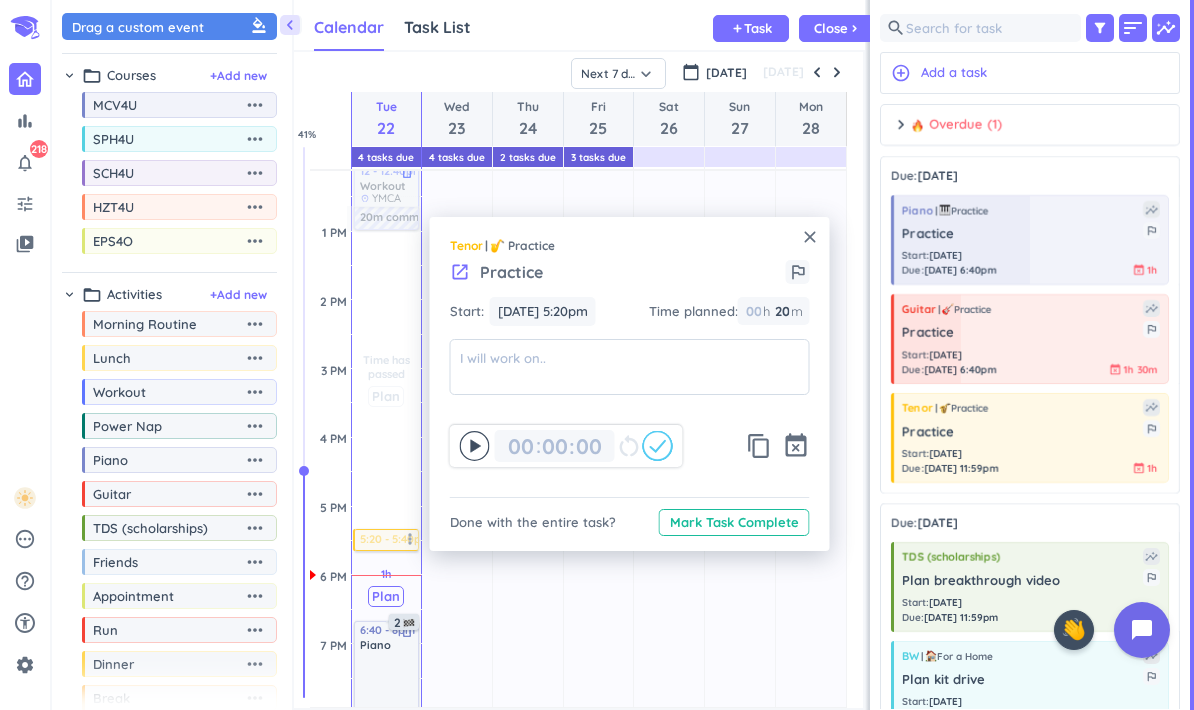 click 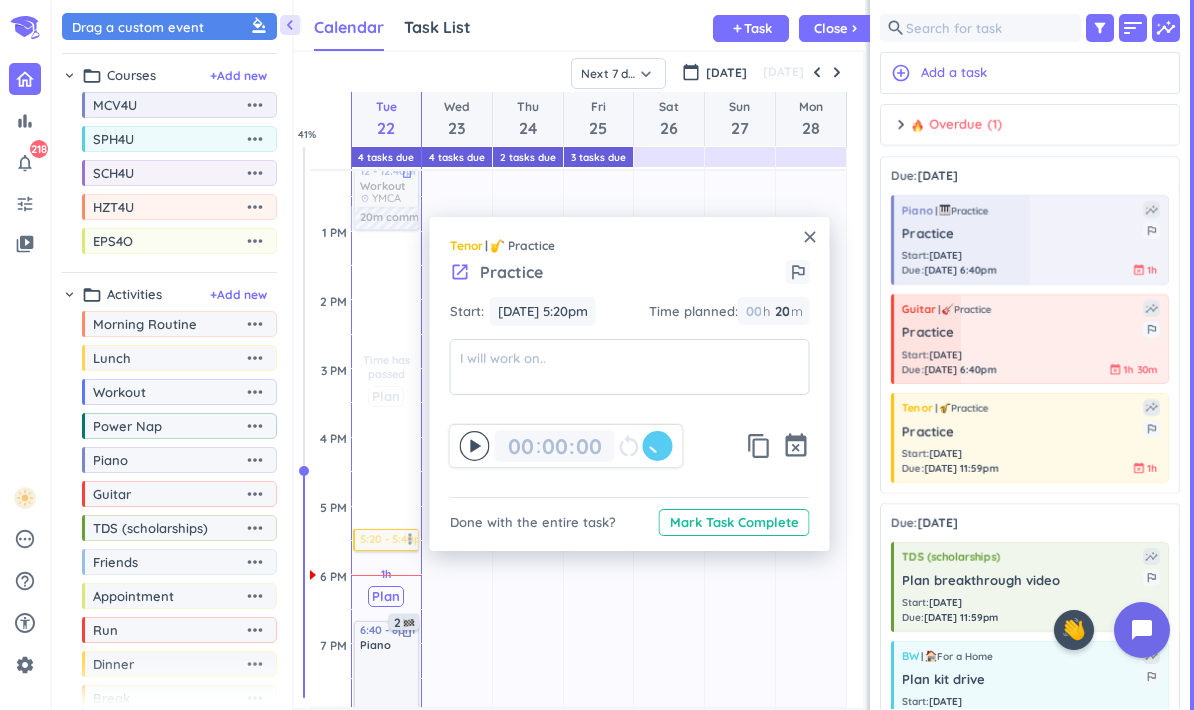 type on "00" 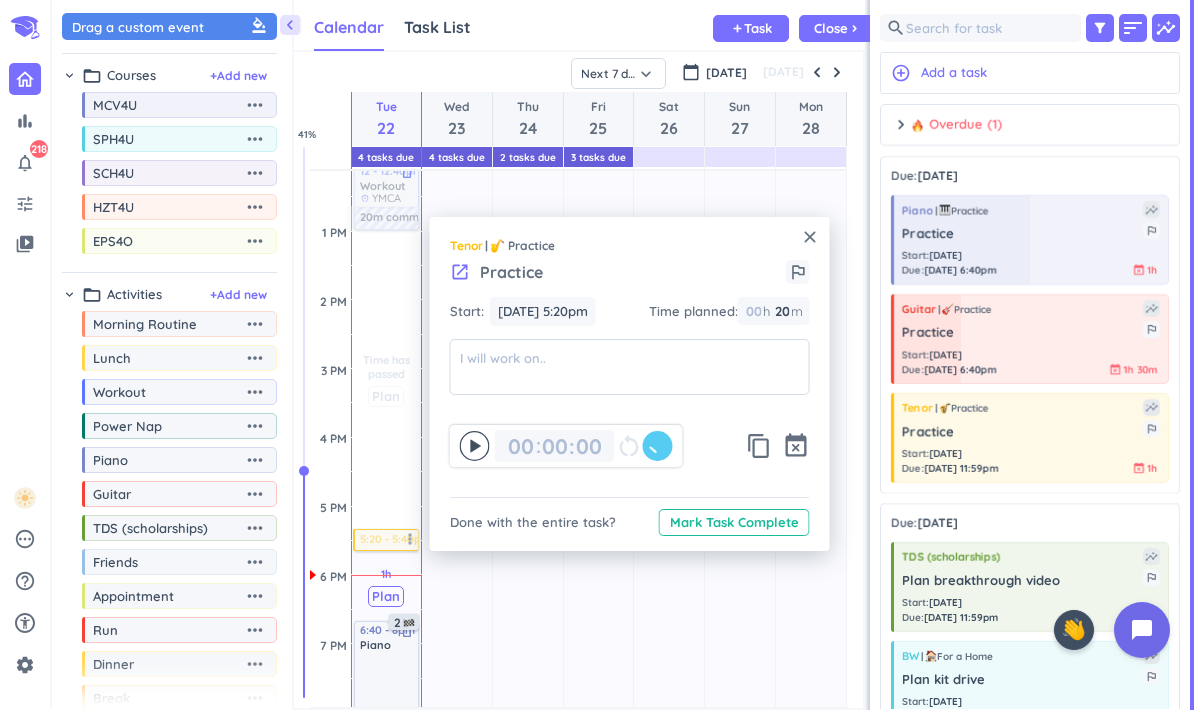 type on "20" 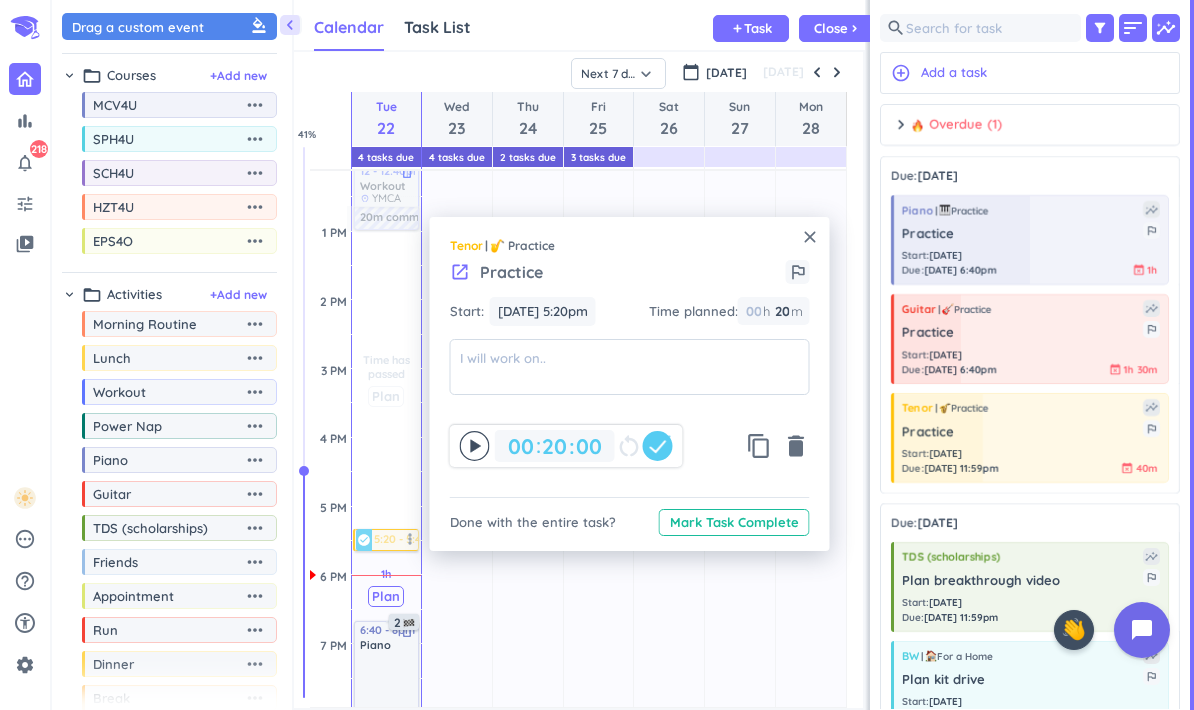click on "close" at bounding box center (810, 237) 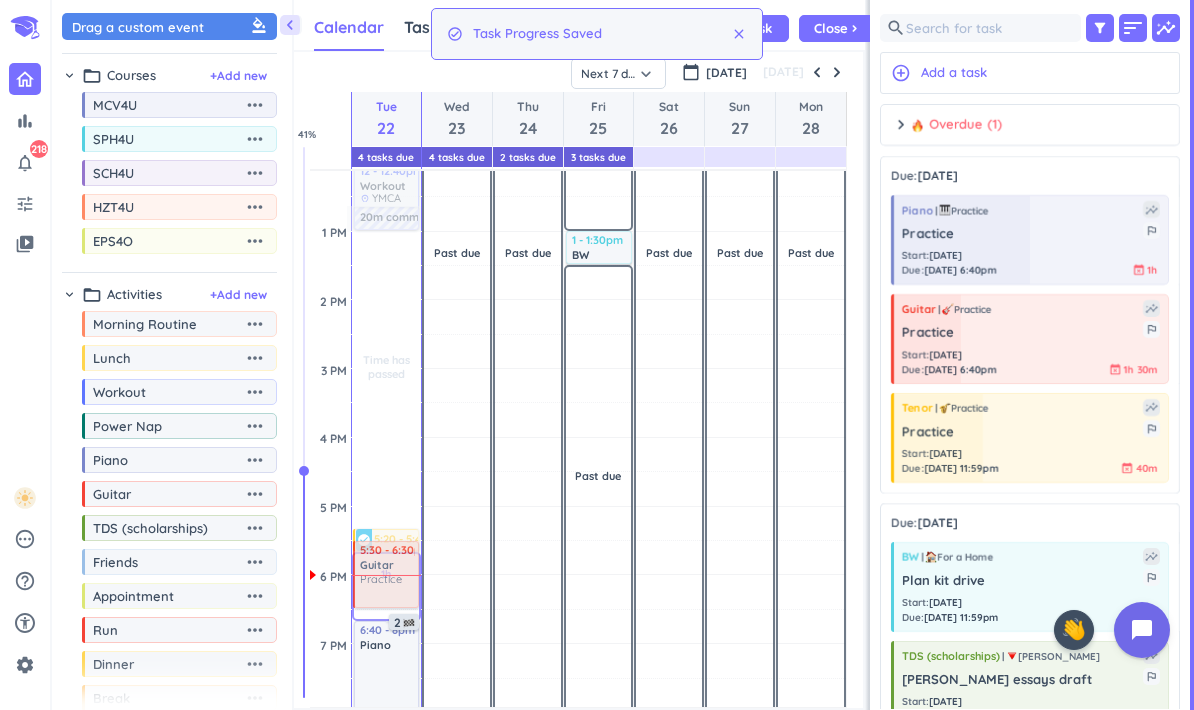 drag, startPoint x: 990, startPoint y: 325, endPoint x: 381, endPoint y: 568, distance: 655.6905 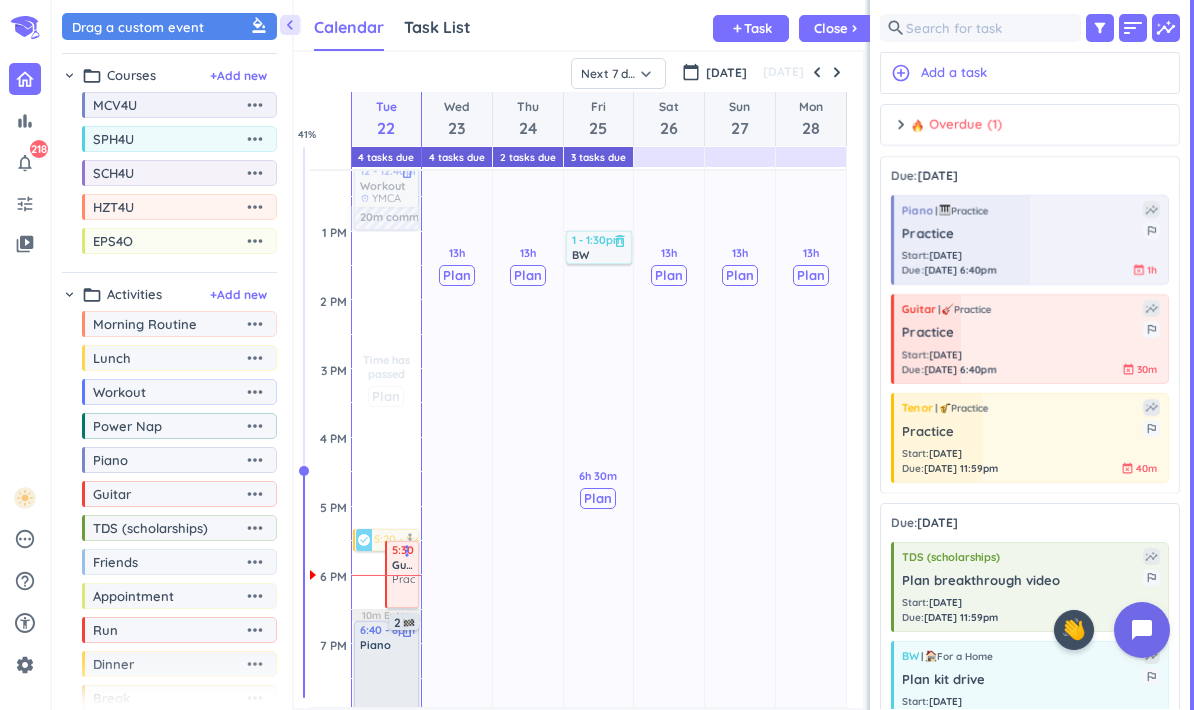 click on "delete_outline" at bounding box center (407, 631) 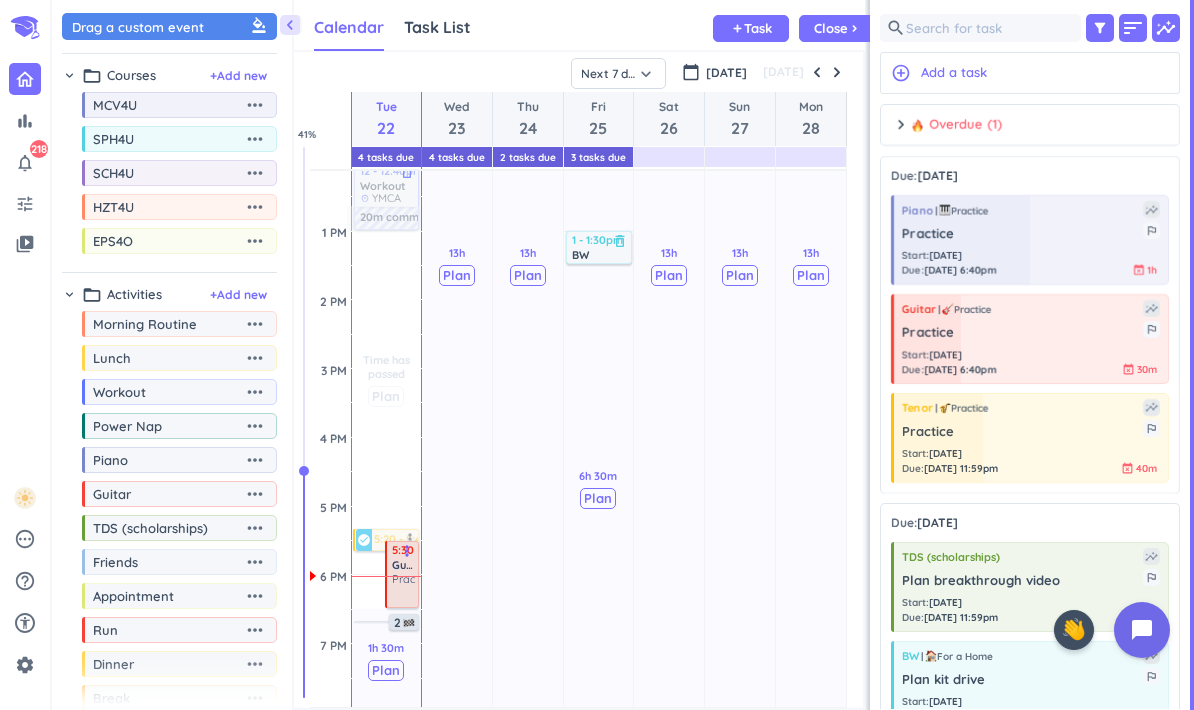 click at bounding box center [403, 595] 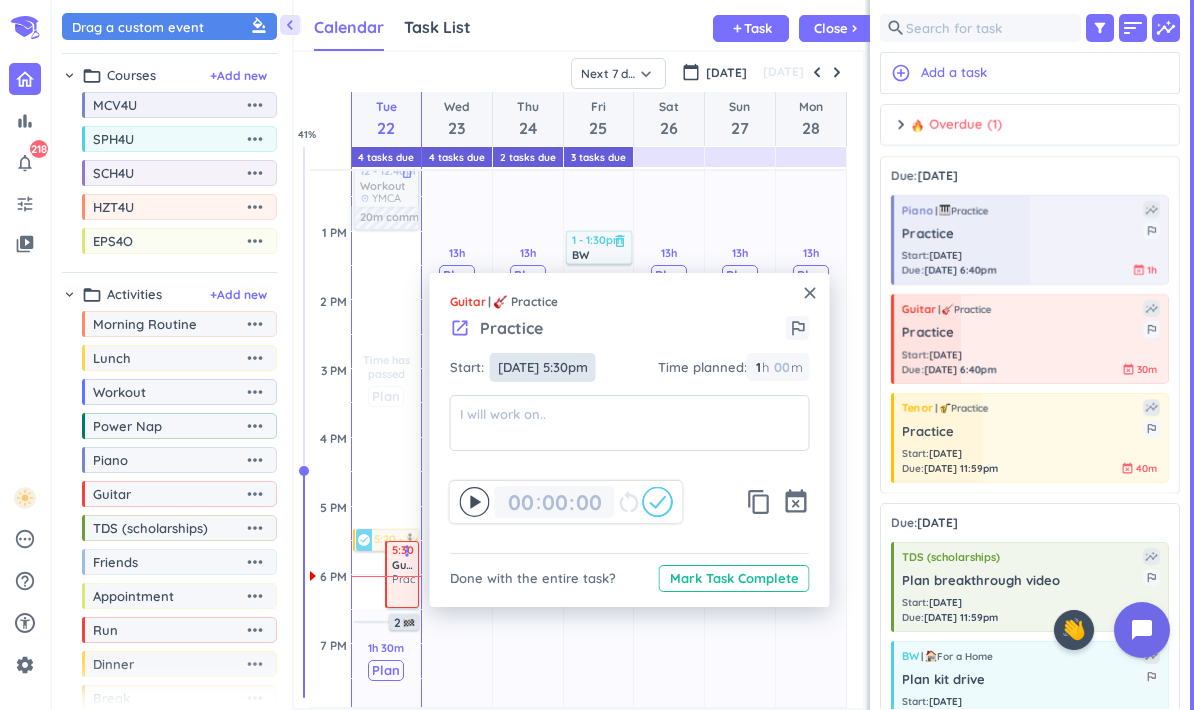 click on "[DATE] 5:30pm" at bounding box center [543, 367] 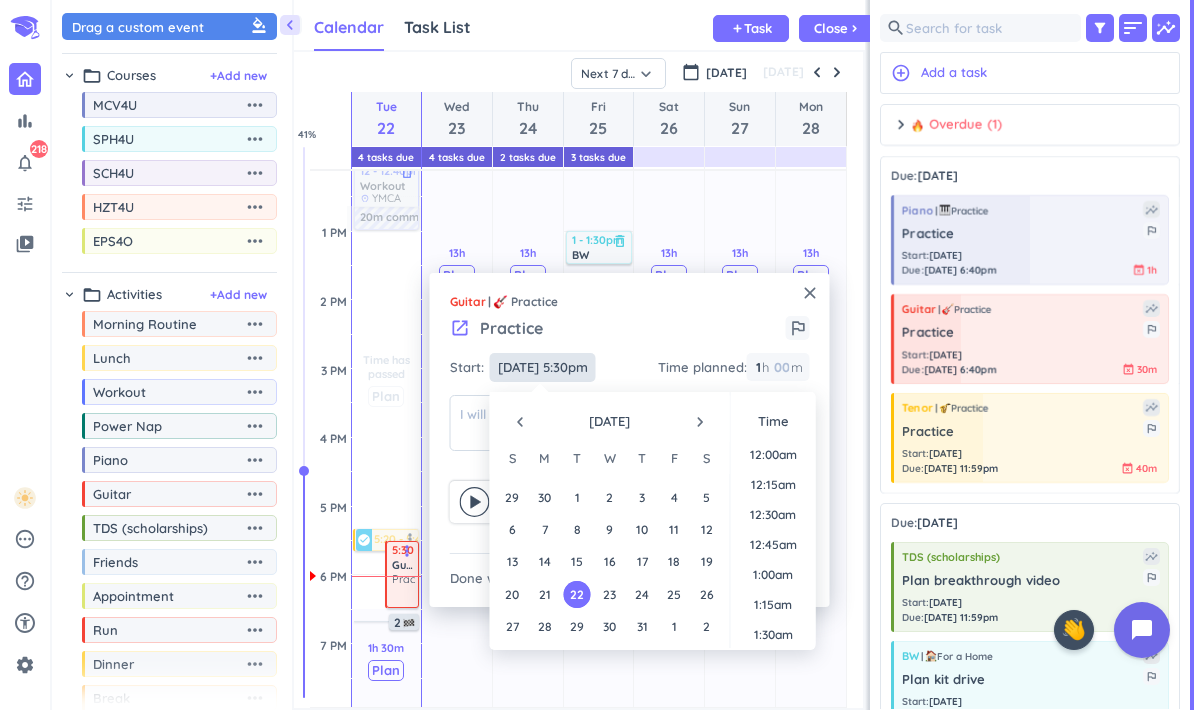 scroll, scrollTop: 2011, scrollLeft: 0, axis: vertical 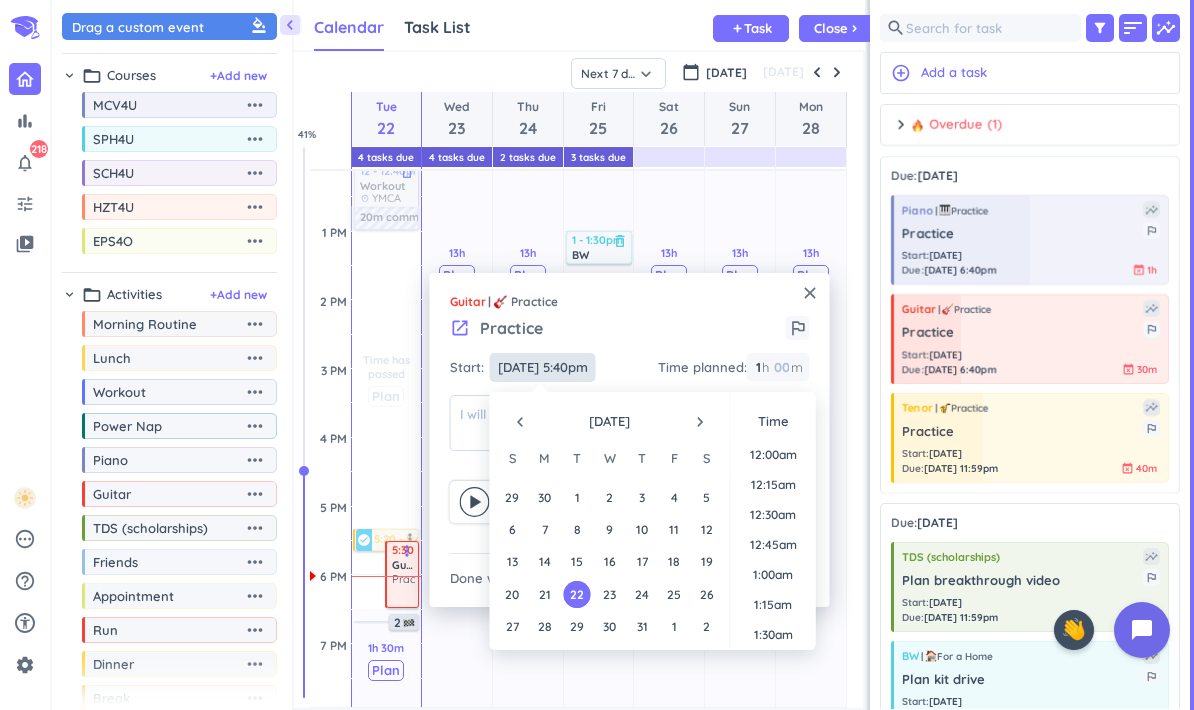 type on "[DATE] 5:40pm" 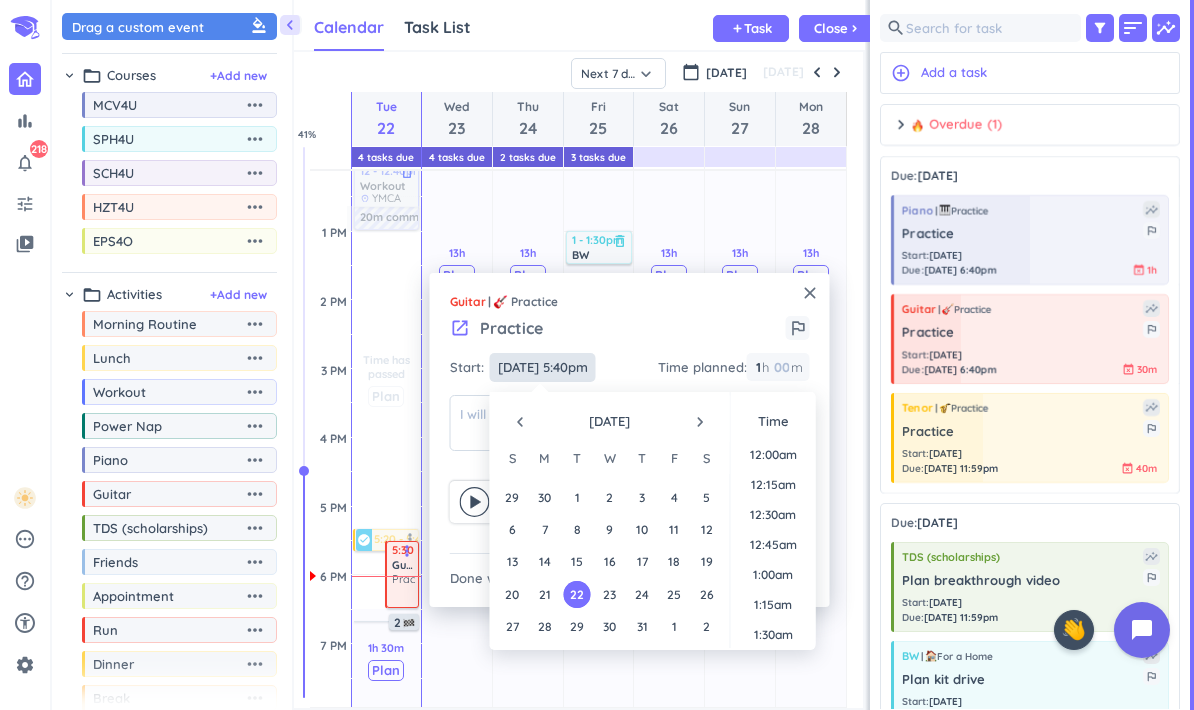 scroll, scrollTop: 0, scrollLeft: 0, axis: both 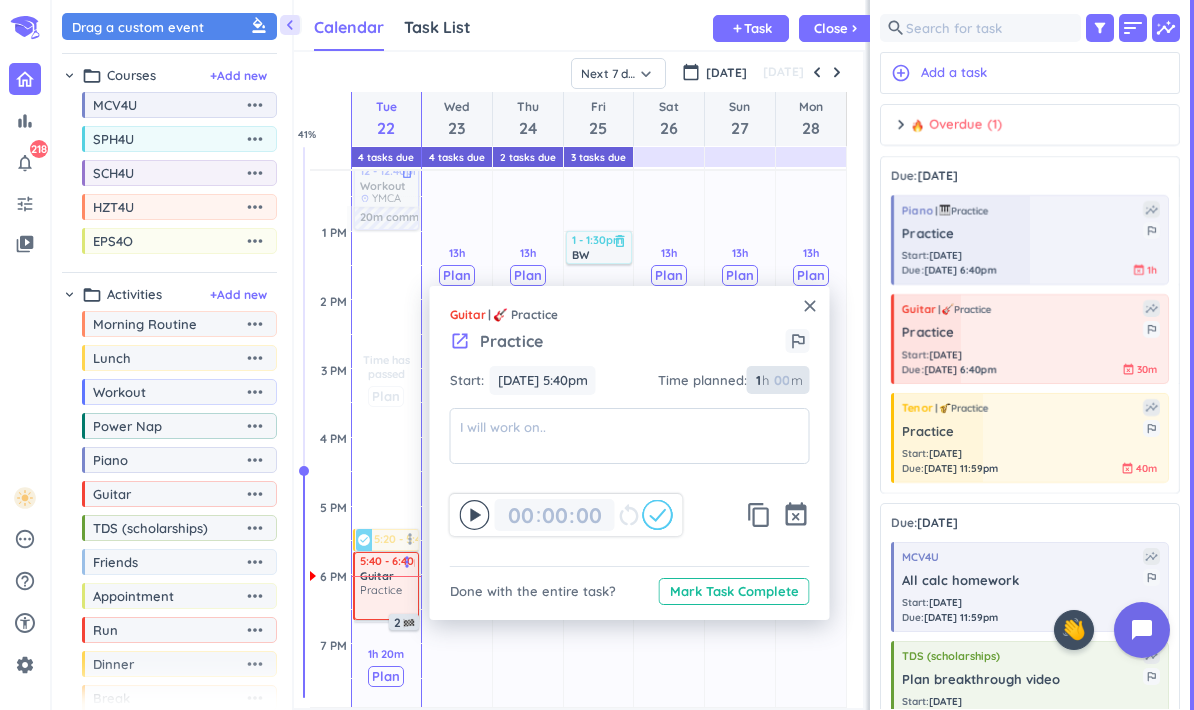 click on "1 1 00" at bounding box center (762, 380) 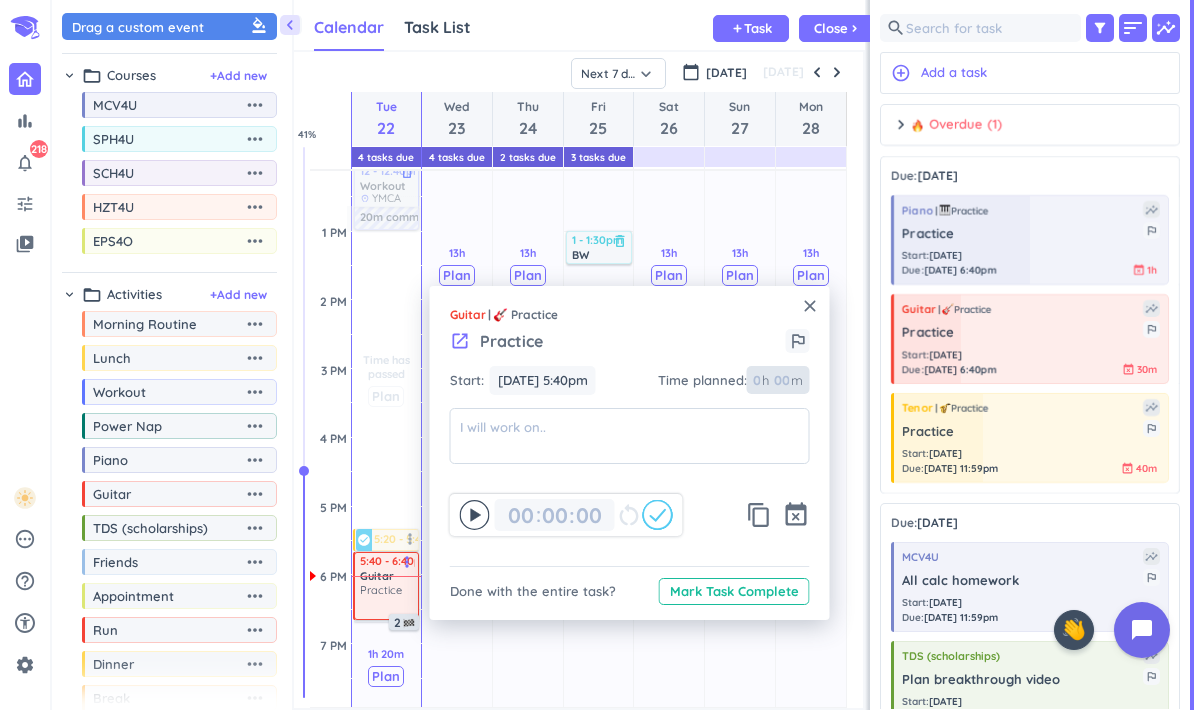 type 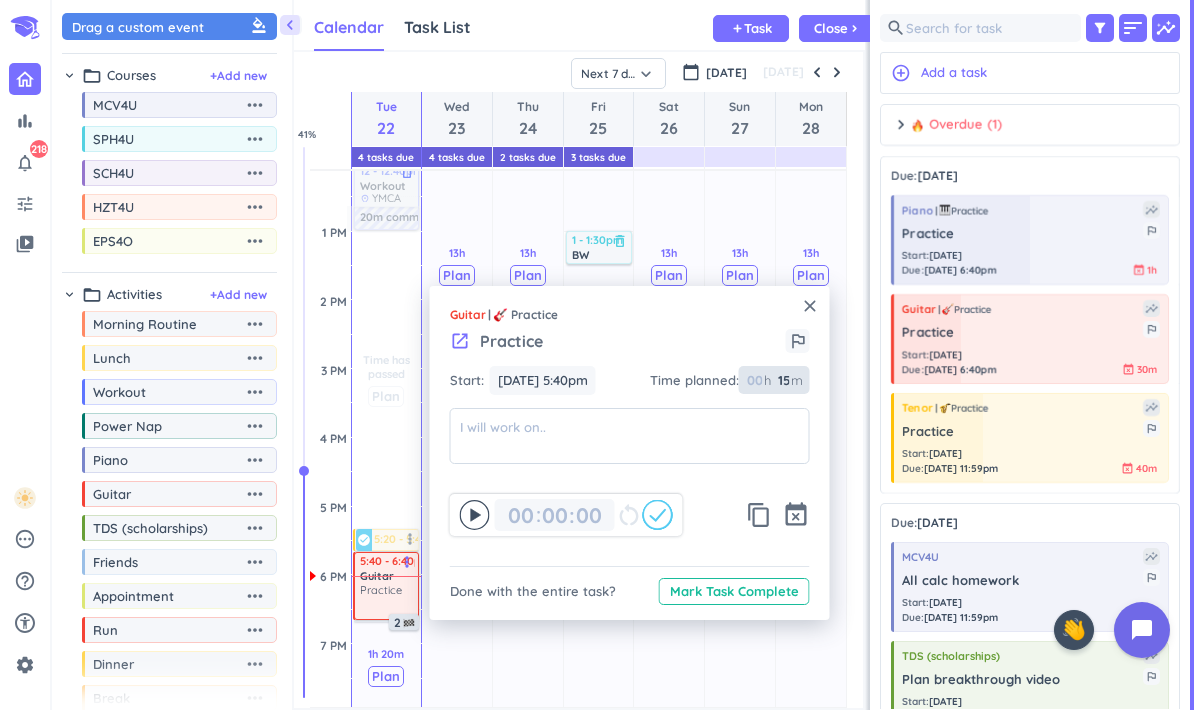 type on "15" 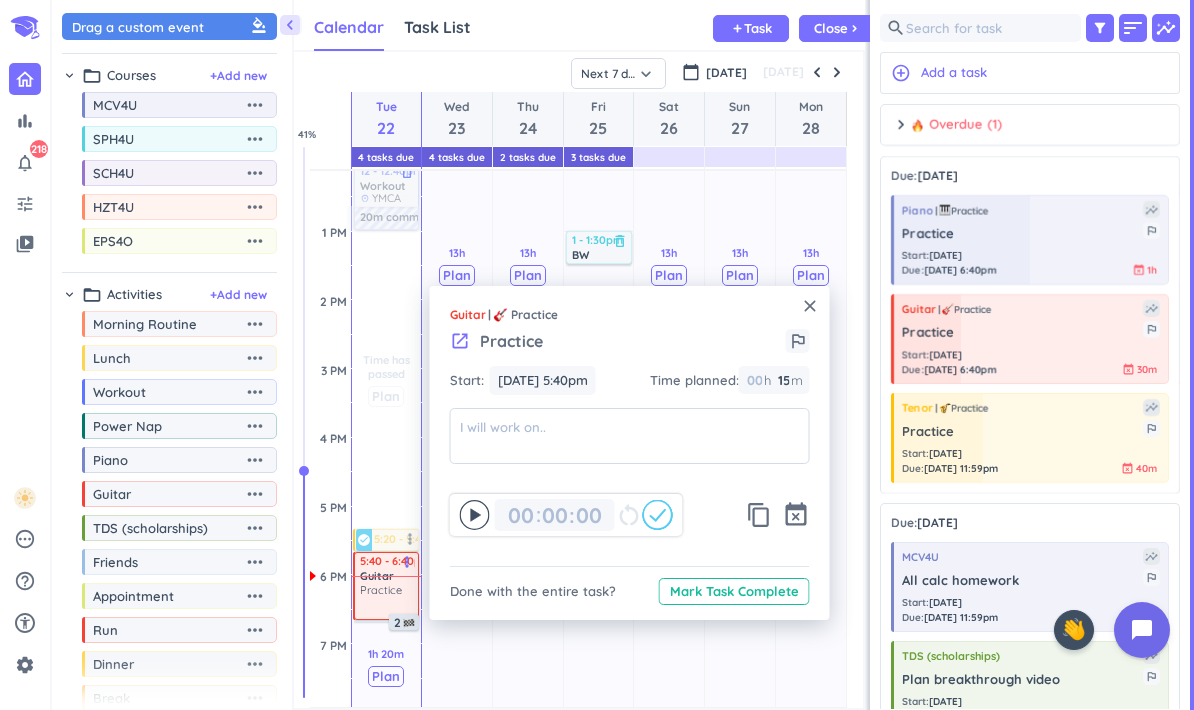 click on "Start: [DATE] 5:40pm [DATE] 5:40pm Time planned : 00 h 15 15 00 m" at bounding box center (630, 387) 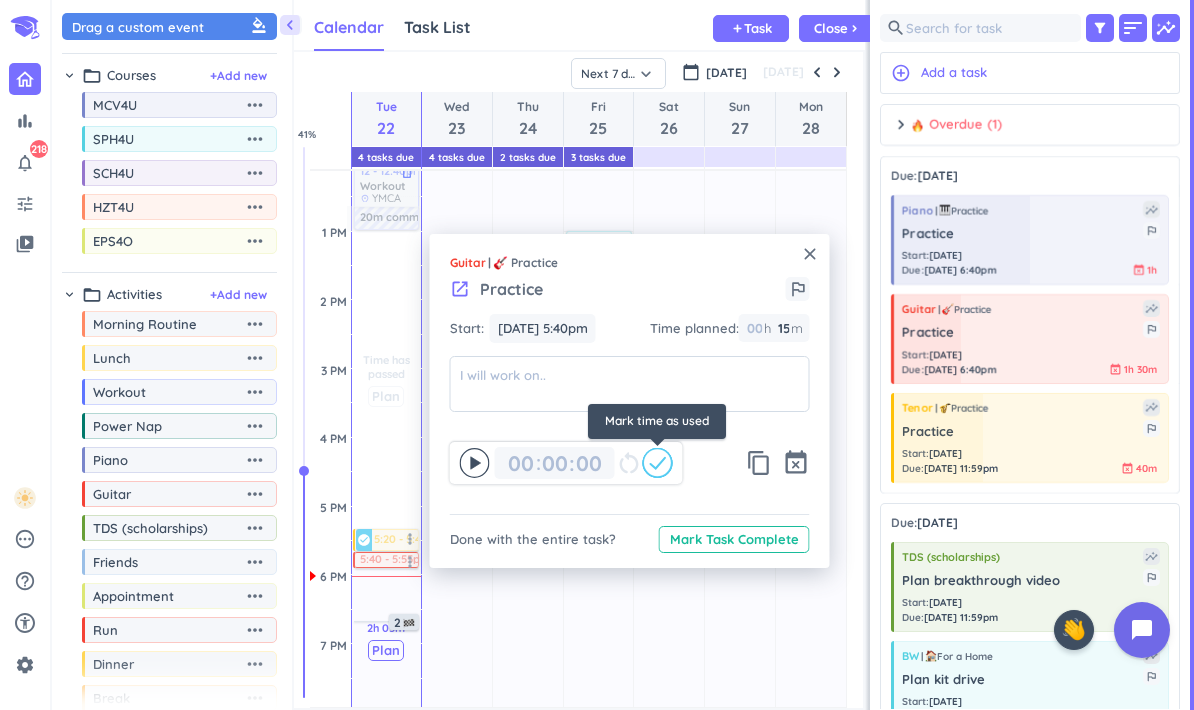 click 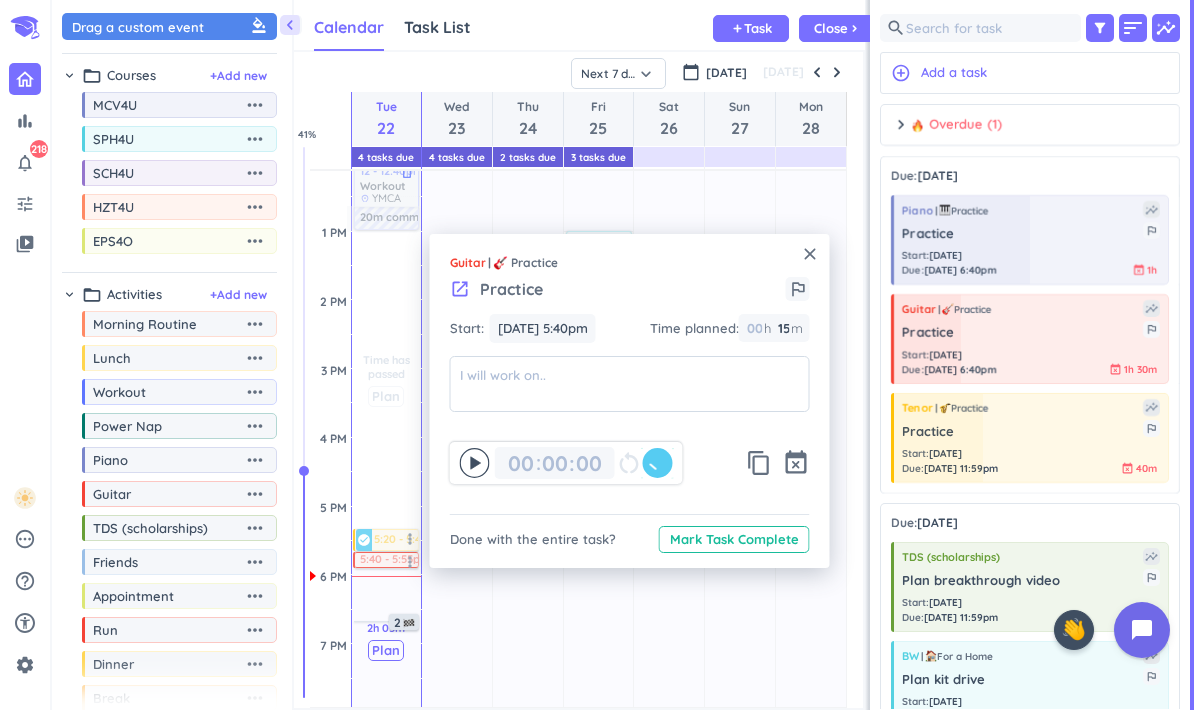 click on "close" at bounding box center (810, 254) 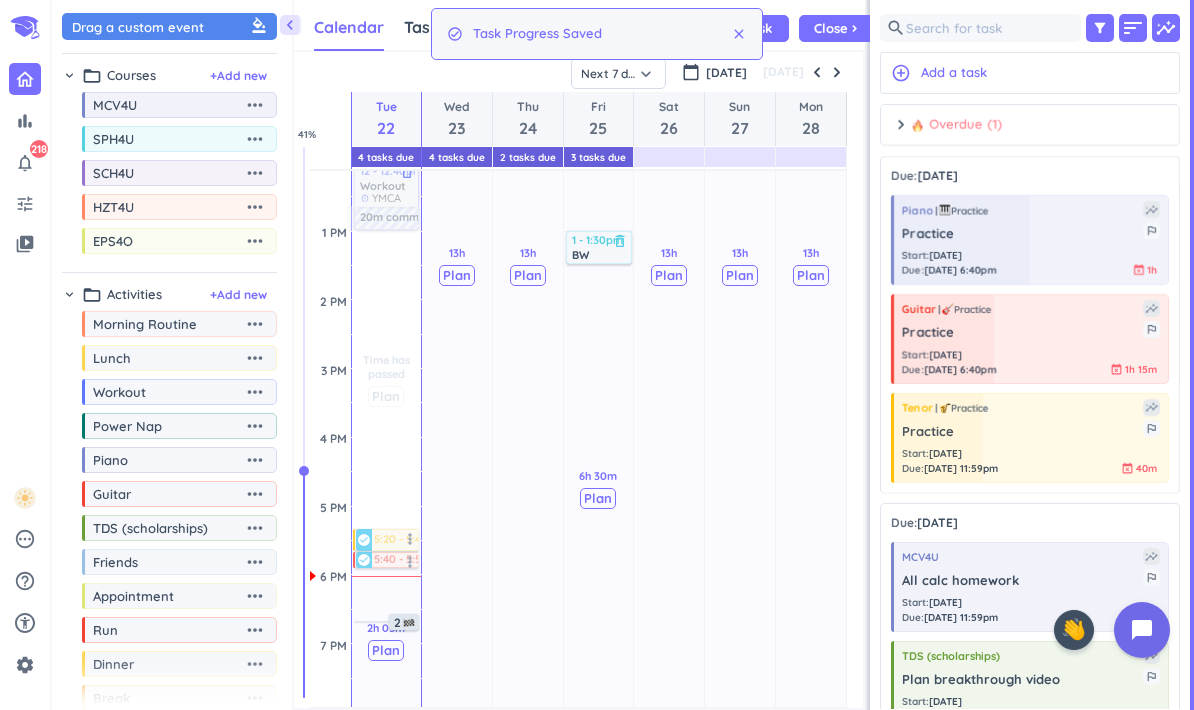 click on "Overdue (1)" at bounding box center (956, 125) 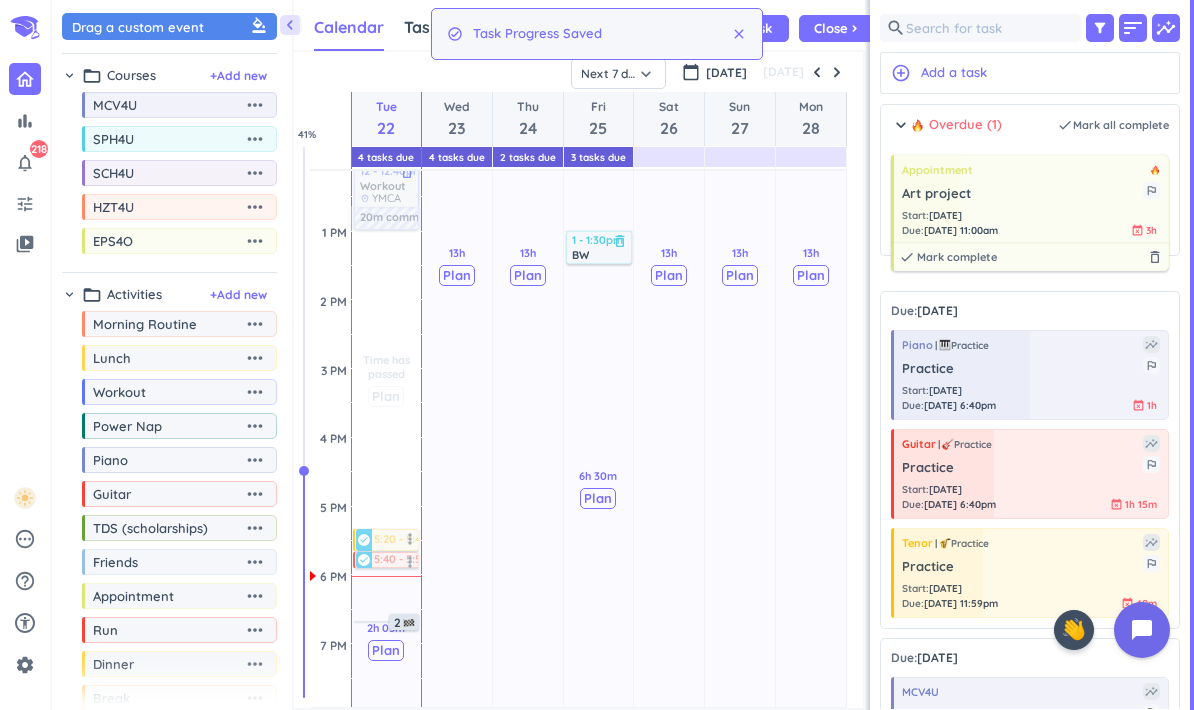 click on "Art project" at bounding box center [1022, 194] 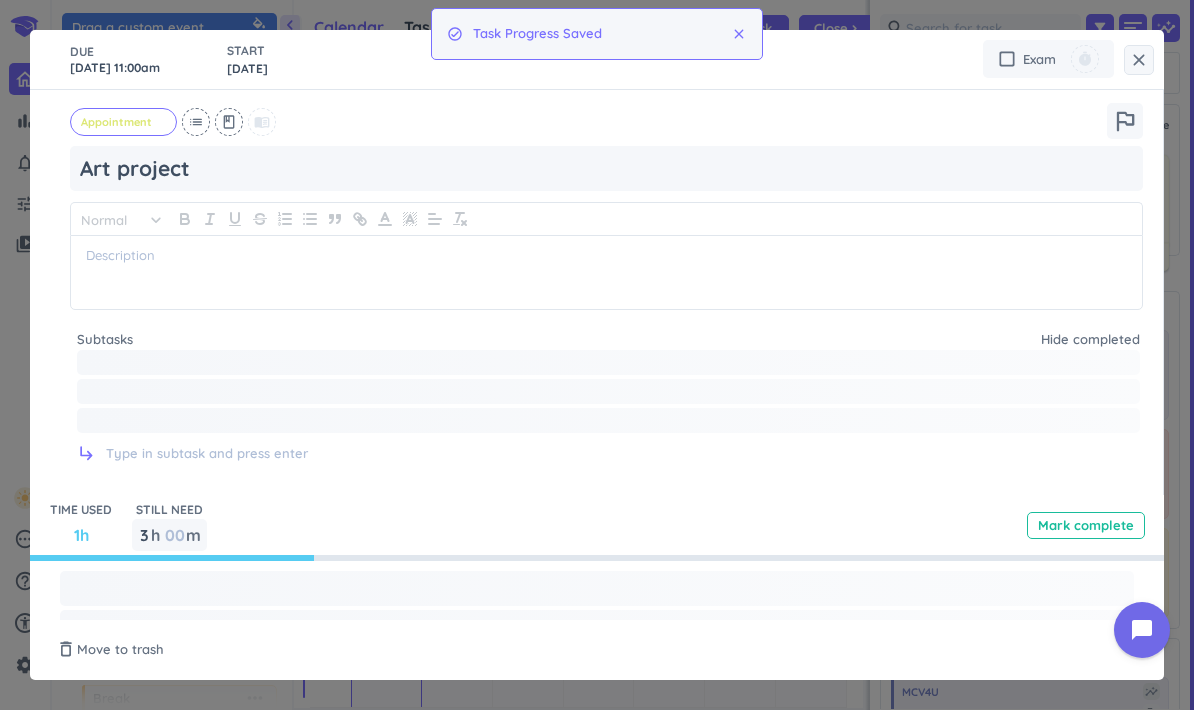 type on "x" 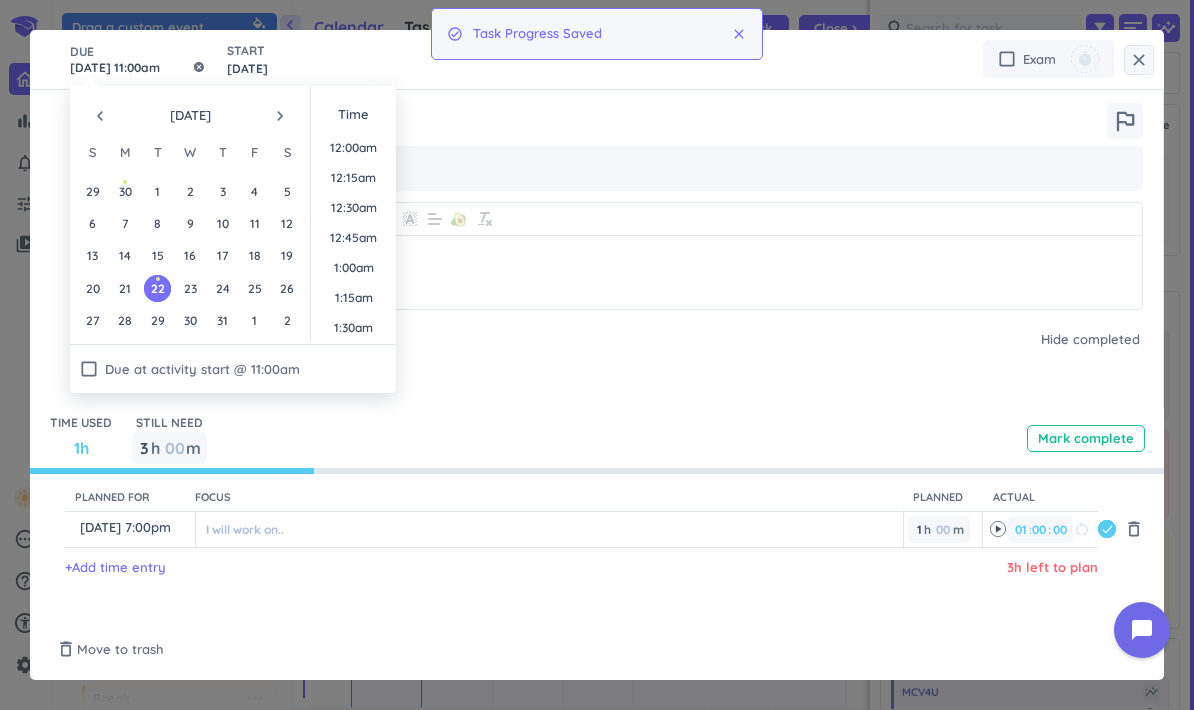 click on "[DATE] 11:00am" at bounding box center [138, 59] 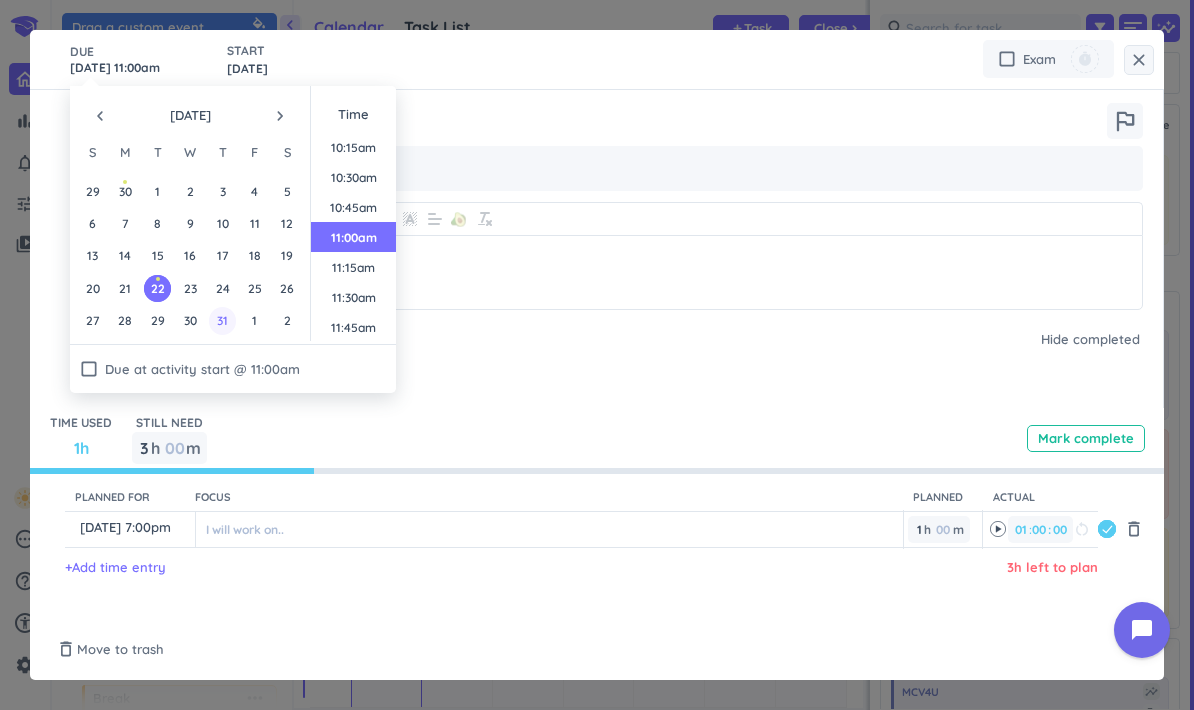 click on "31" at bounding box center (222, 320) 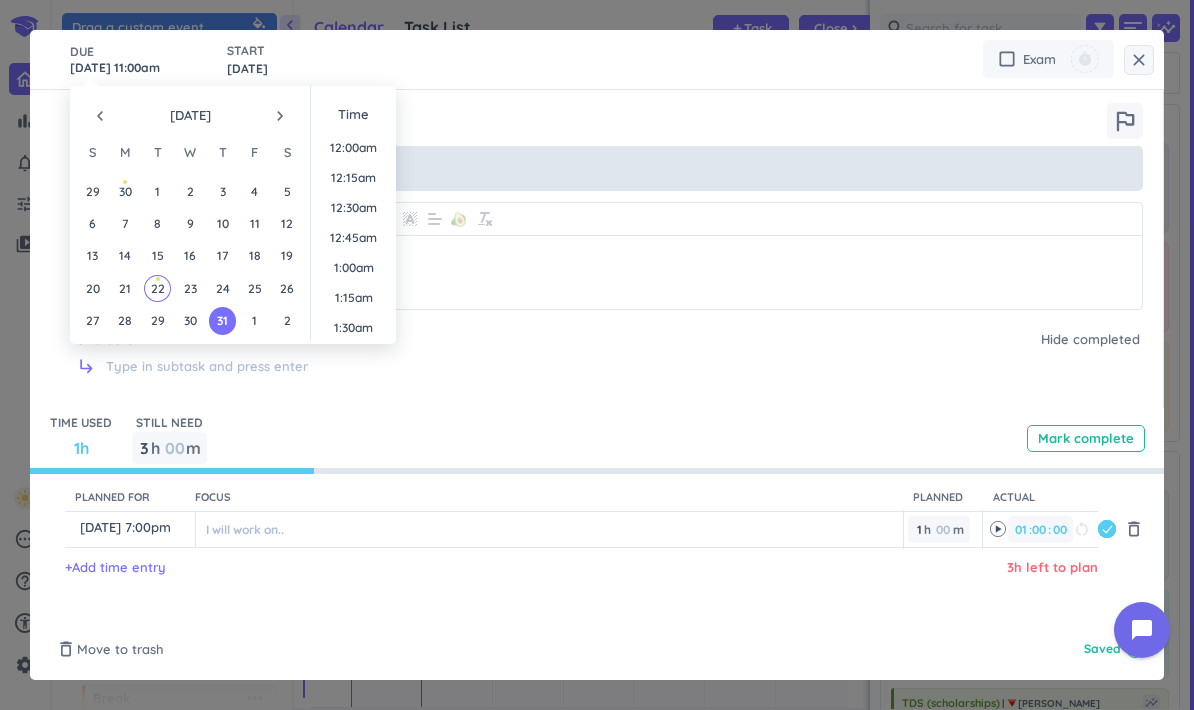 scroll, scrollTop: 1230, scrollLeft: 0, axis: vertical 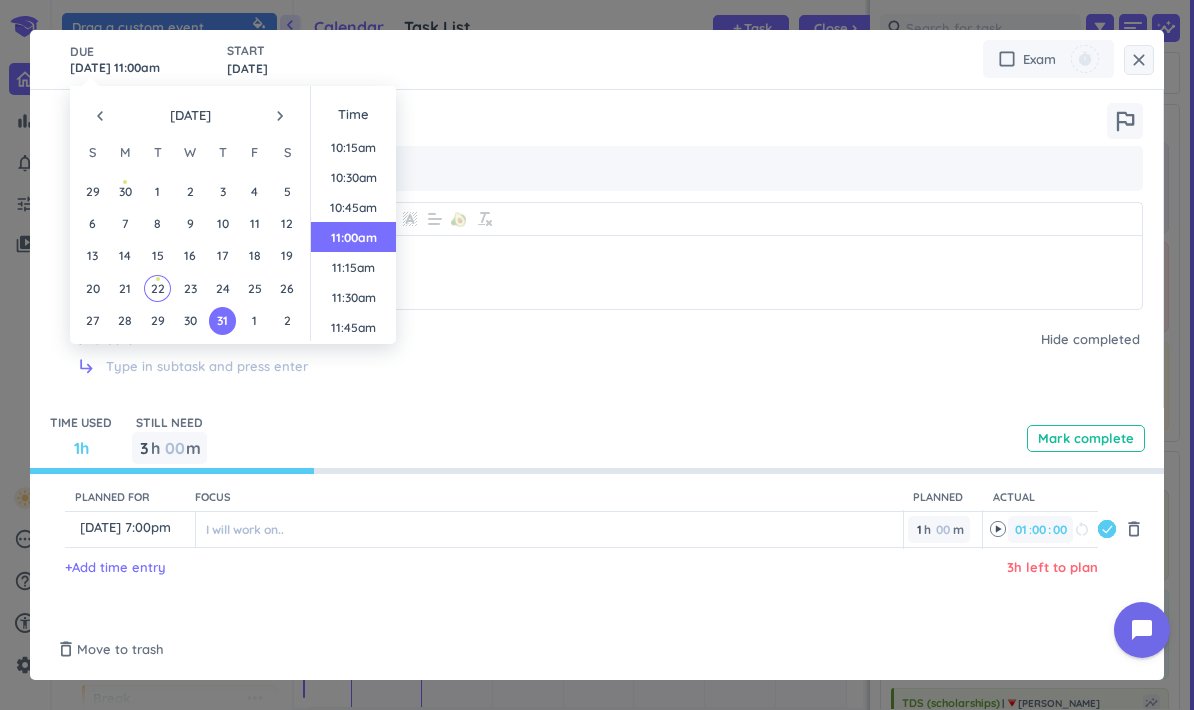 click on "close" at bounding box center [1139, 60] 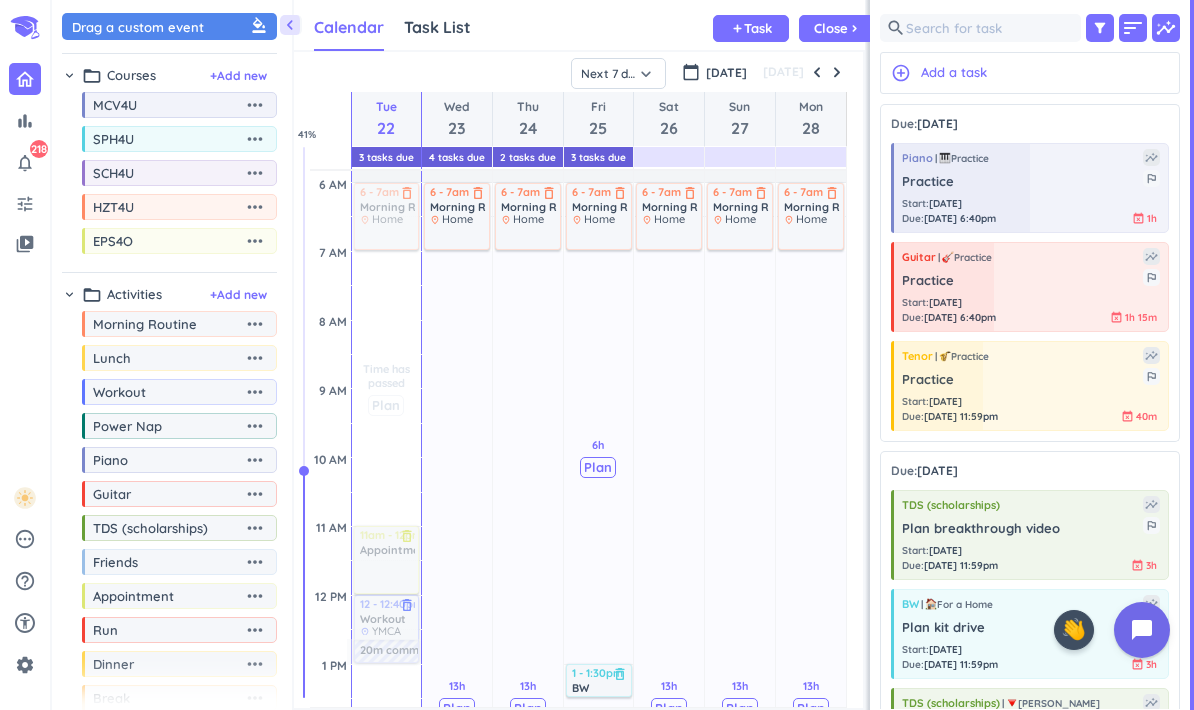 scroll, scrollTop: 238, scrollLeft: 0, axis: vertical 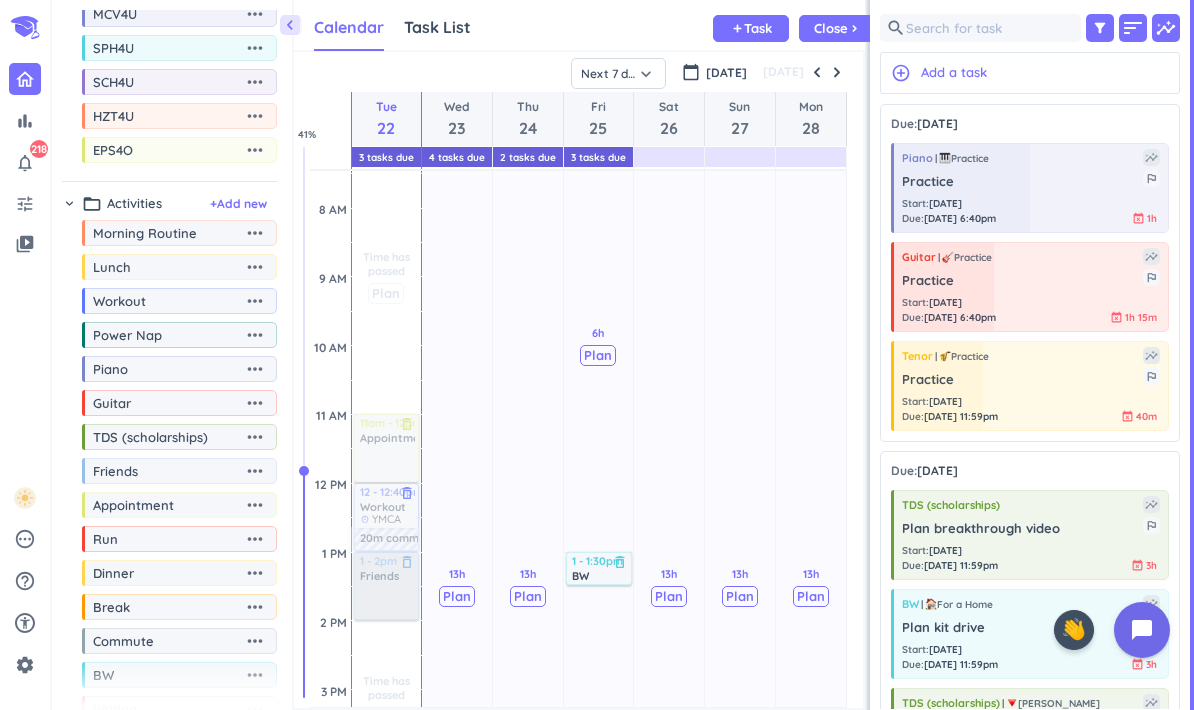 drag, startPoint x: 118, startPoint y: 488, endPoint x: 396, endPoint y: 583, distance: 293.78394 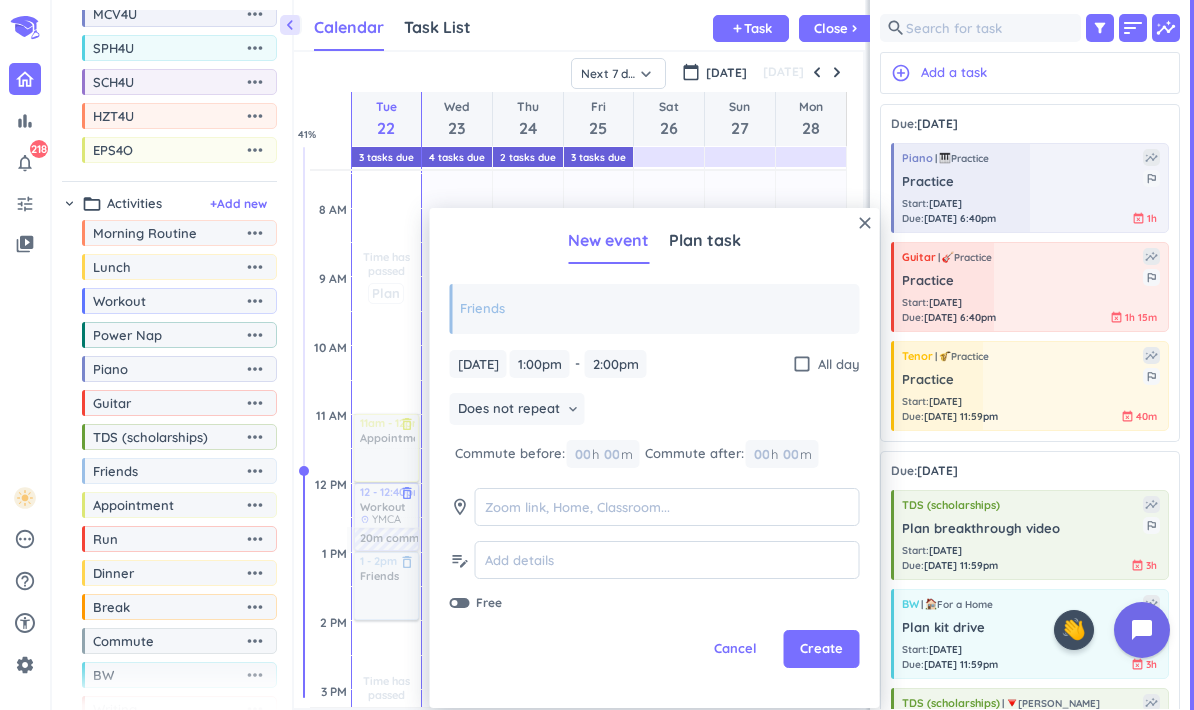 click at bounding box center (385, 586) 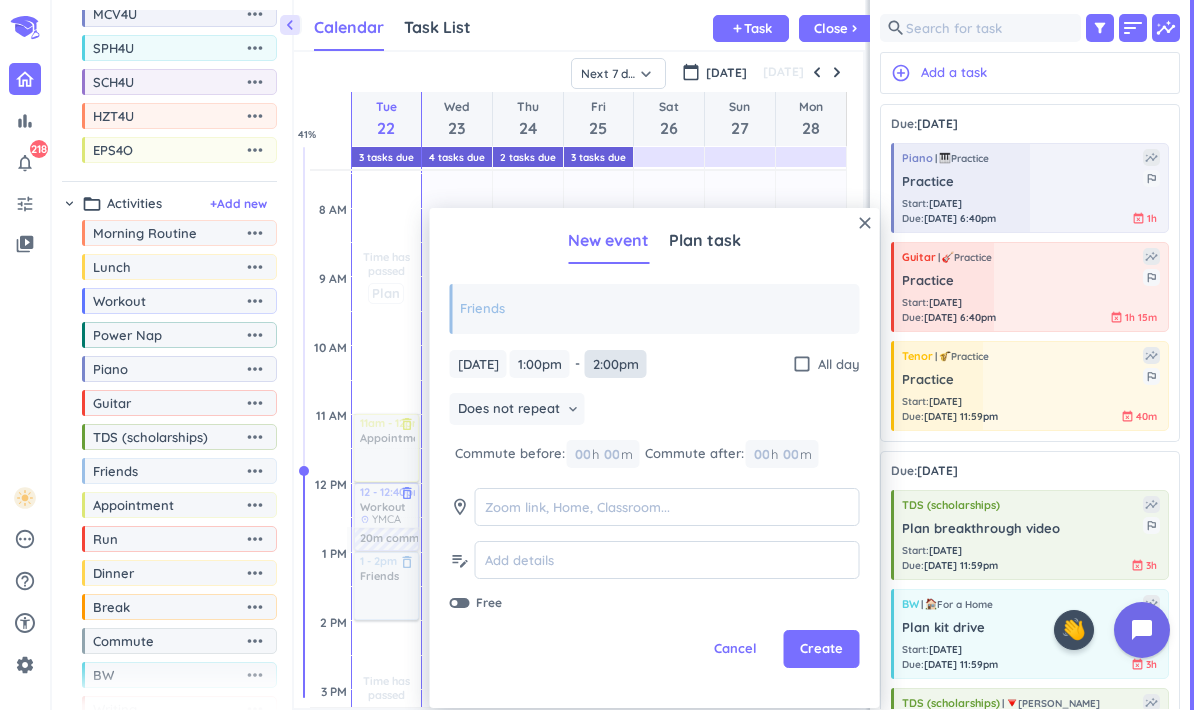 click on "2:00pm" at bounding box center (616, 364) 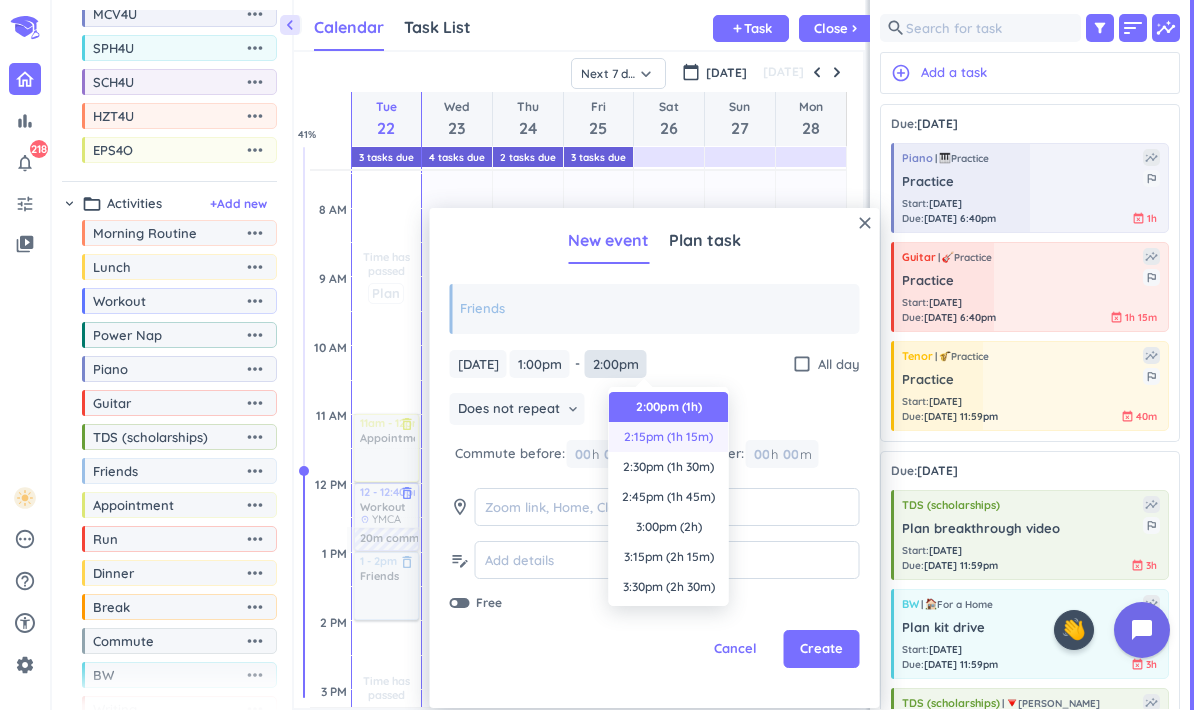 scroll, scrollTop: 302, scrollLeft: 0, axis: vertical 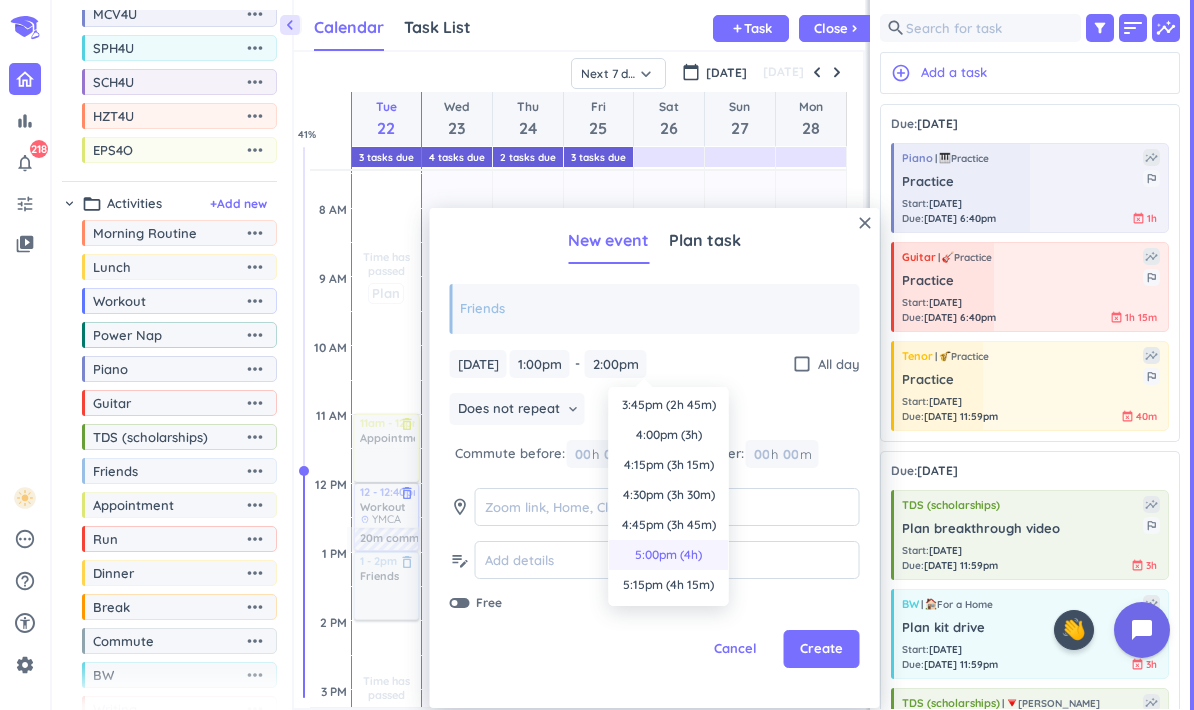 click on "5:00pm (4h)" at bounding box center (669, 555) 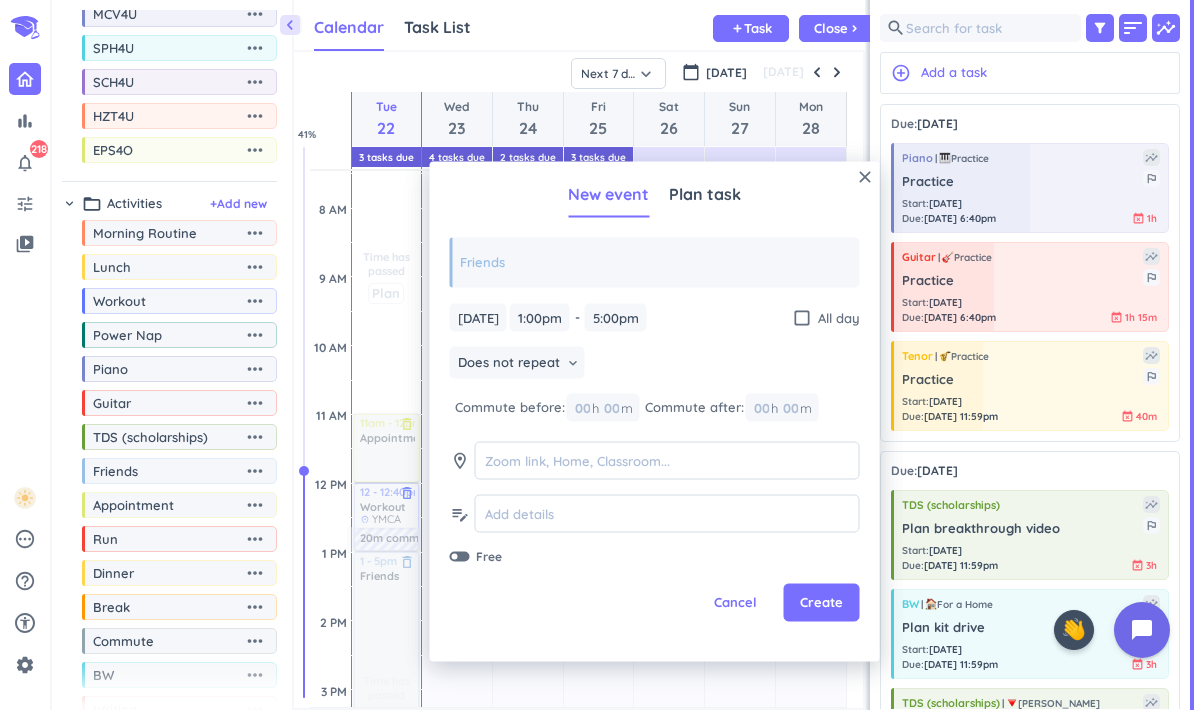 type on "5:00pm" 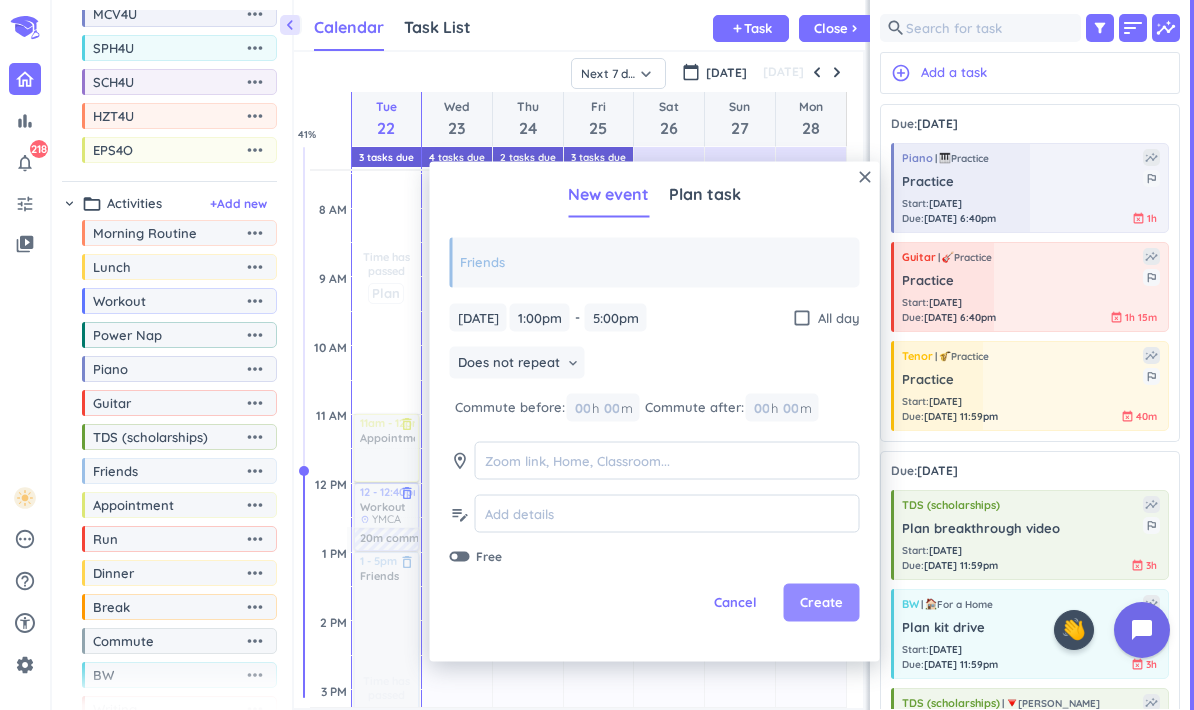 click on "Create" at bounding box center (822, 603) 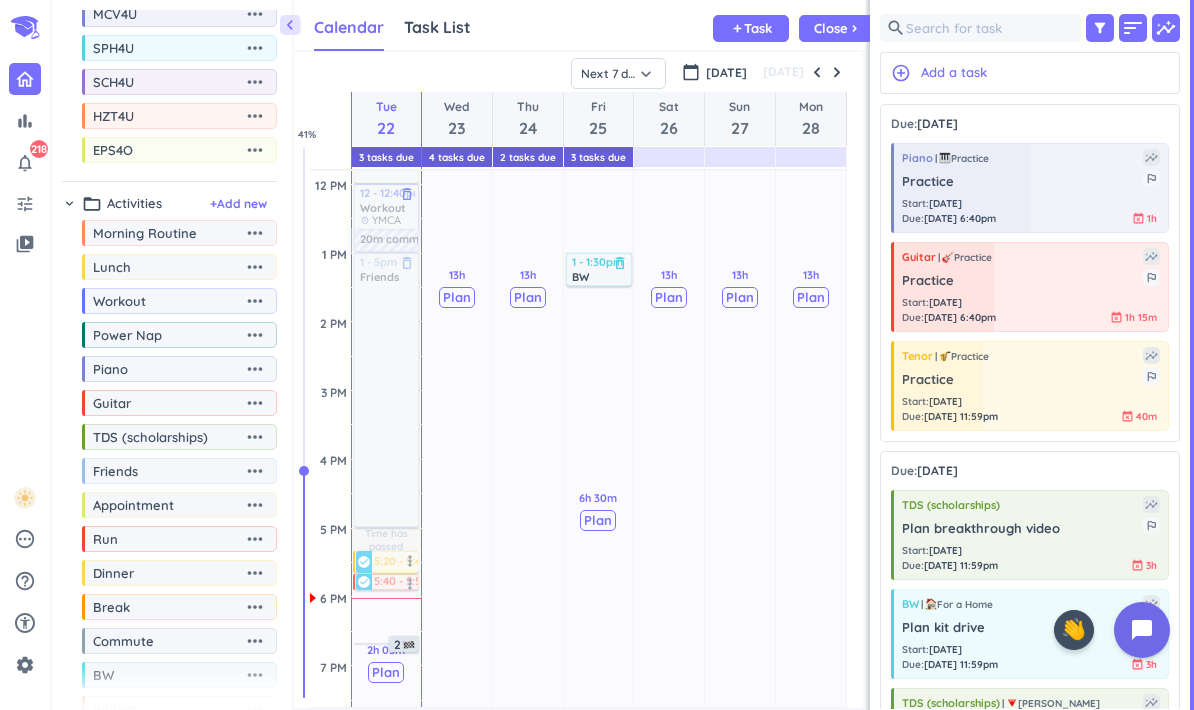 scroll, scrollTop: 560, scrollLeft: 0, axis: vertical 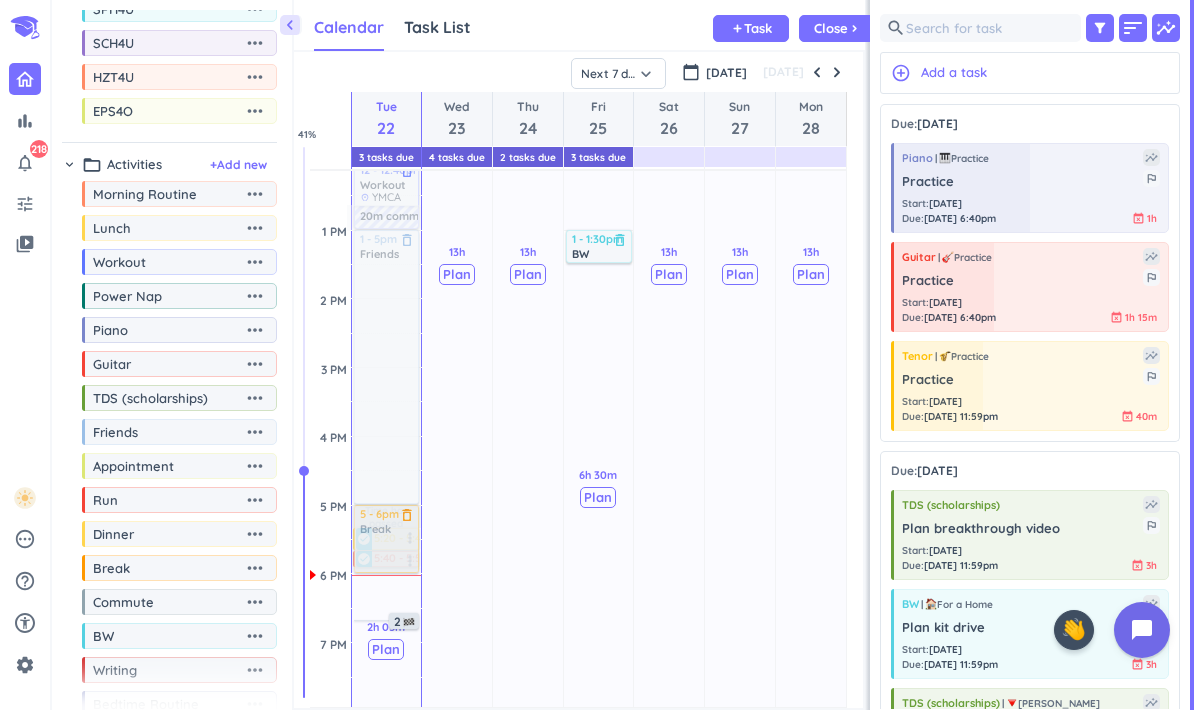 drag, startPoint x: 121, startPoint y: 585, endPoint x: 370, endPoint y: 527, distance: 255.6658 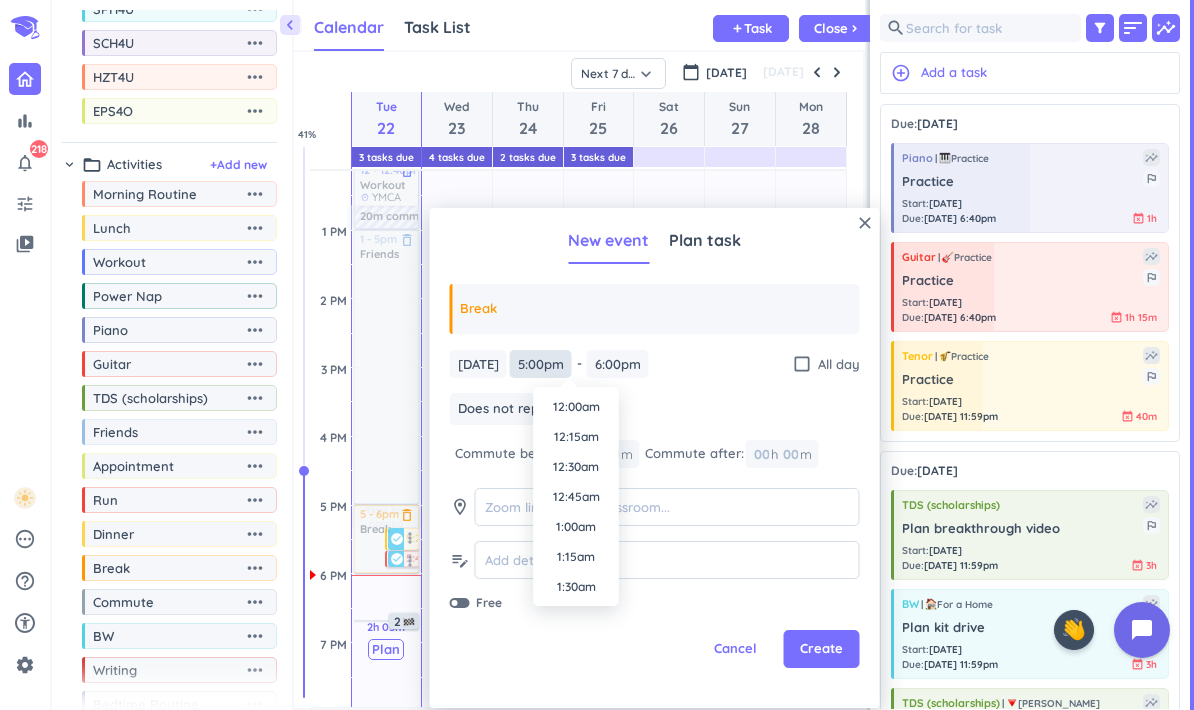 click on "5:00pm" at bounding box center [541, 364] 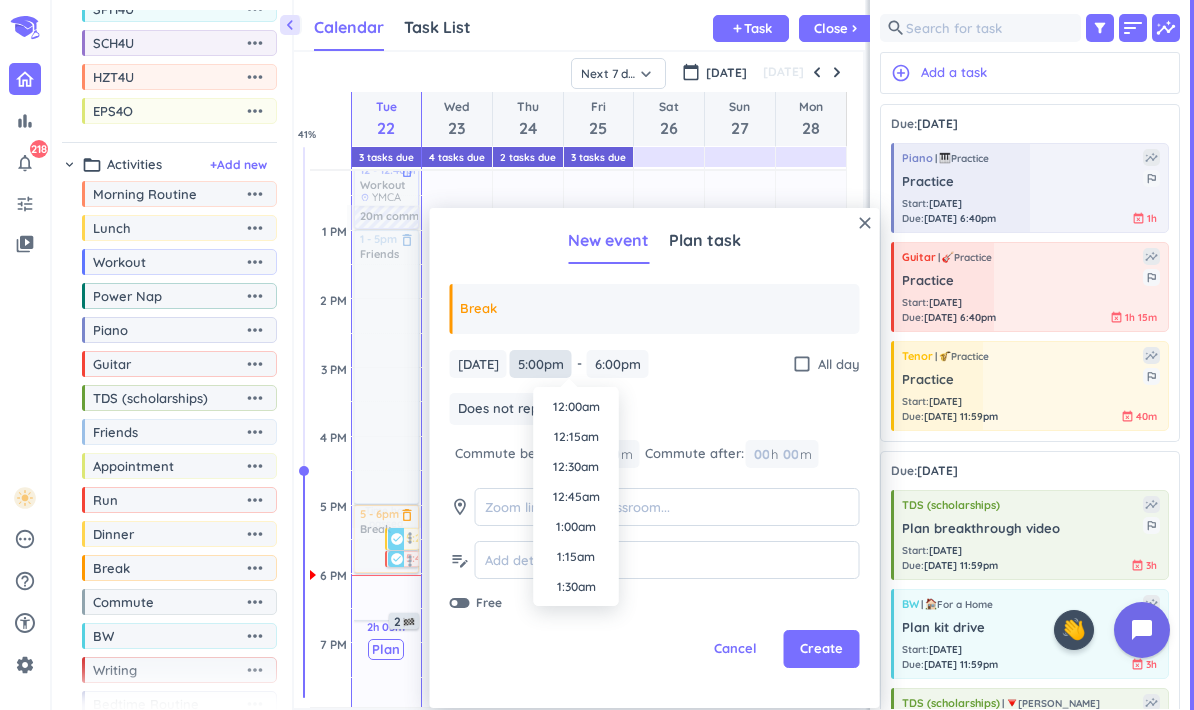 scroll, scrollTop: 1950, scrollLeft: 0, axis: vertical 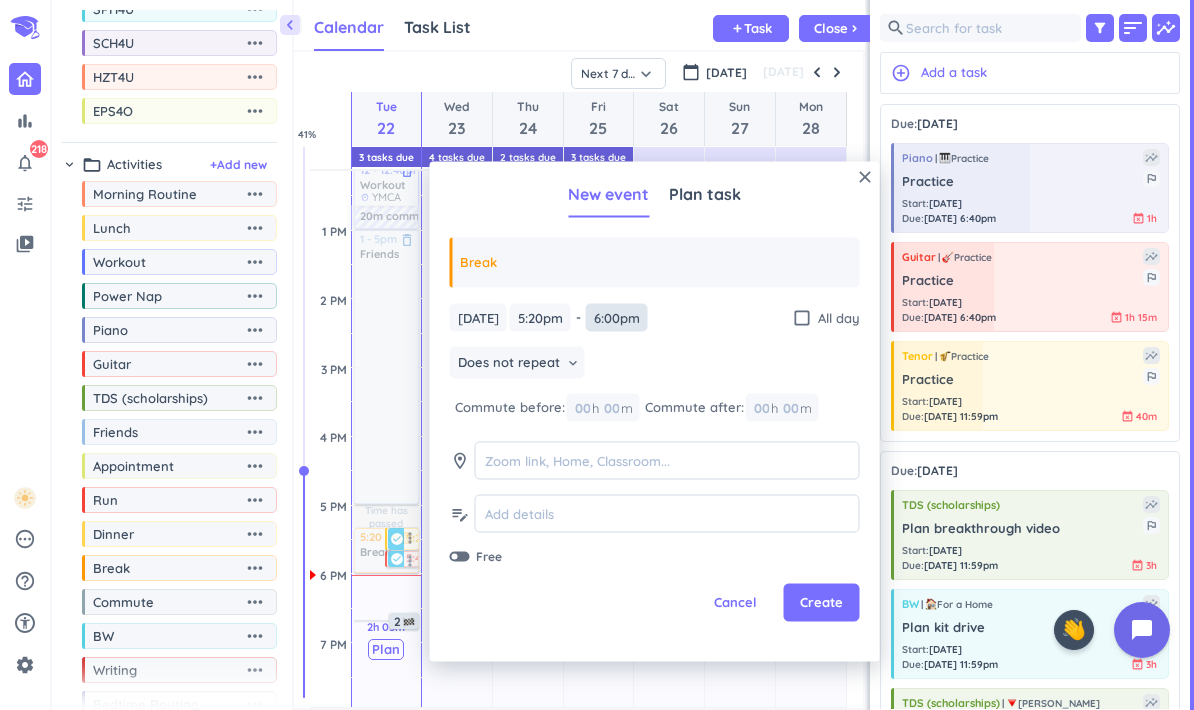 click on "6:00pm" at bounding box center (617, 317) 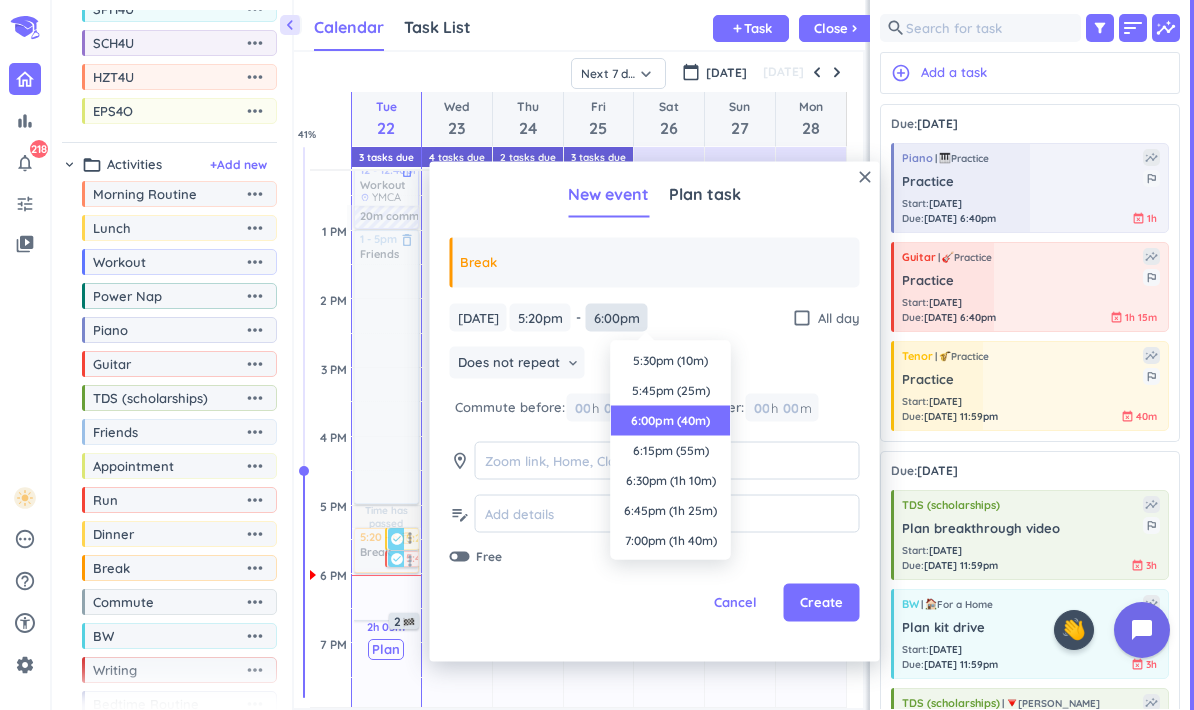 scroll, scrollTop: 60, scrollLeft: 0, axis: vertical 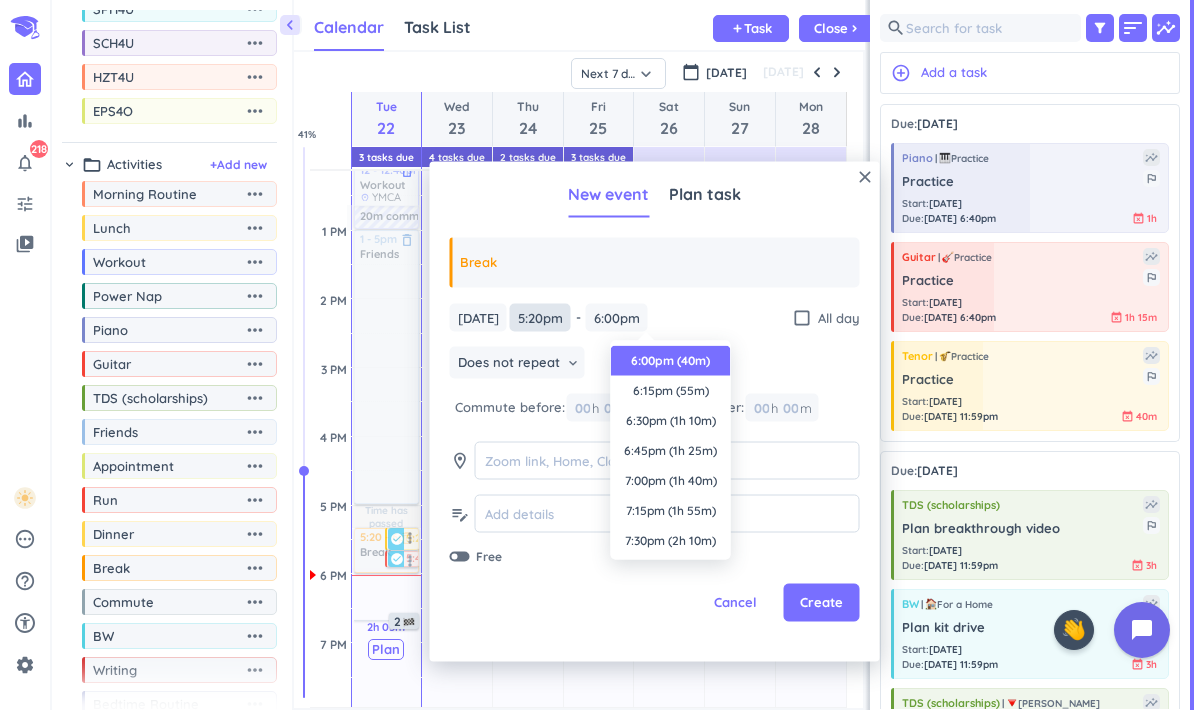click on "5:20pm" at bounding box center (540, 317) 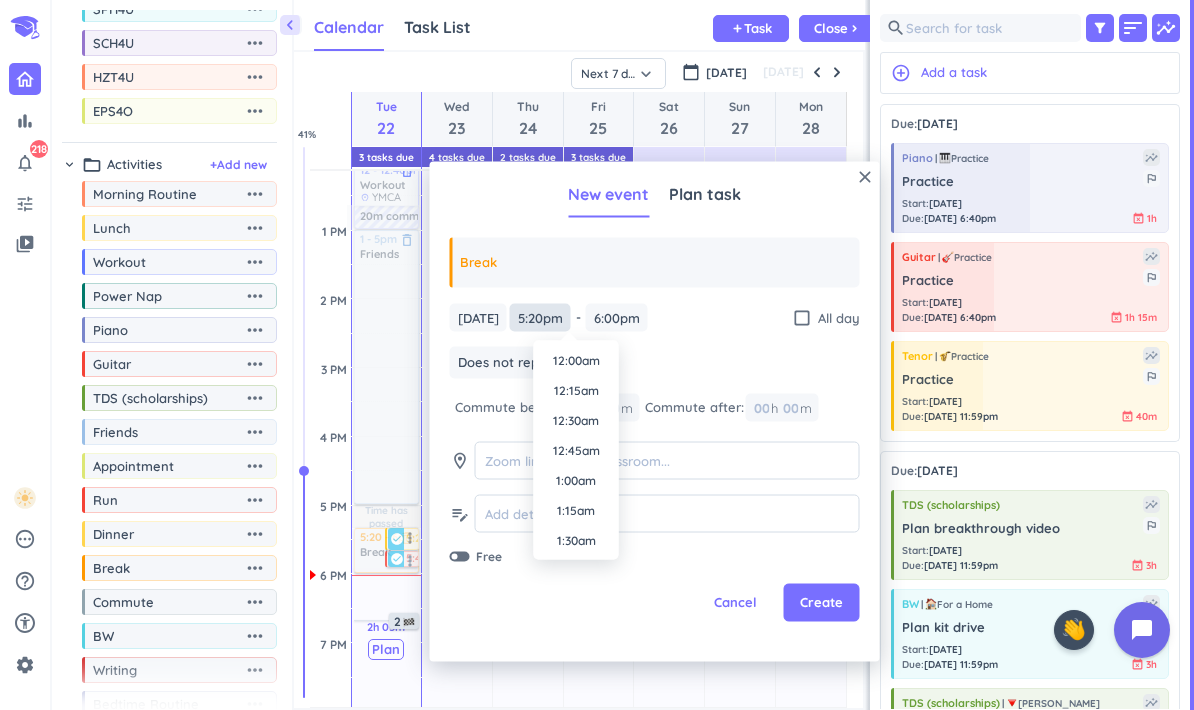 scroll, scrollTop: 1980, scrollLeft: 0, axis: vertical 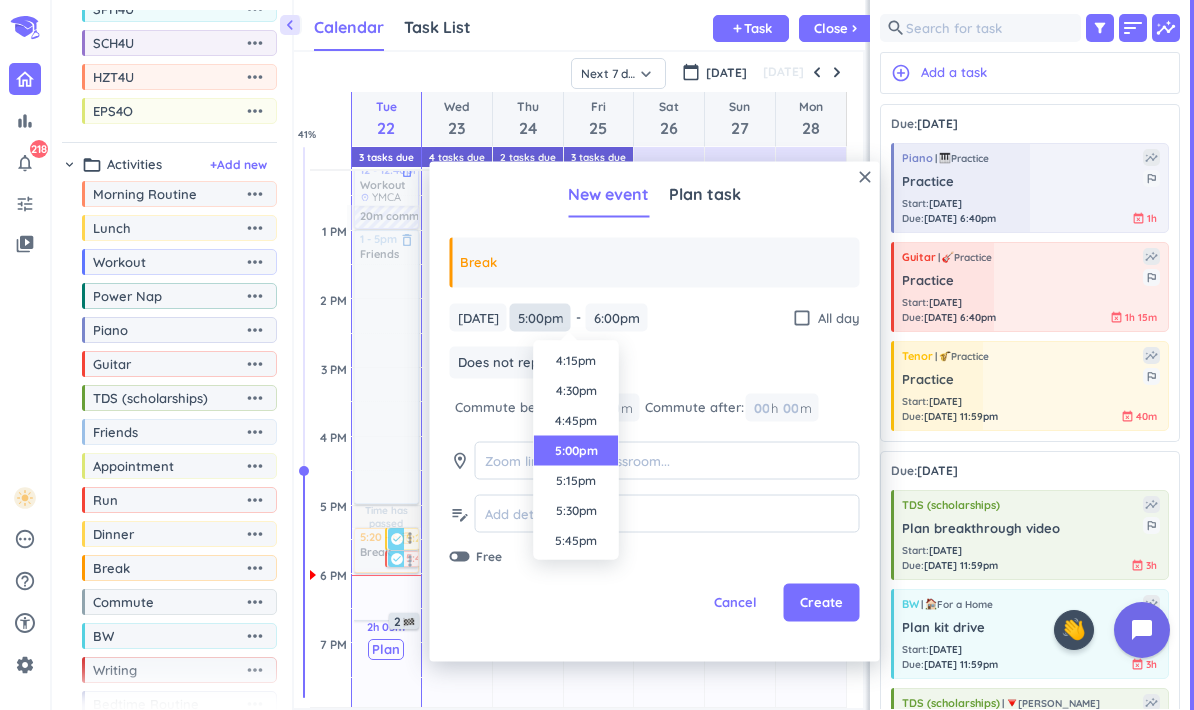 type on "5:00pm" 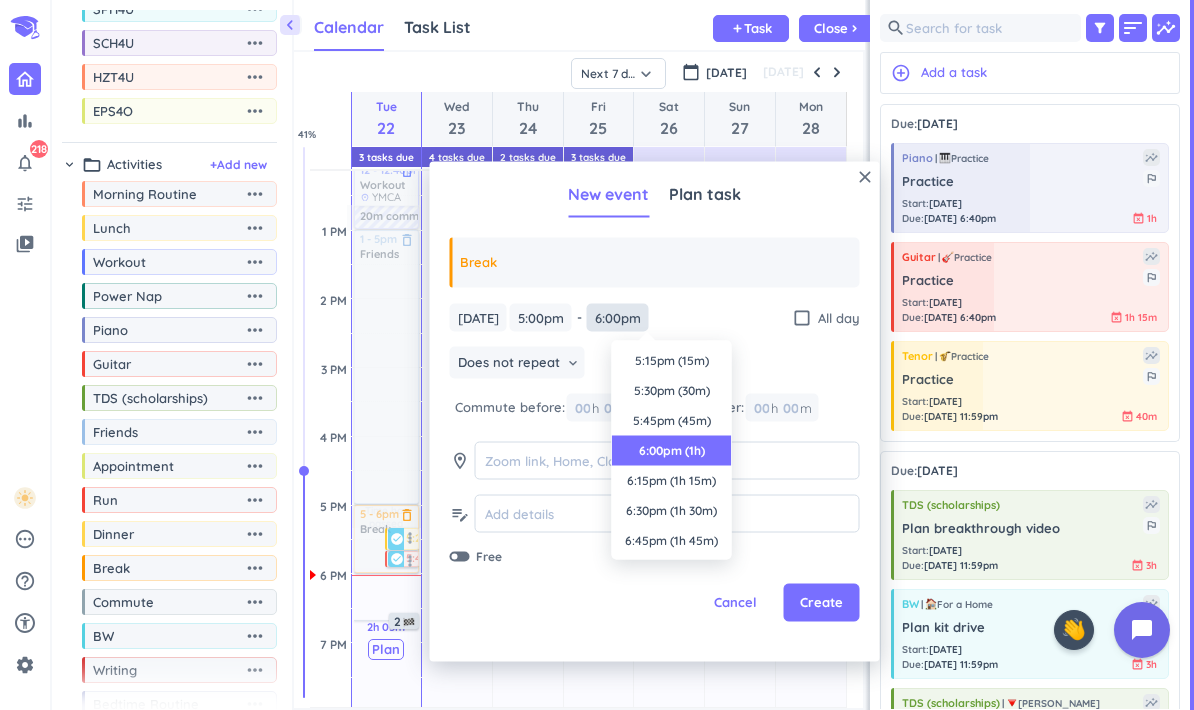 click on "6:00pm" at bounding box center (618, 317) 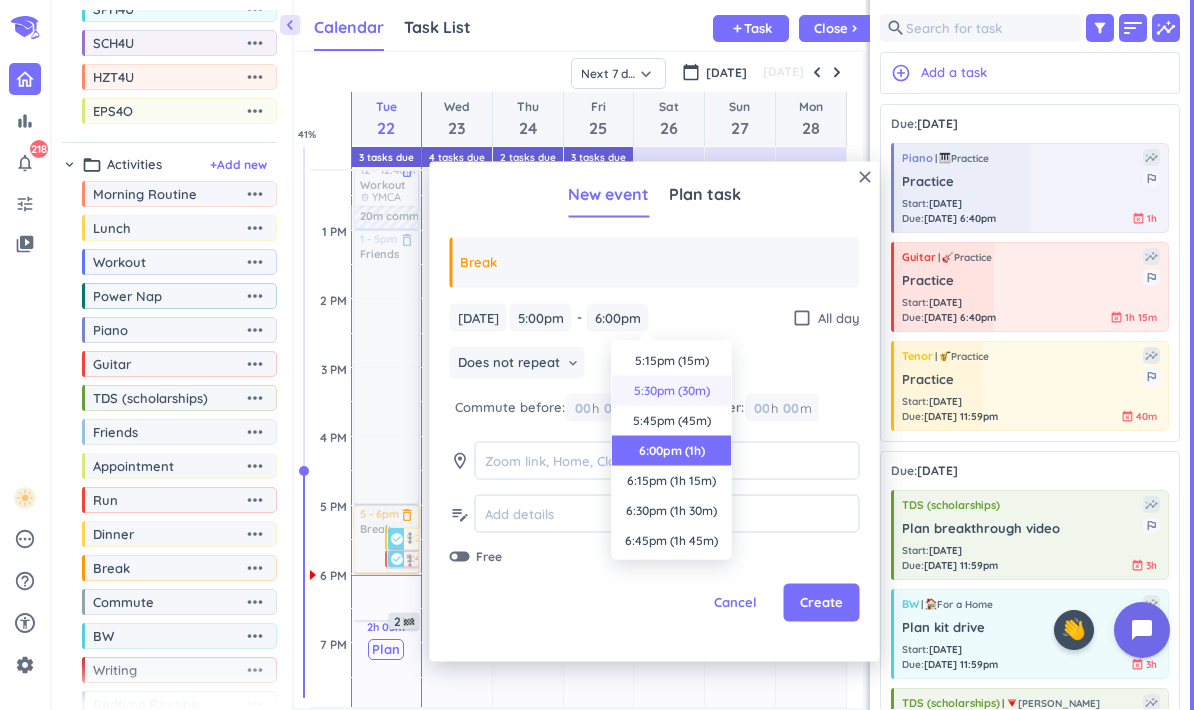 scroll, scrollTop: -1, scrollLeft: 0, axis: vertical 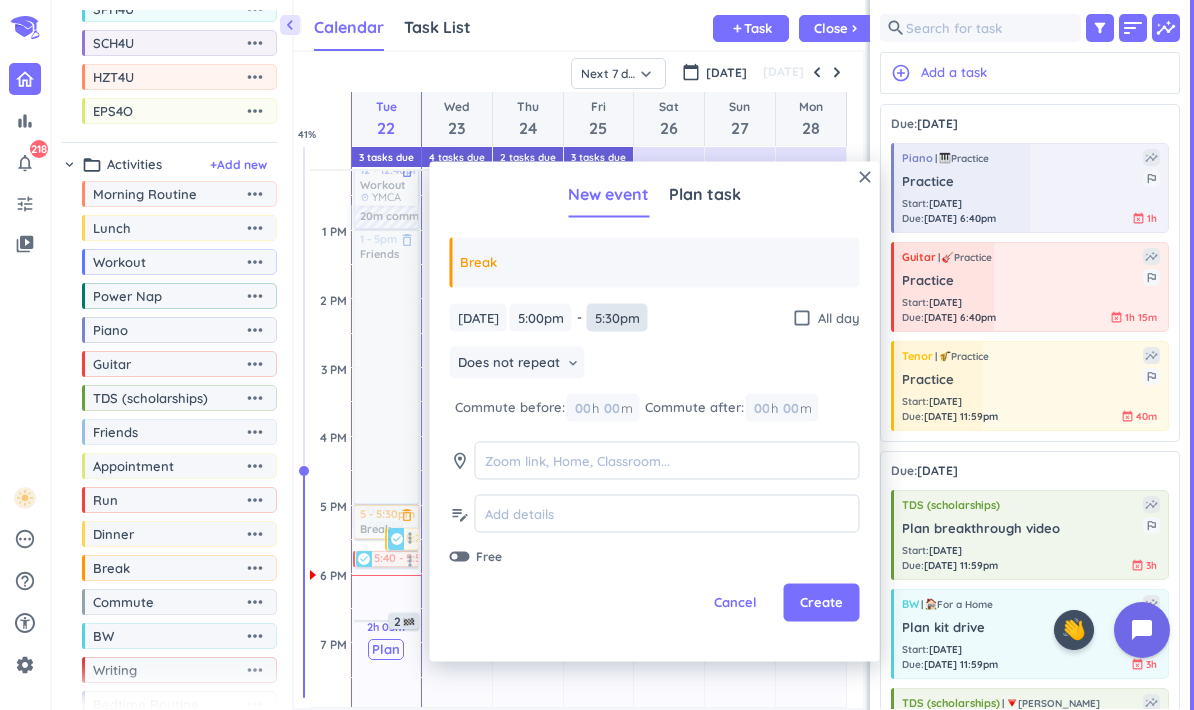 click on "5:30pm" at bounding box center (617, 317) 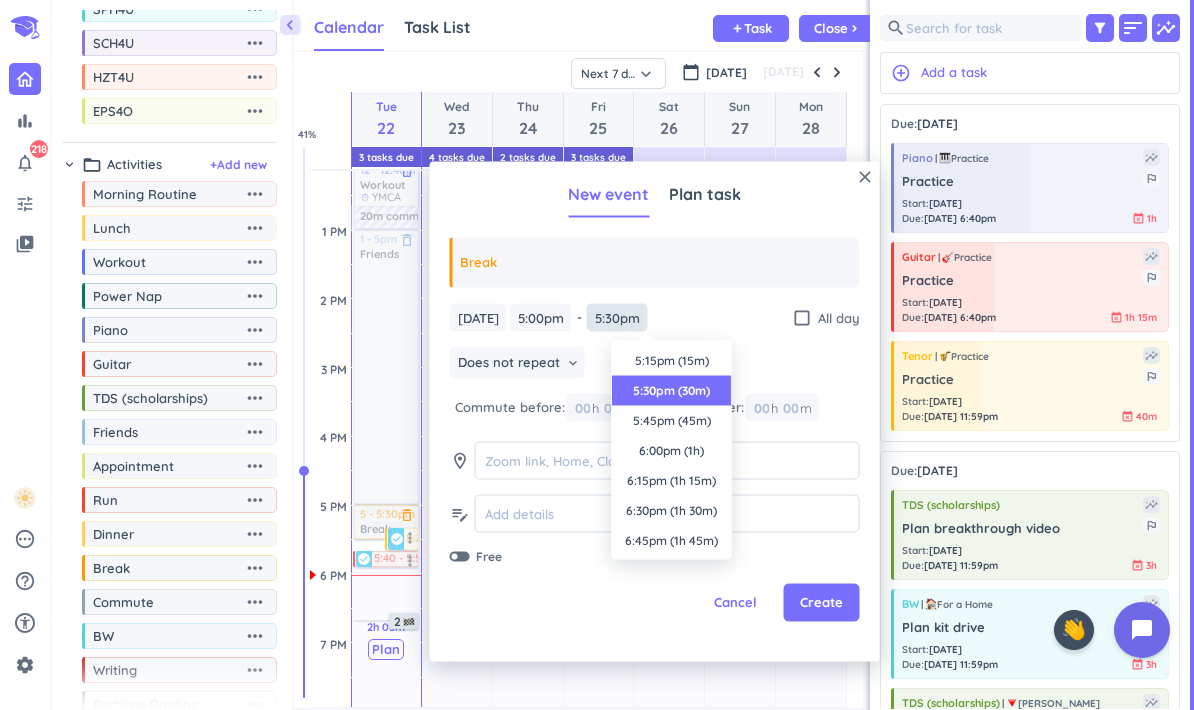 scroll, scrollTop: 30, scrollLeft: 0, axis: vertical 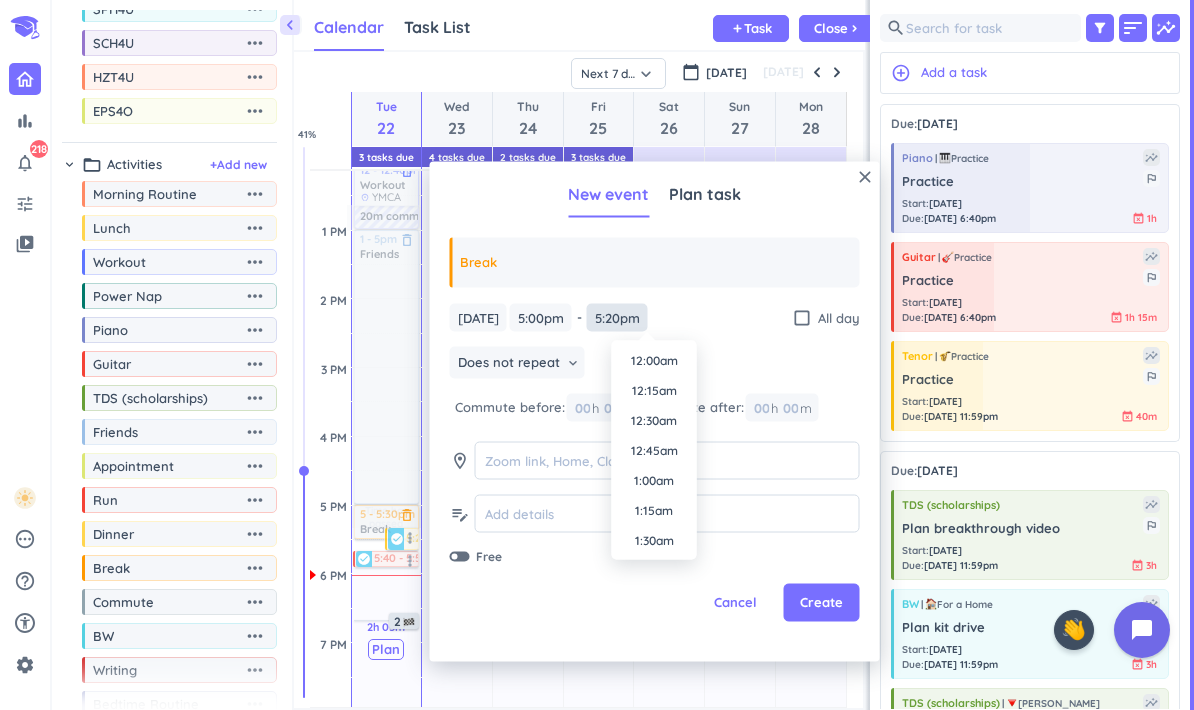 type on "5:20pm" 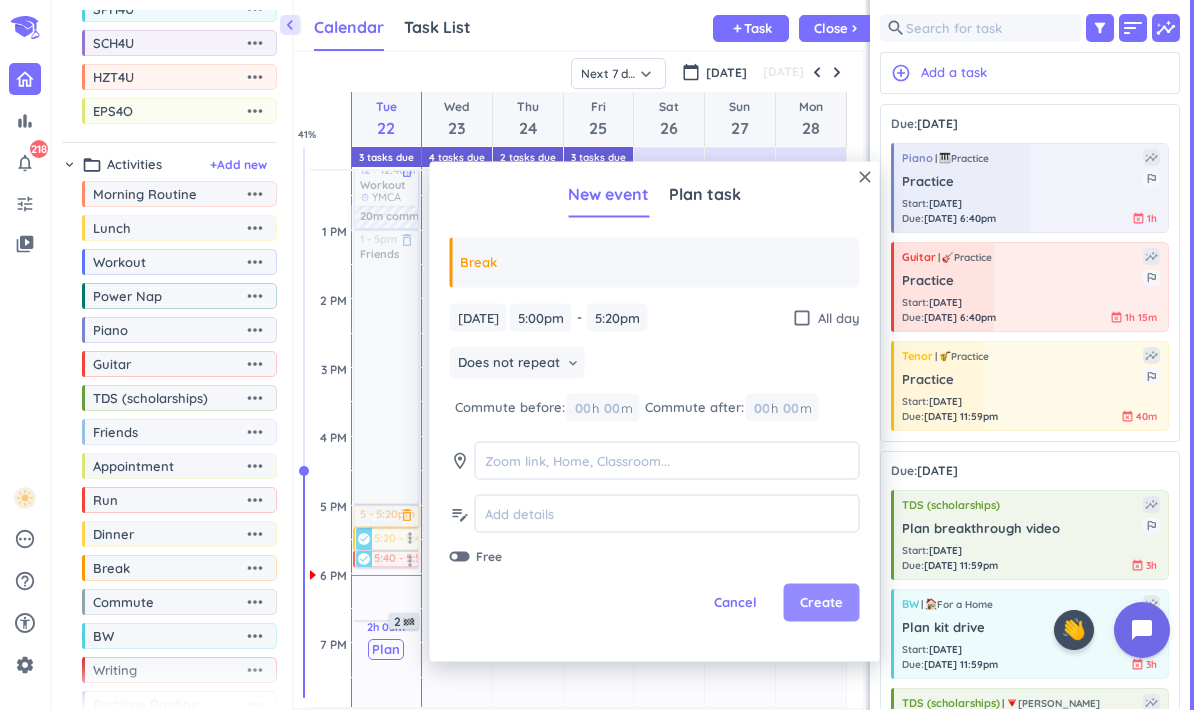 click on "Create" at bounding box center [821, 603] 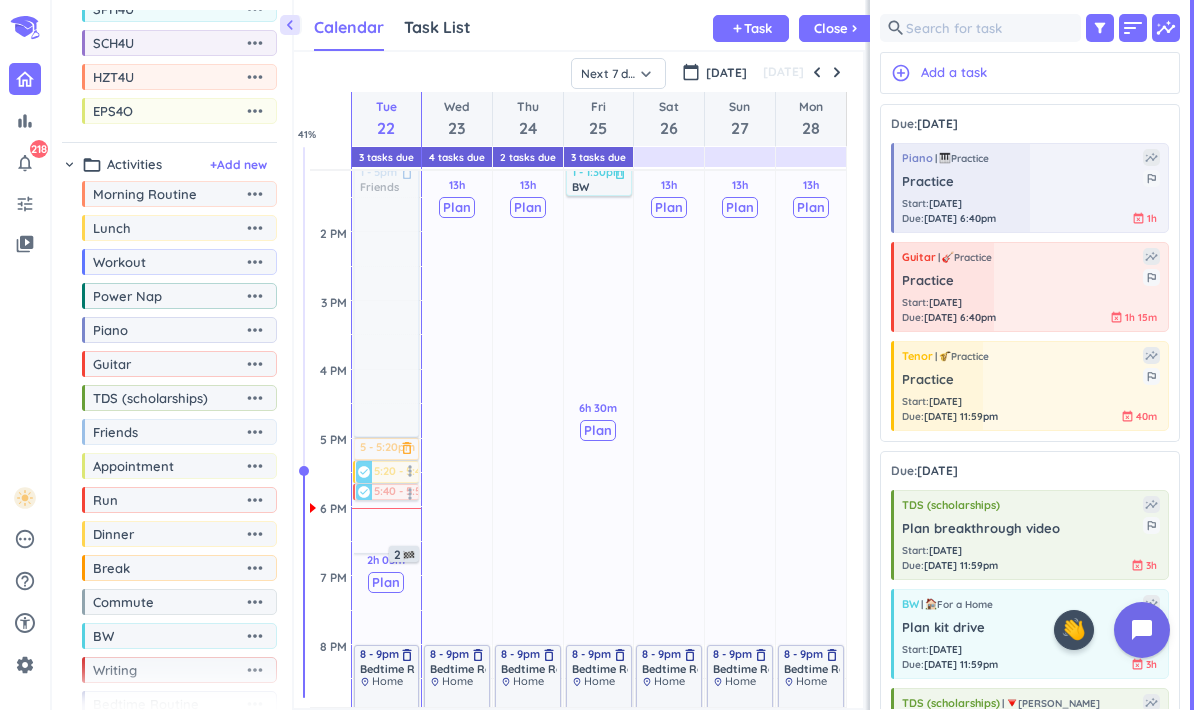 scroll, scrollTop: 649, scrollLeft: 0, axis: vertical 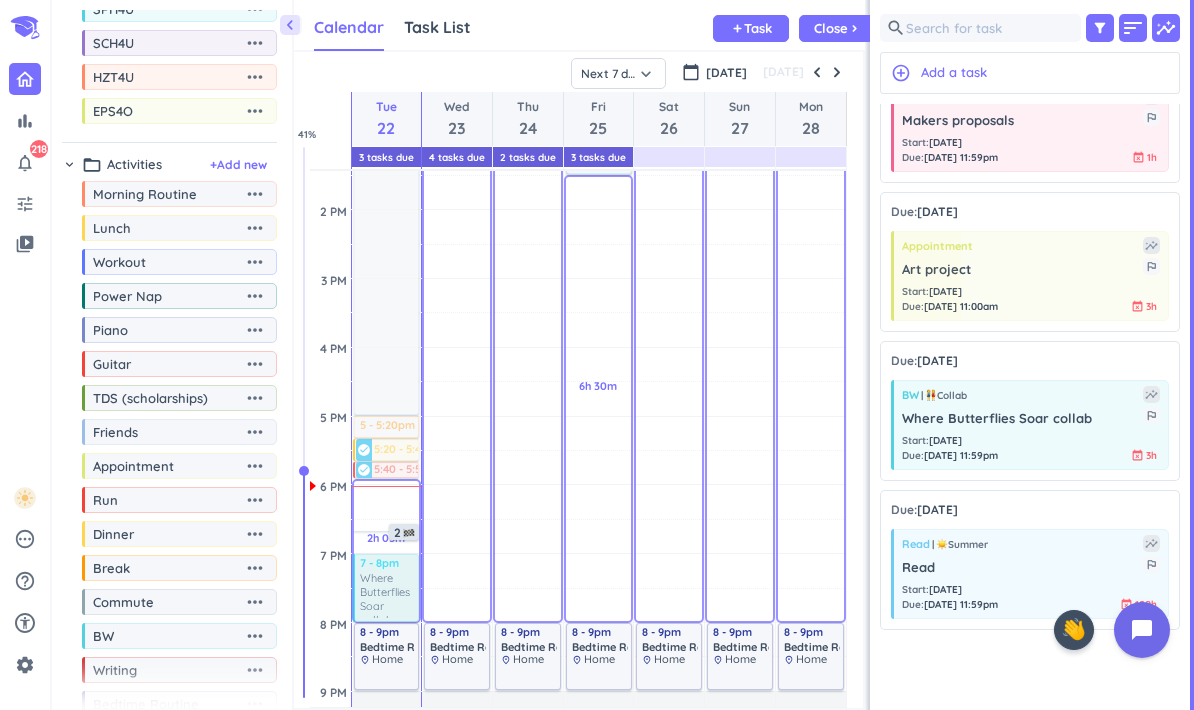 drag, startPoint x: 1026, startPoint y: 420, endPoint x: 375, endPoint y: 568, distance: 667.6114 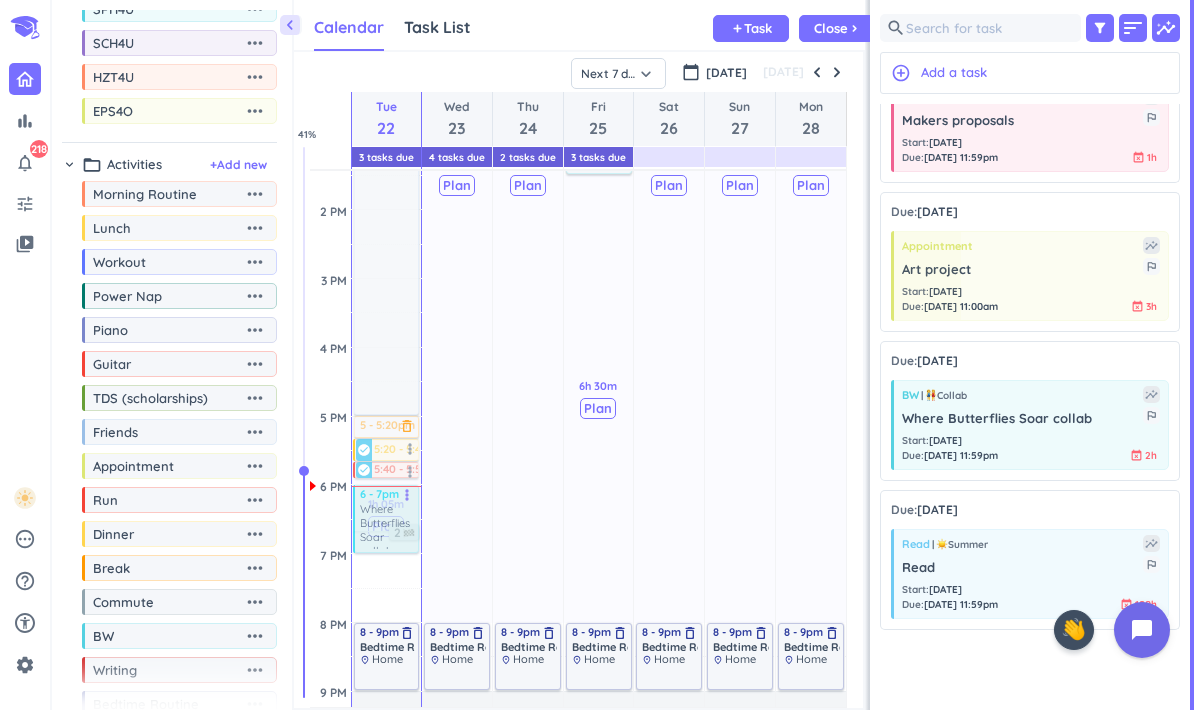 drag, startPoint x: 382, startPoint y: 596, endPoint x: 375, endPoint y: 520, distance: 76.321686 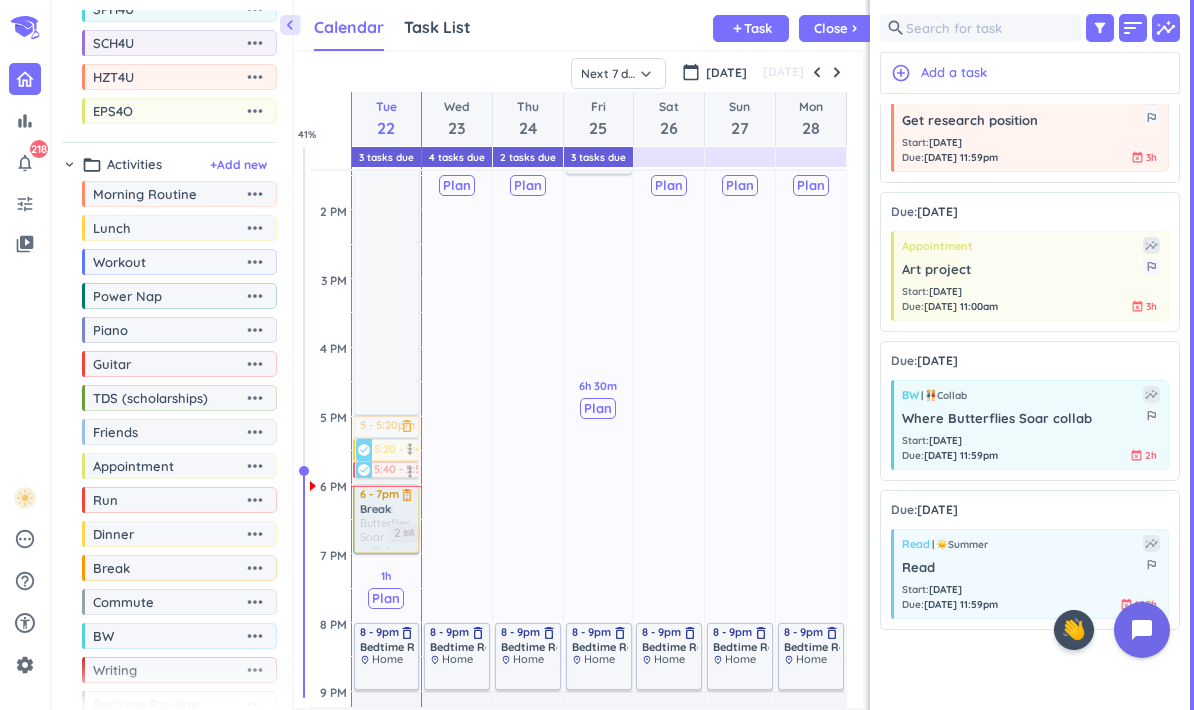 drag, startPoint x: 121, startPoint y: 581, endPoint x: 382, endPoint y: 498, distance: 273.87955 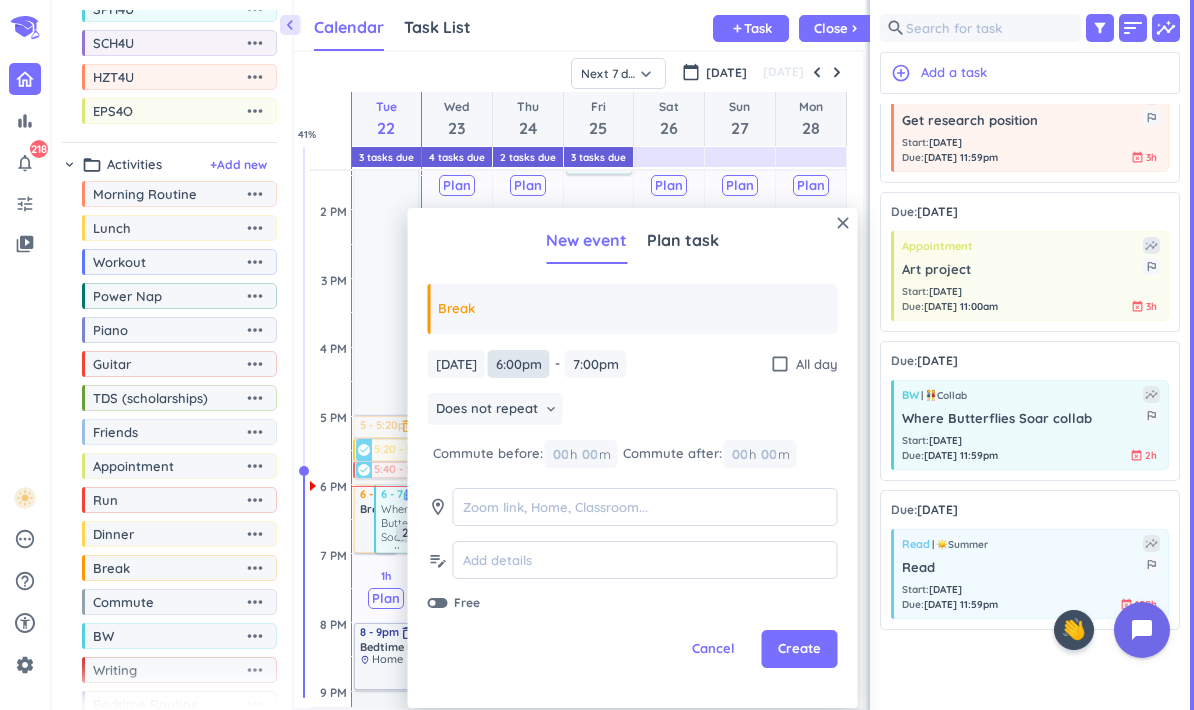 click on "6:00pm" at bounding box center (519, 364) 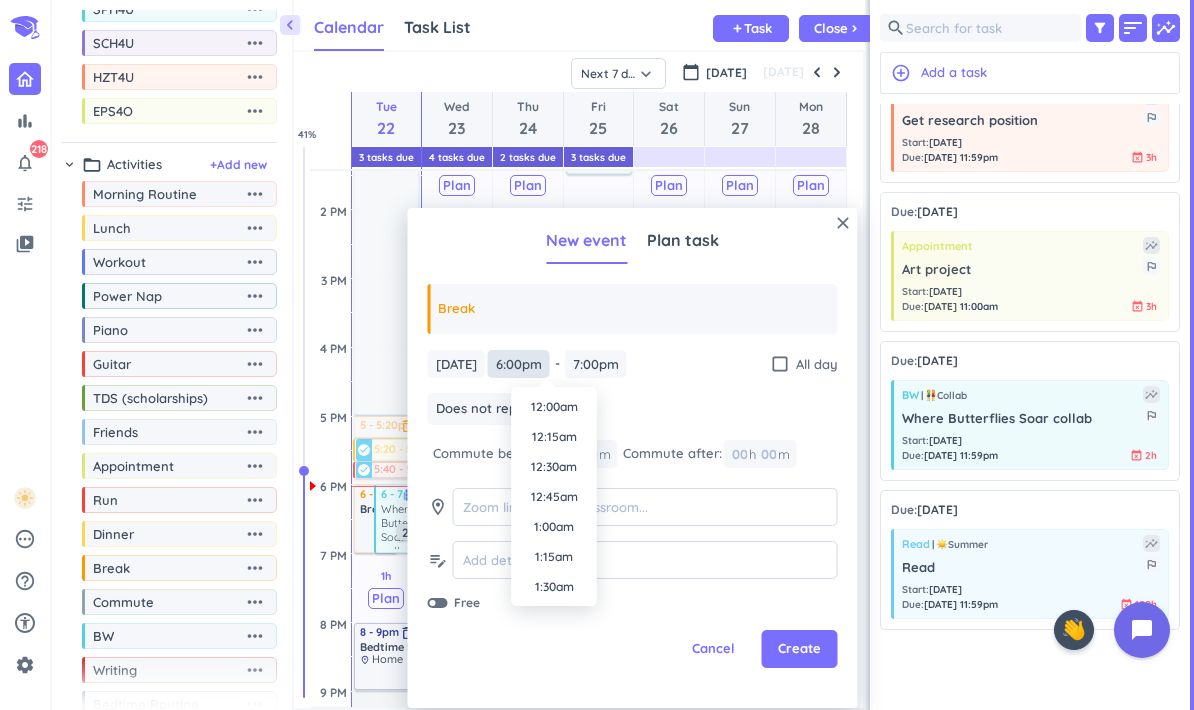 scroll, scrollTop: 2070, scrollLeft: 0, axis: vertical 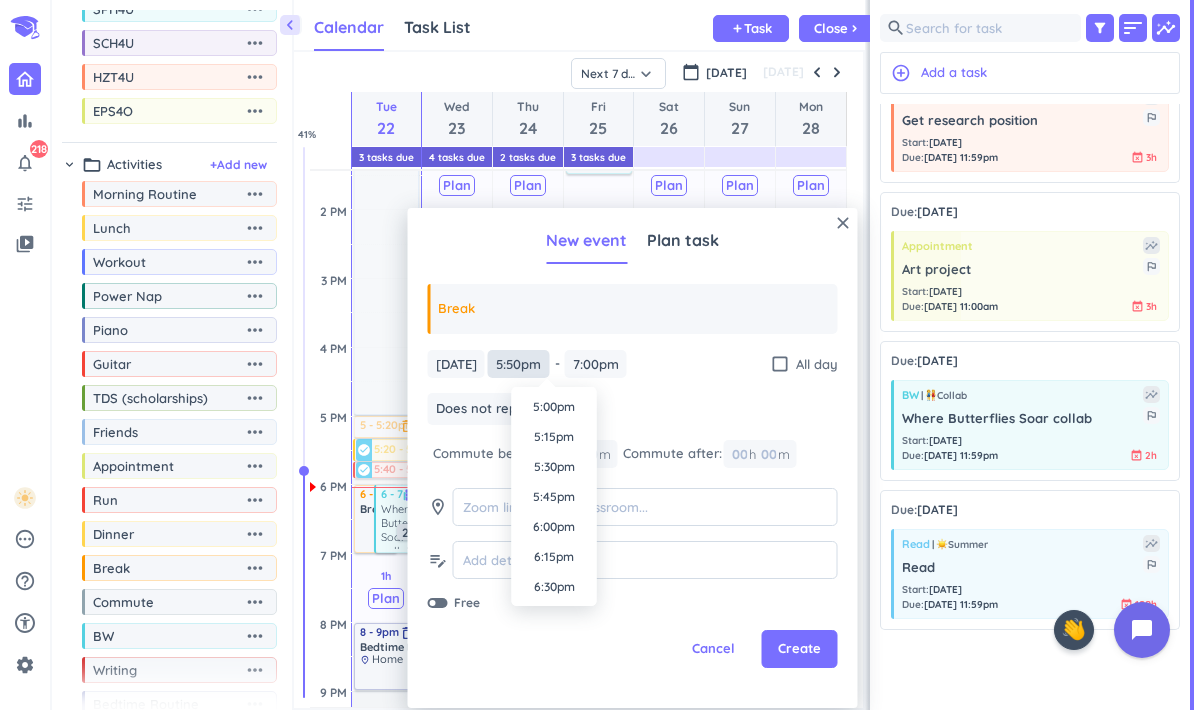 type on "5:50pm" 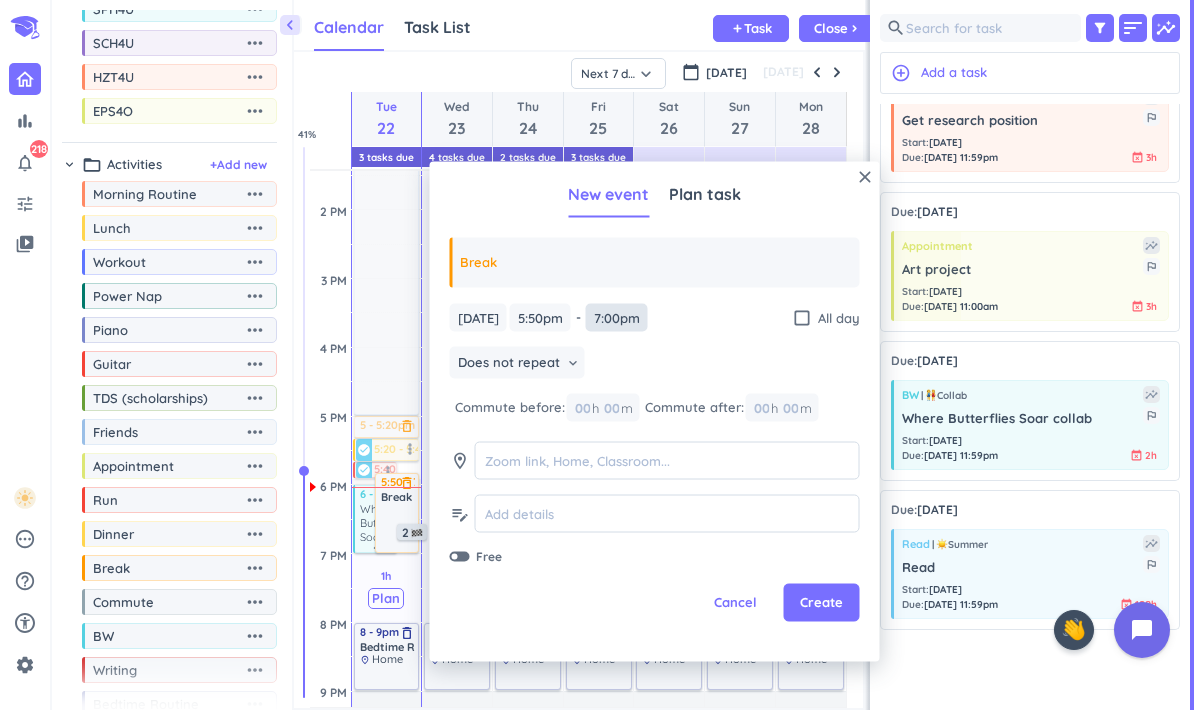 click on "7:00pm" at bounding box center [617, 317] 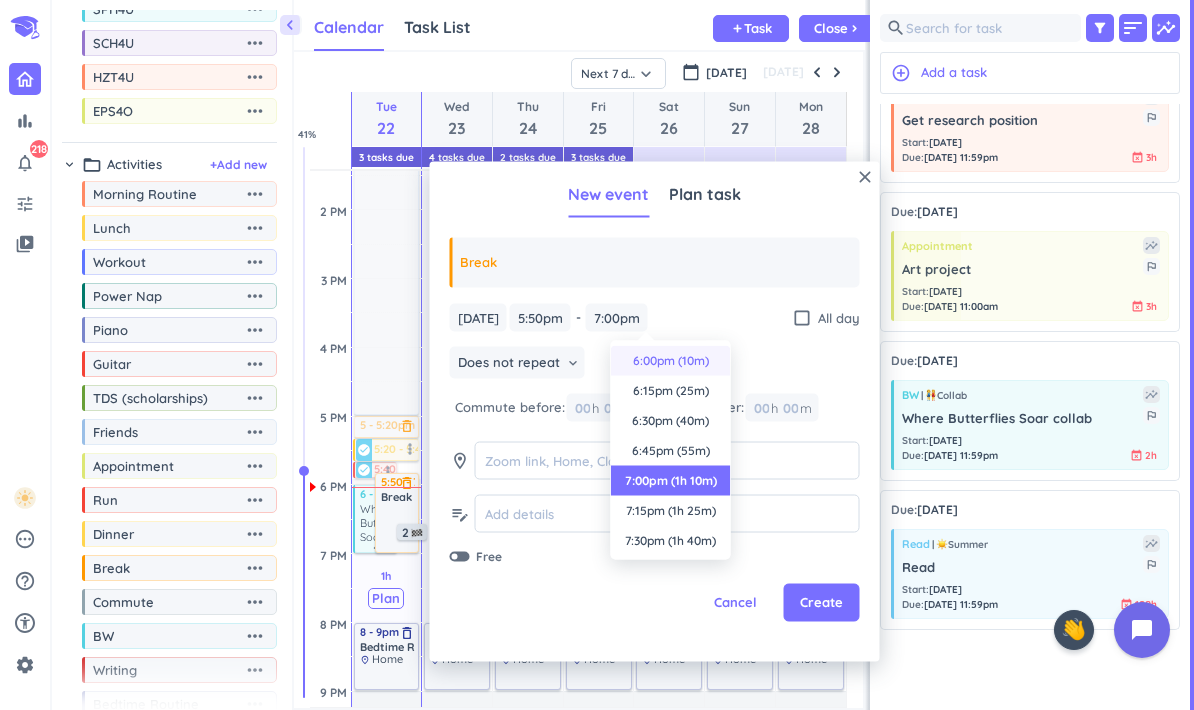 scroll, scrollTop: -2, scrollLeft: 0, axis: vertical 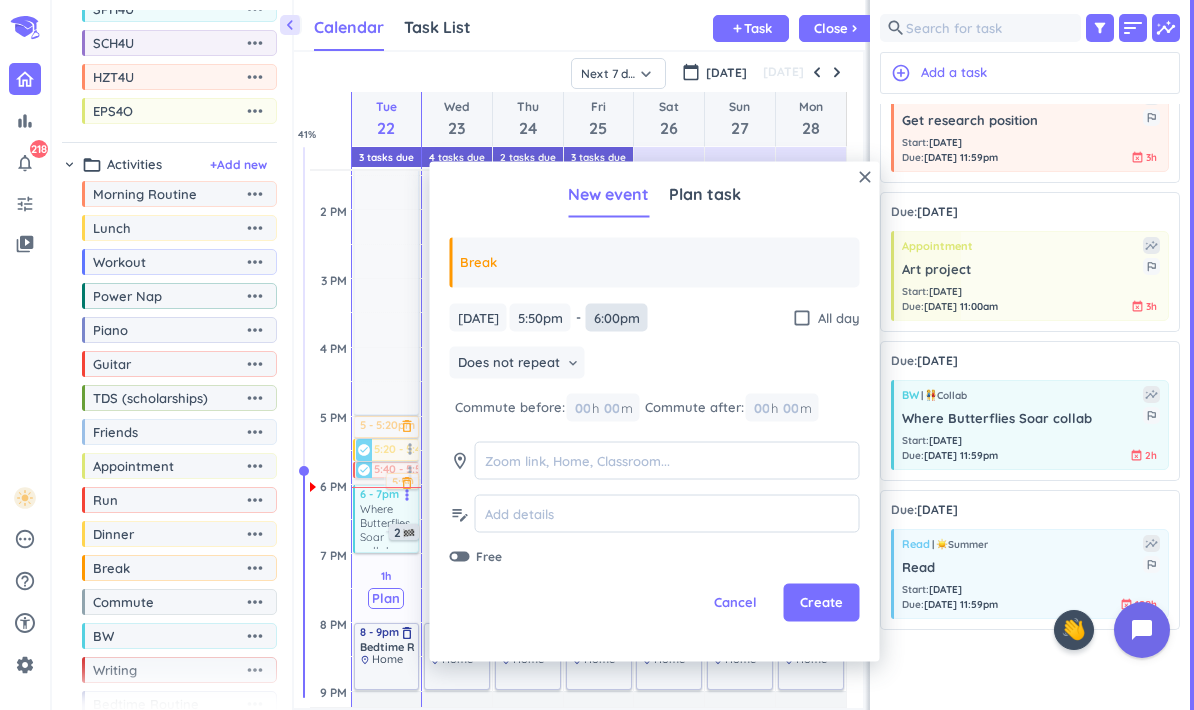 click on "6:00pm" at bounding box center [617, 317] 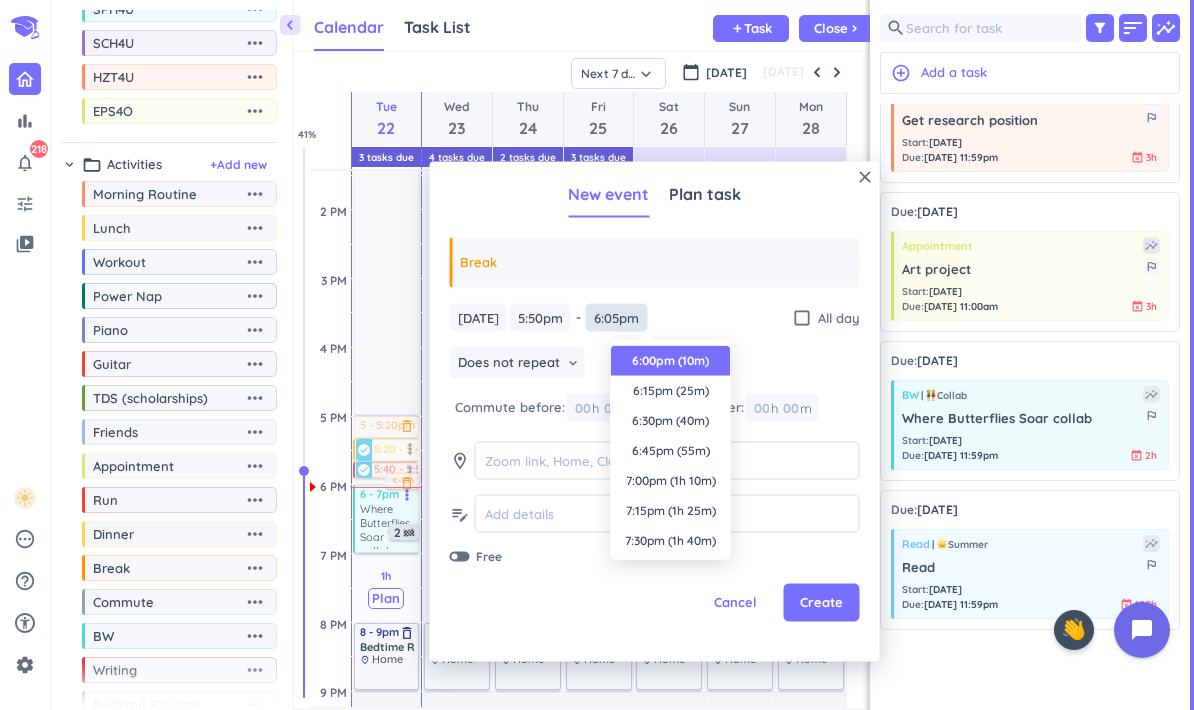 type on "6:05pm" 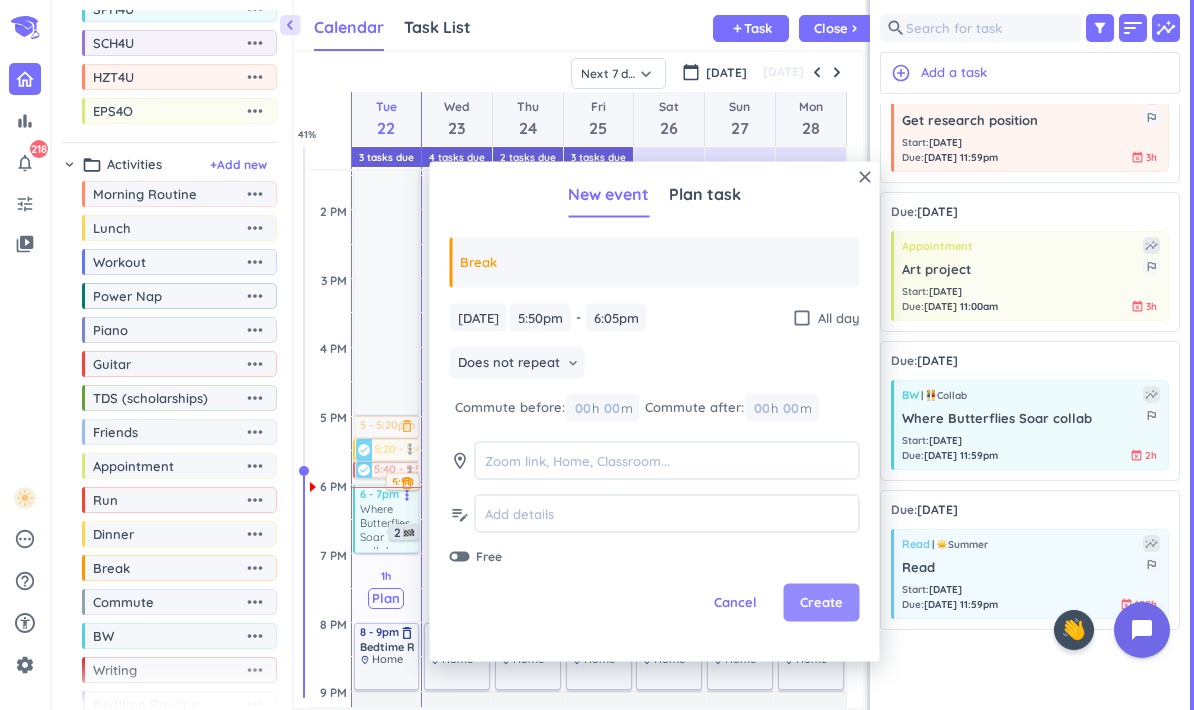click on "Create" at bounding box center (821, 603) 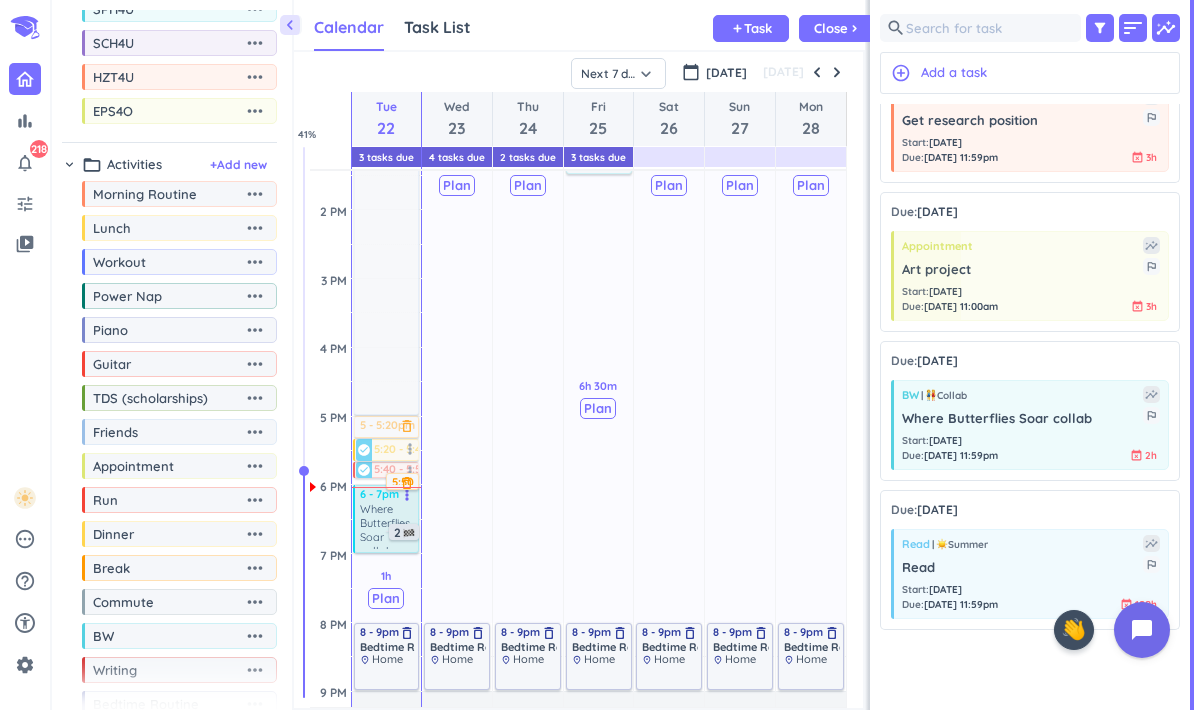 click on "Where Butterflies Soar collab" at bounding box center (388, 525) 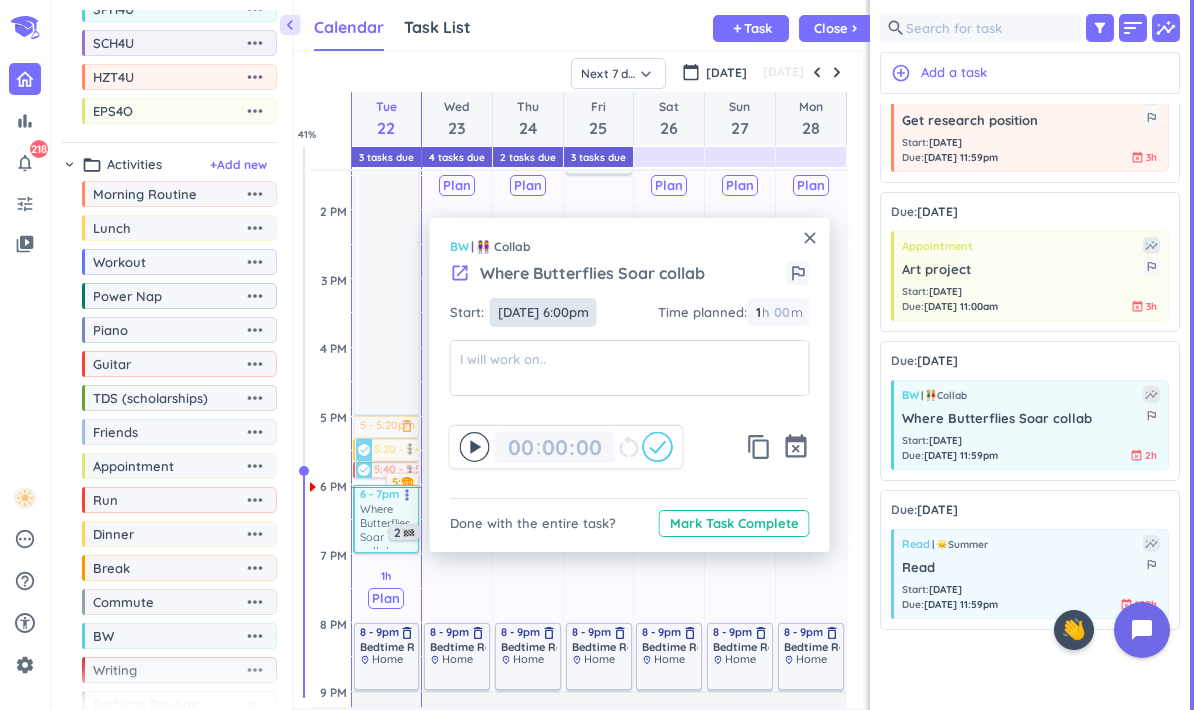 click on "[DATE] 6:00pm" at bounding box center (543, 312) 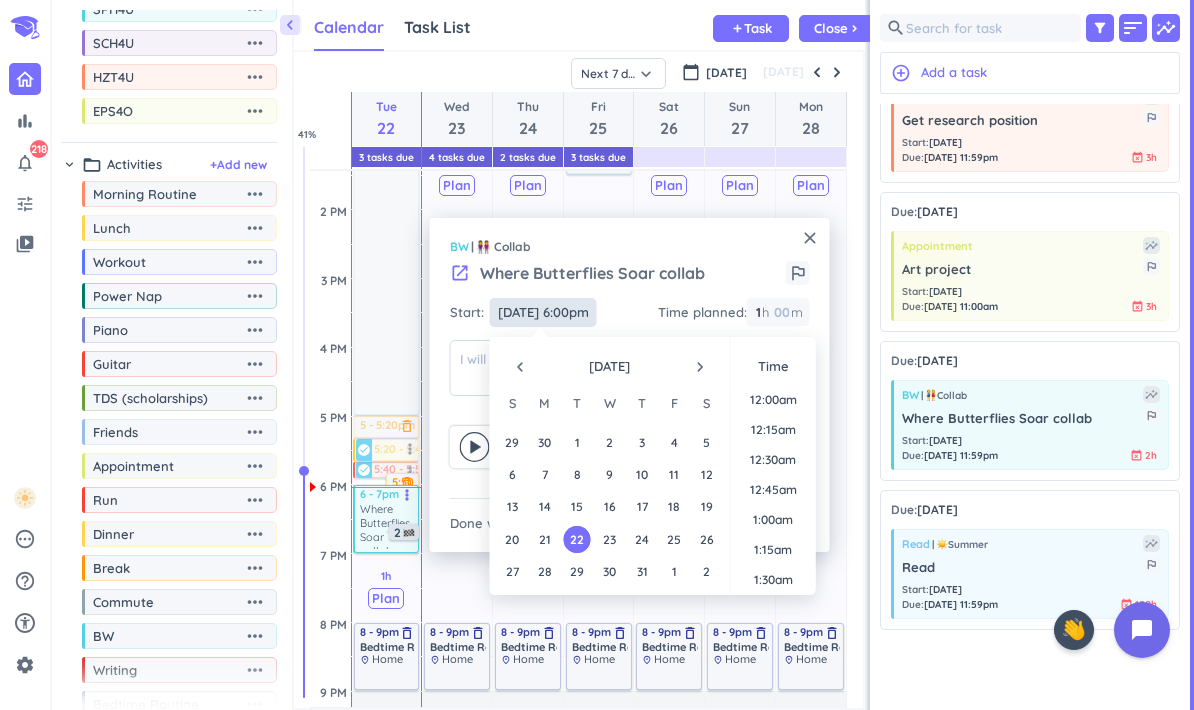scroll, scrollTop: 2071, scrollLeft: 0, axis: vertical 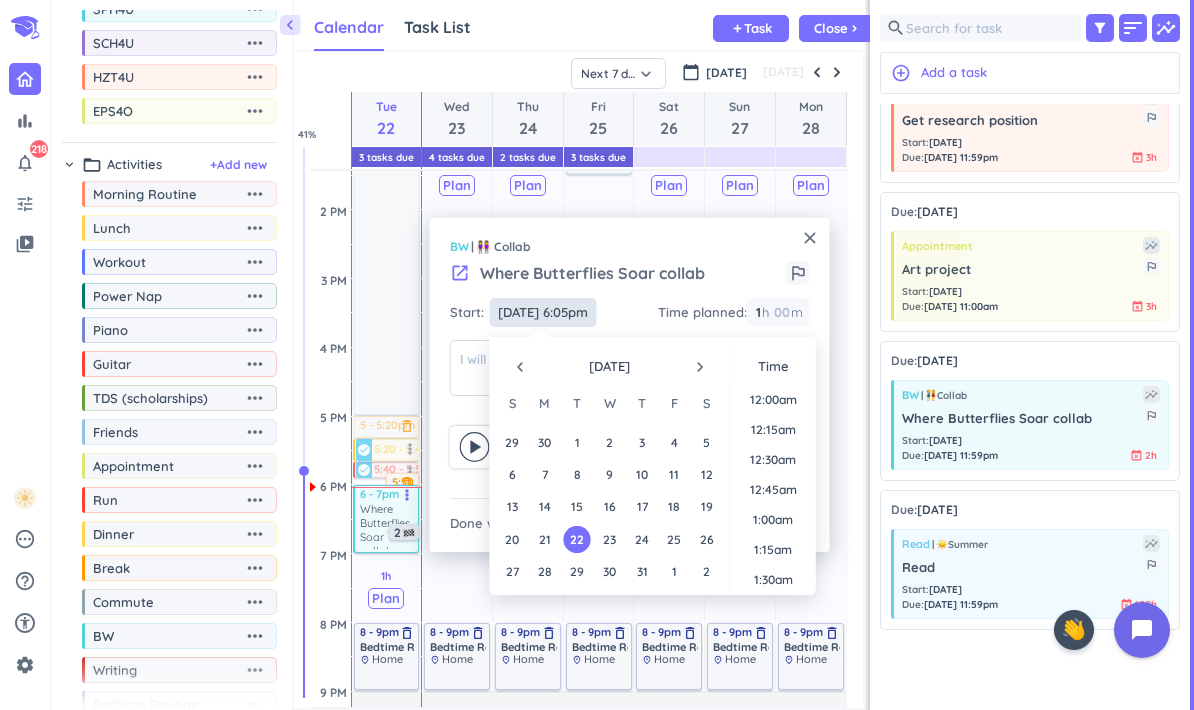 type on "[DATE] 6:05pm" 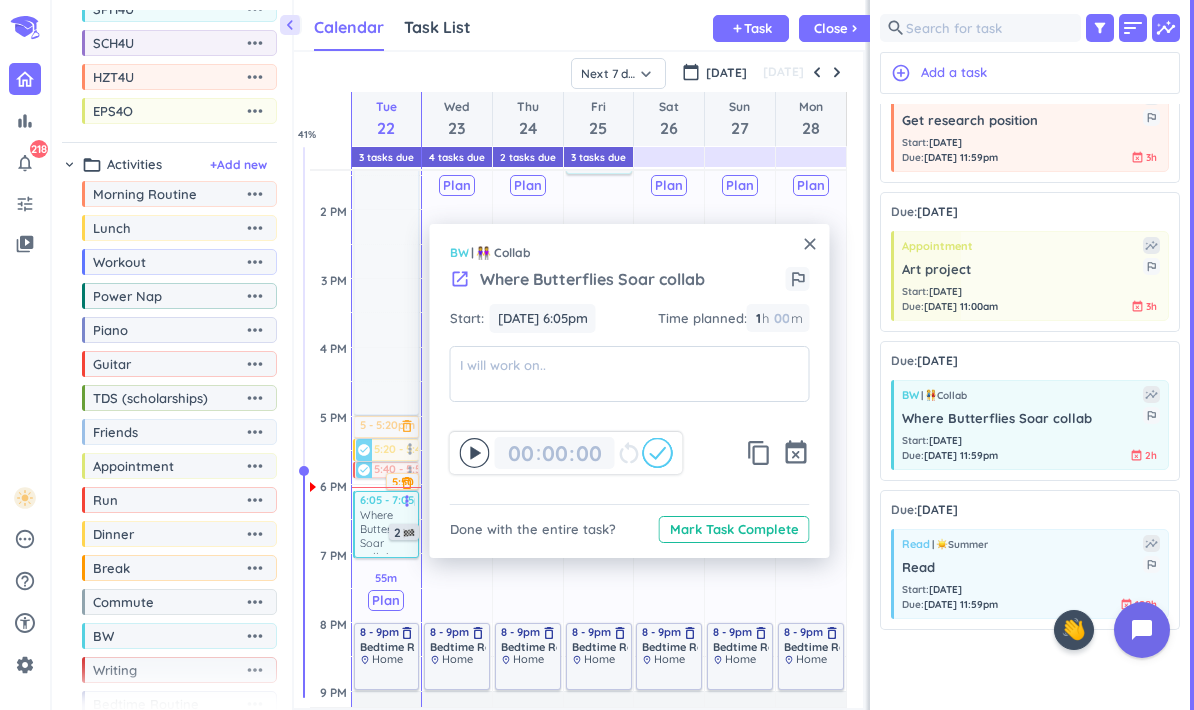 click on "close" at bounding box center [810, 244] 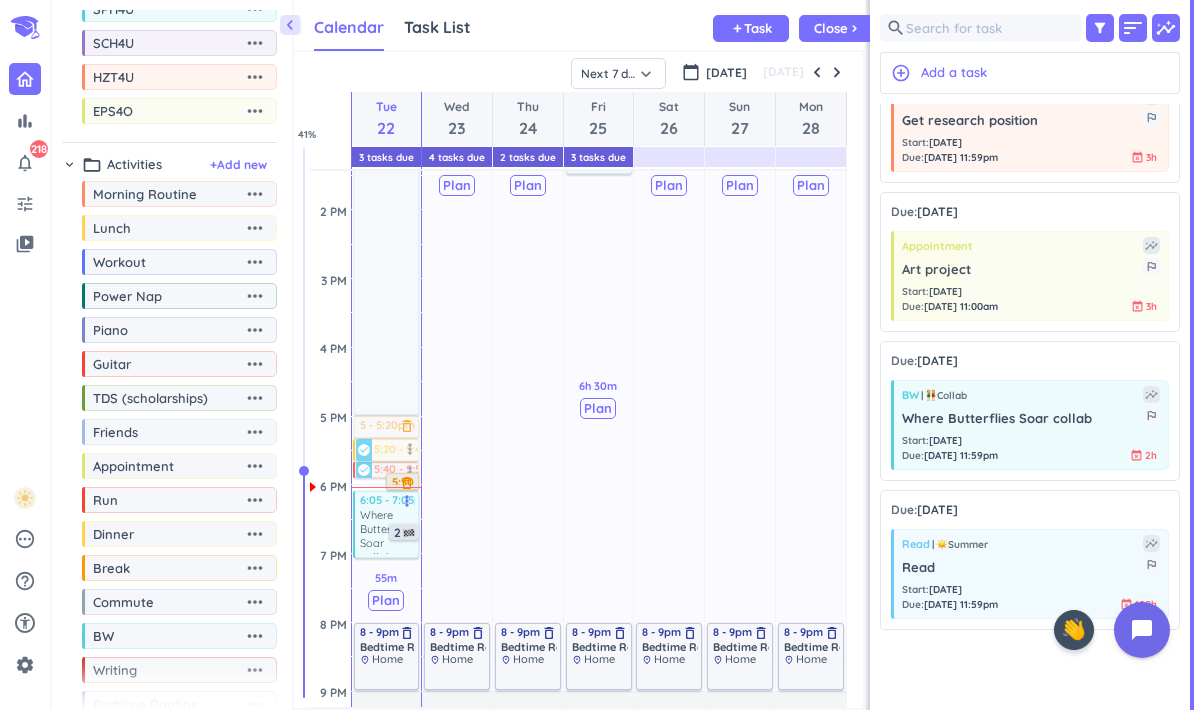 click on "5:50 - 6:05pm" at bounding box center (432, 480) 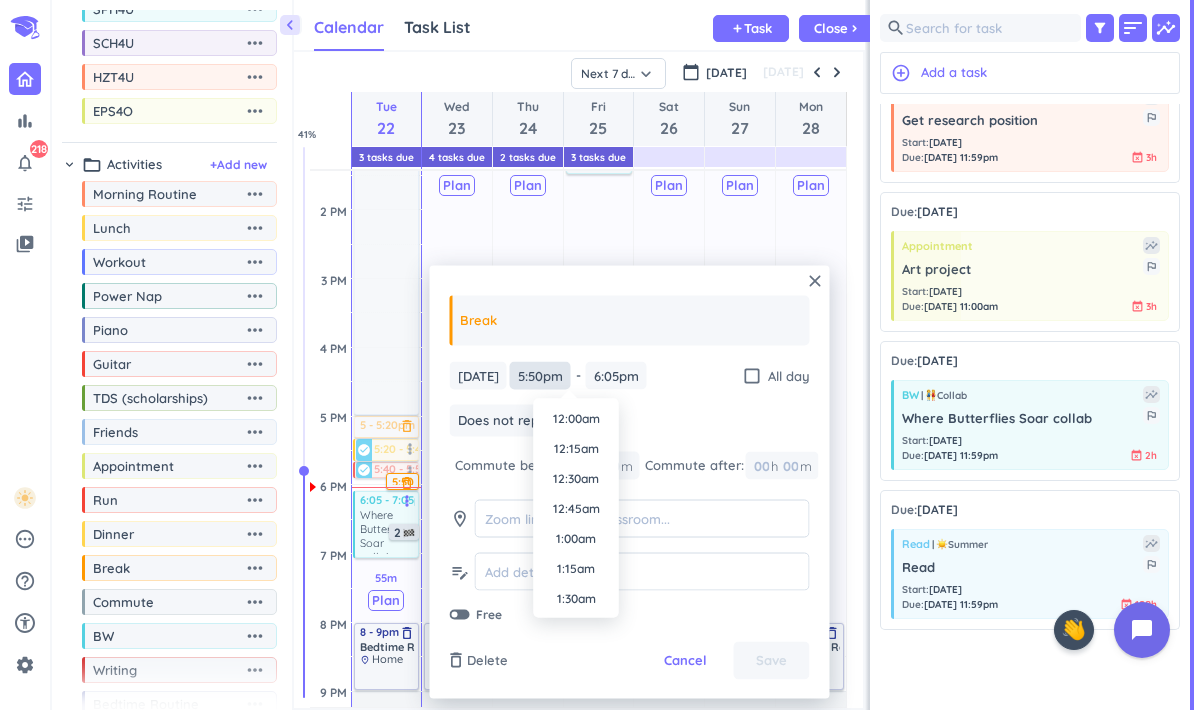 click on "5:50pm" at bounding box center [540, 375] 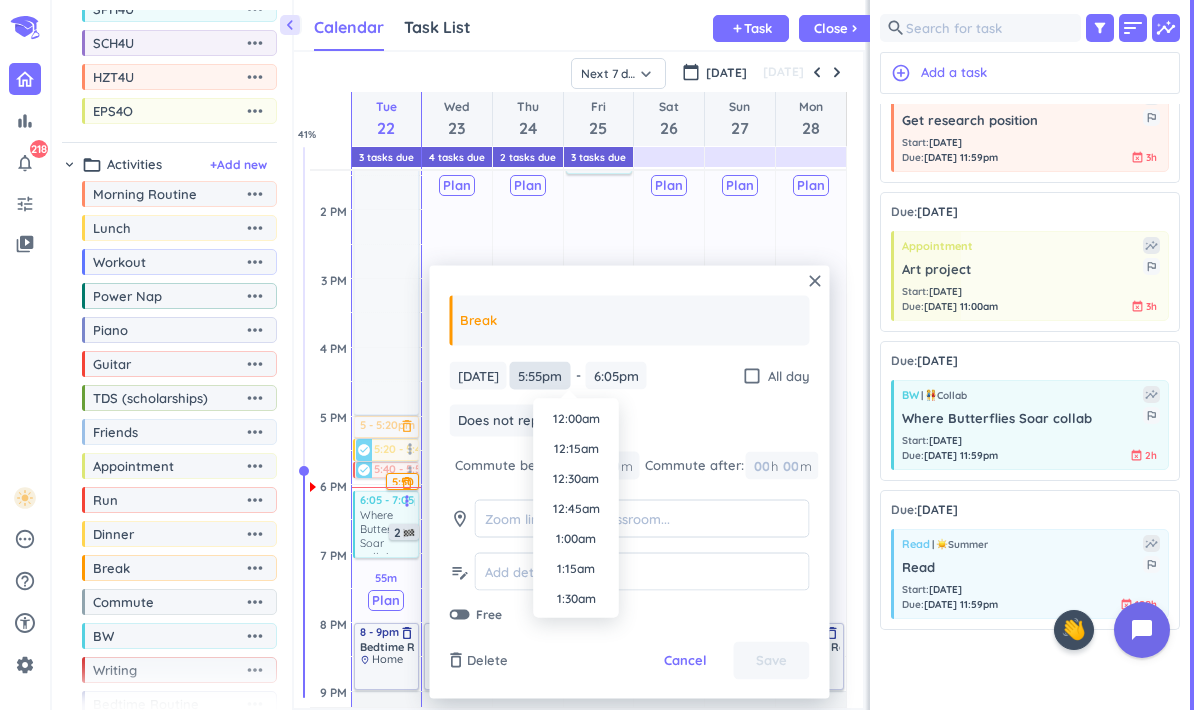 scroll, scrollTop: 0, scrollLeft: 0, axis: both 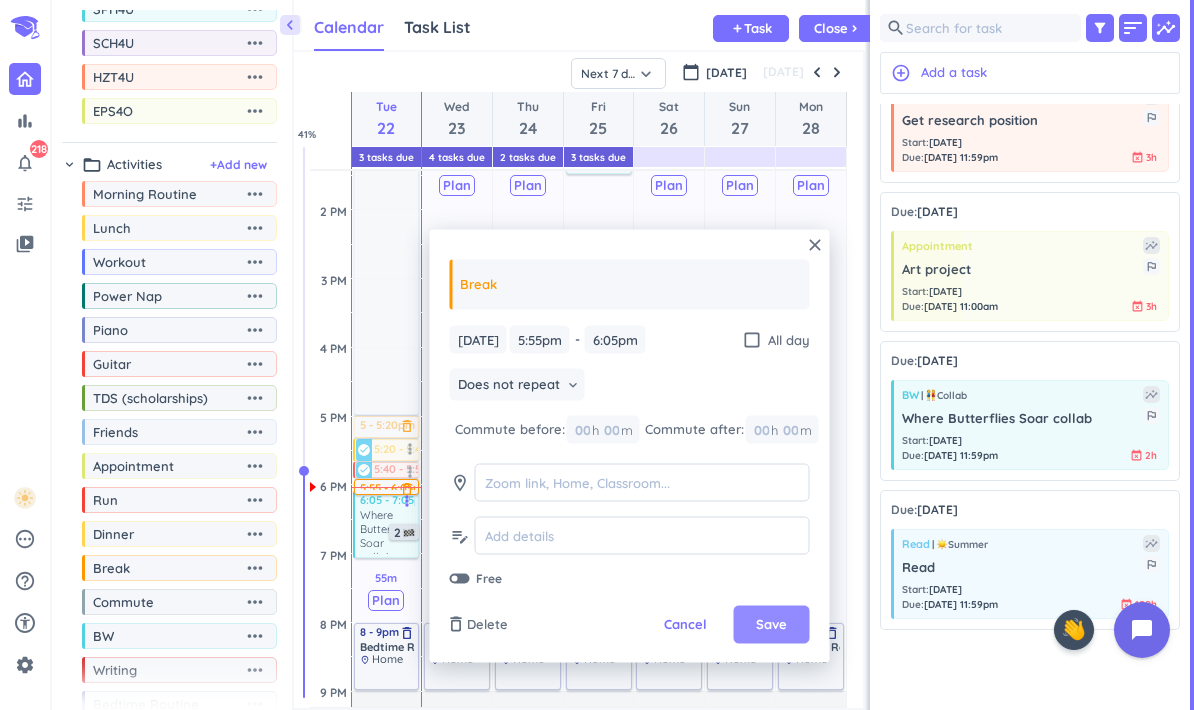 click on "Save" at bounding box center (771, 625) 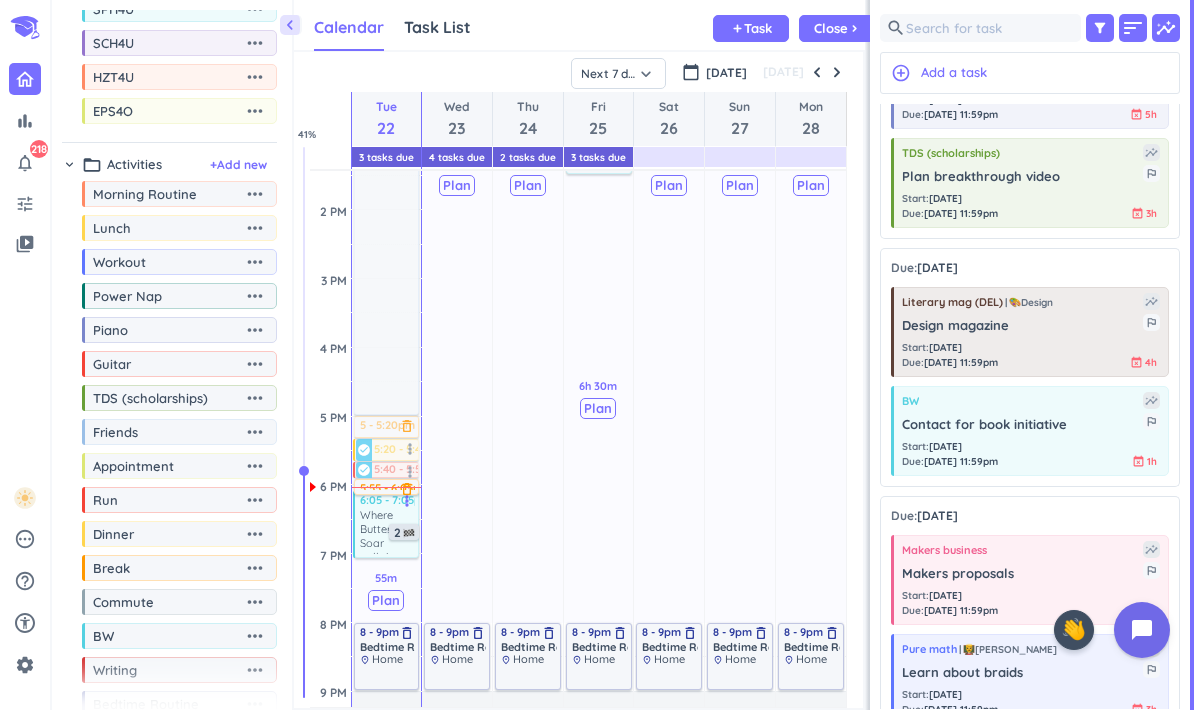 scroll, scrollTop: 861, scrollLeft: 0, axis: vertical 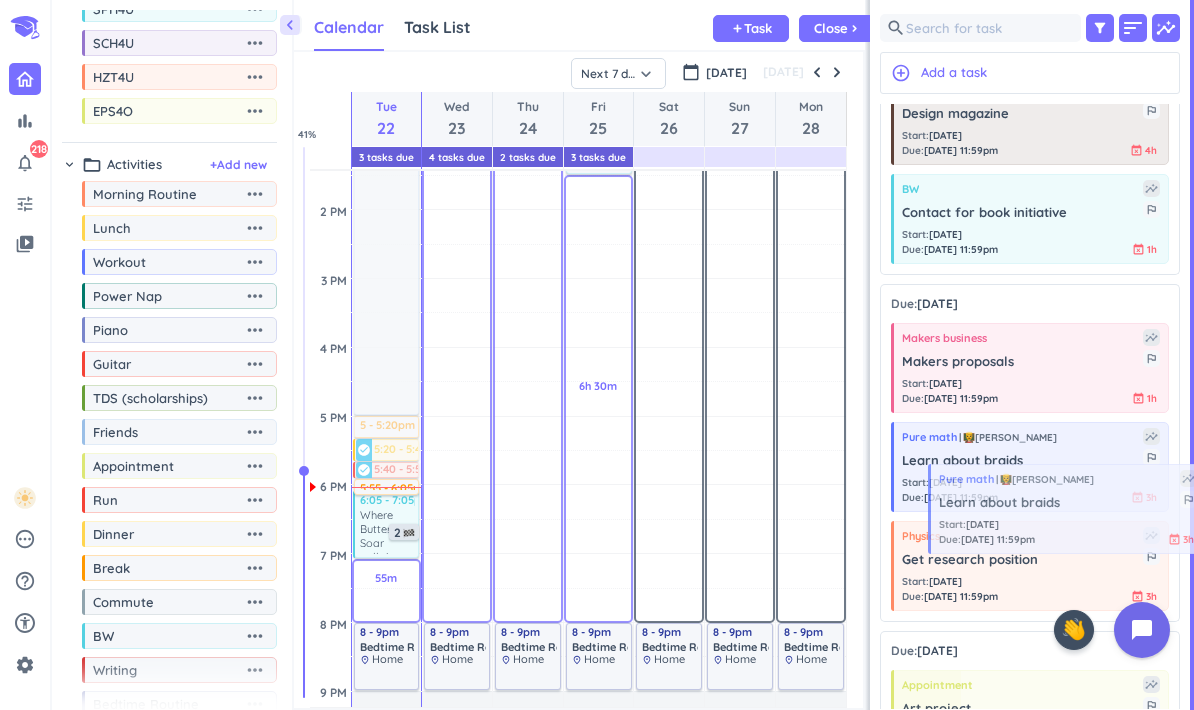 drag, startPoint x: 950, startPoint y: 452, endPoint x: 1193, endPoint y: 469, distance: 243.59392 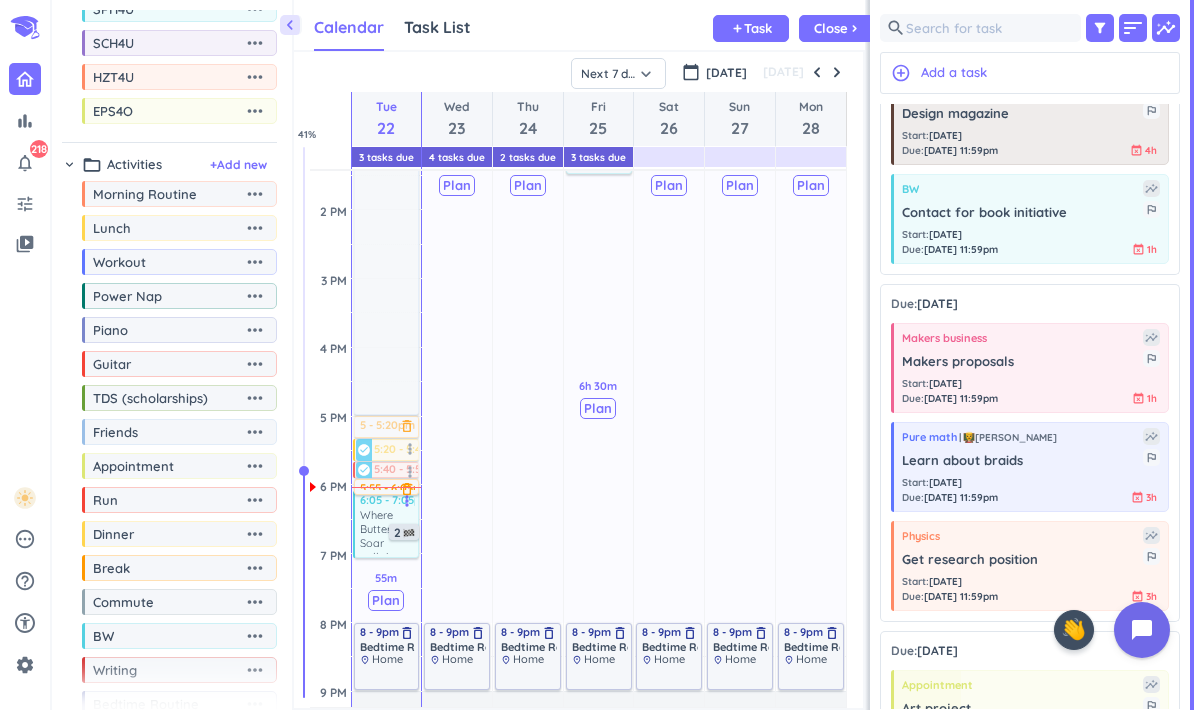 click at bounding box center (1192, 355) 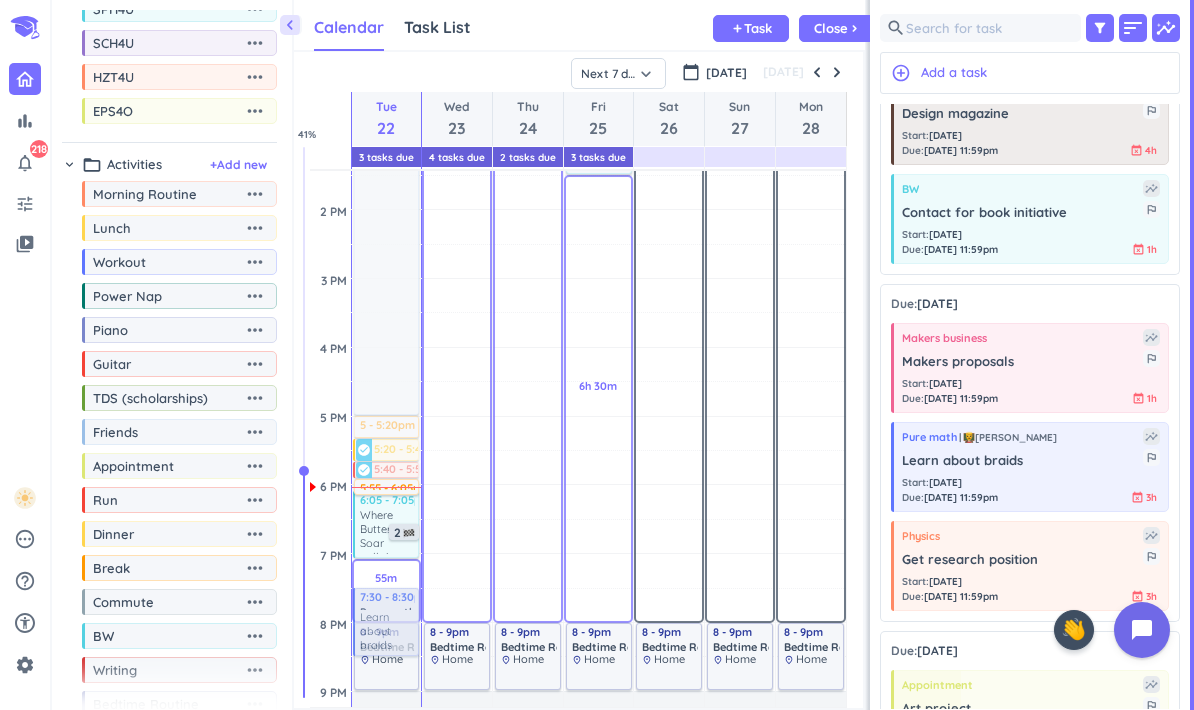 drag, startPoint x: 952, startPoint y: 489, endPoint x: 373, endPoint y: 600, distance: 589.5439 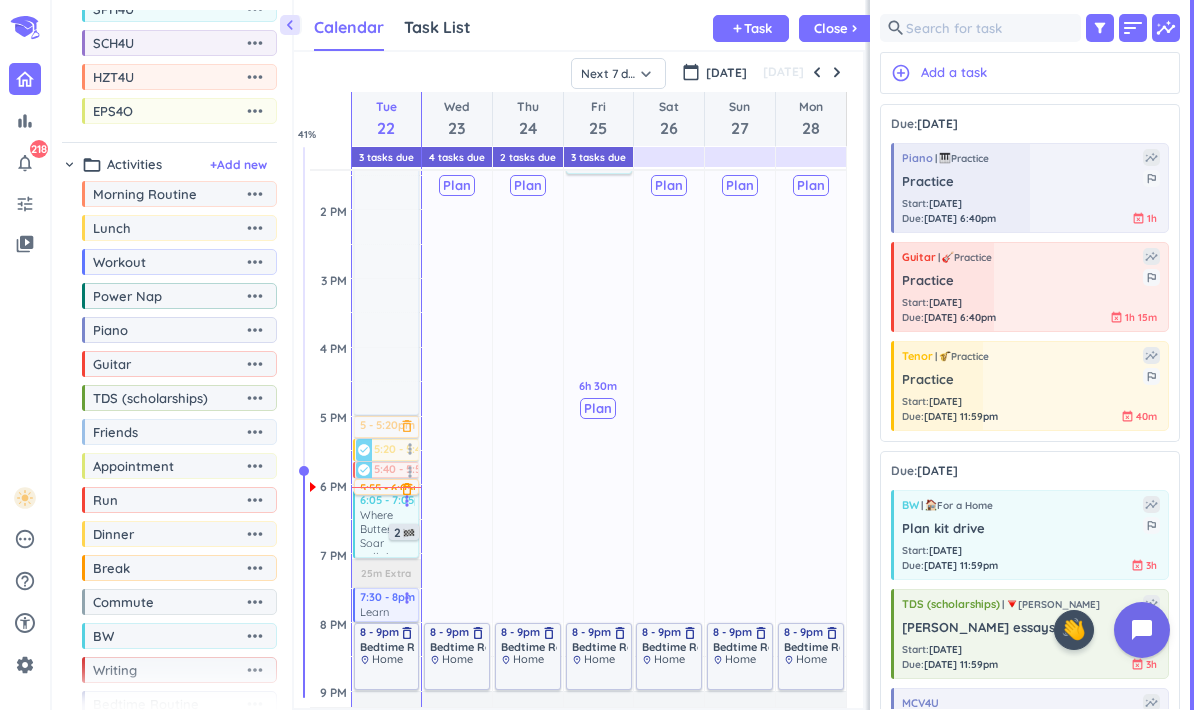 scroll, scrollTop: 0, scrollLeft: 0, axis: both 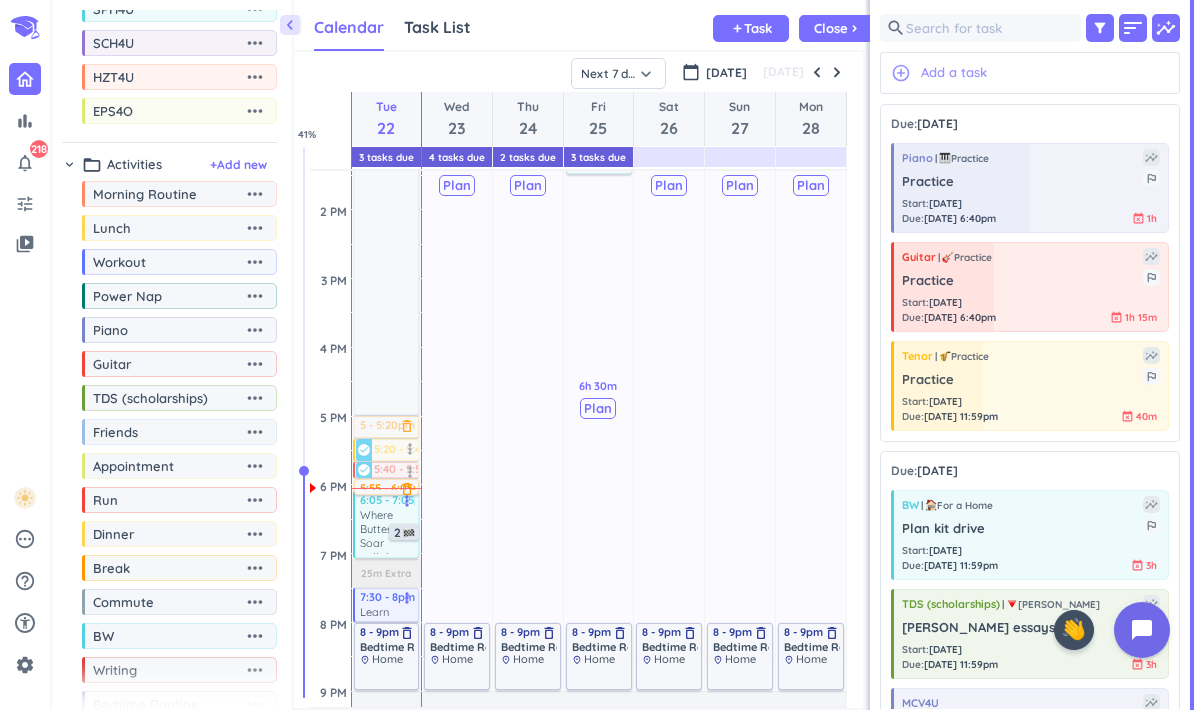 click on "add_circle_outline Add a task" at bounding box center [1030, 73] 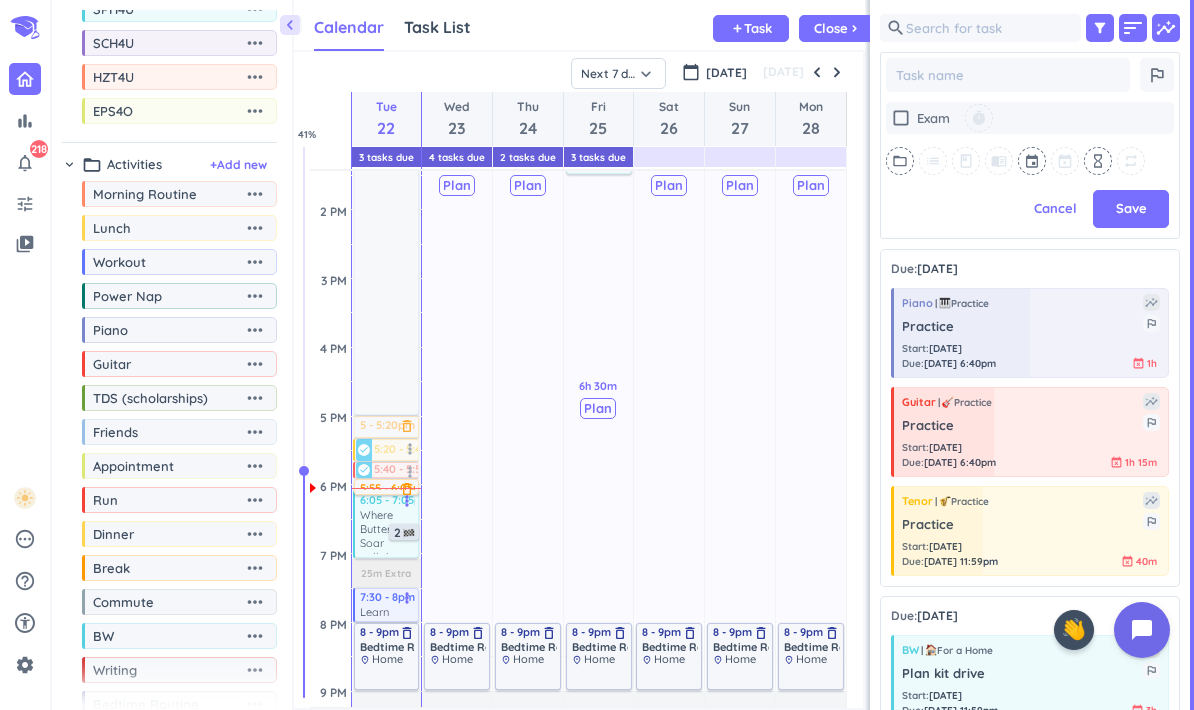 type on "x" 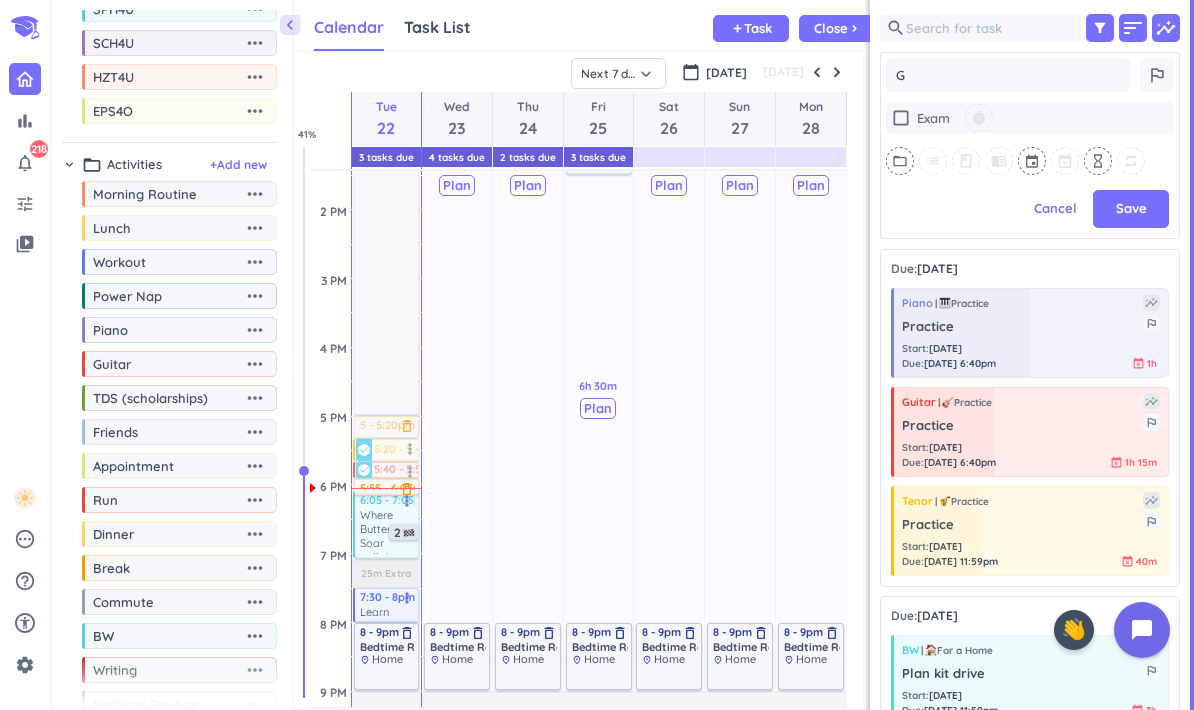 type on "Ge" 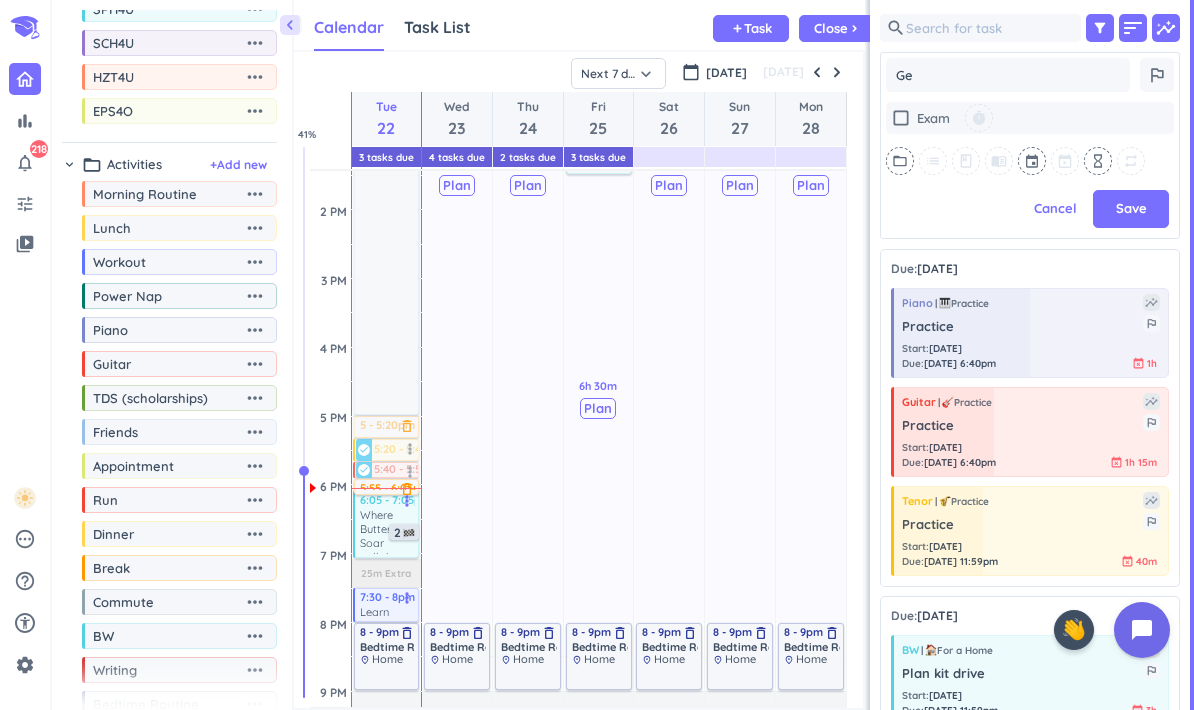 type on "x" 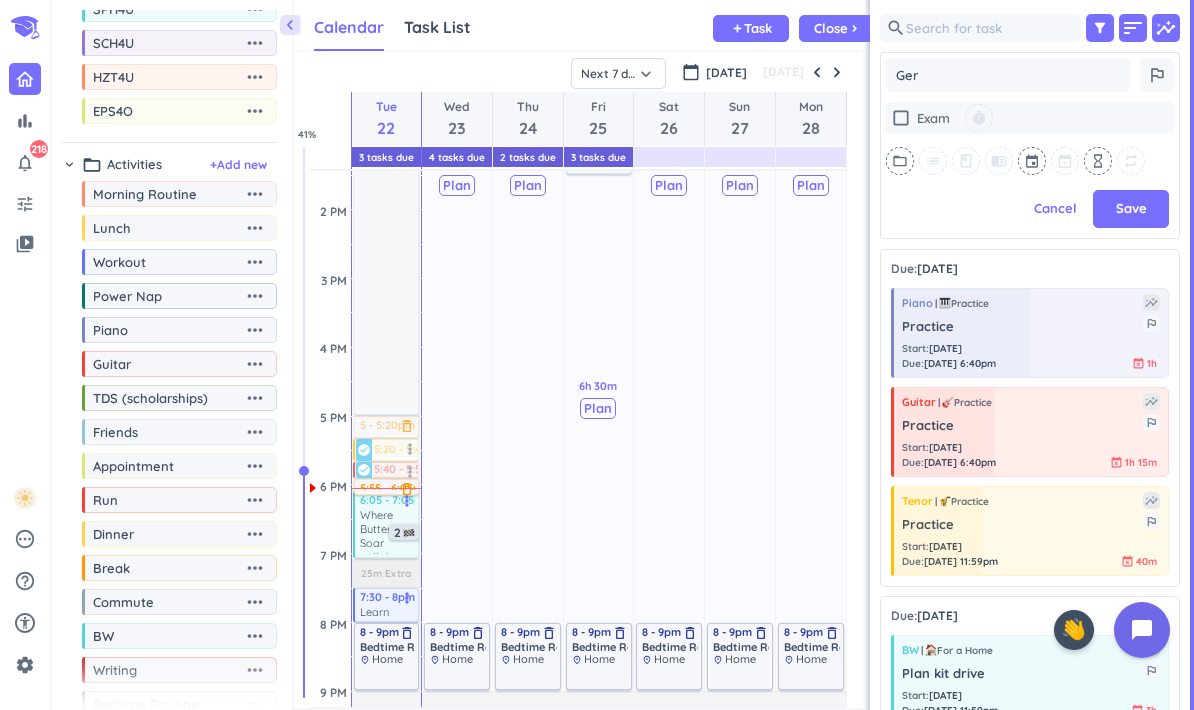 type on "x" 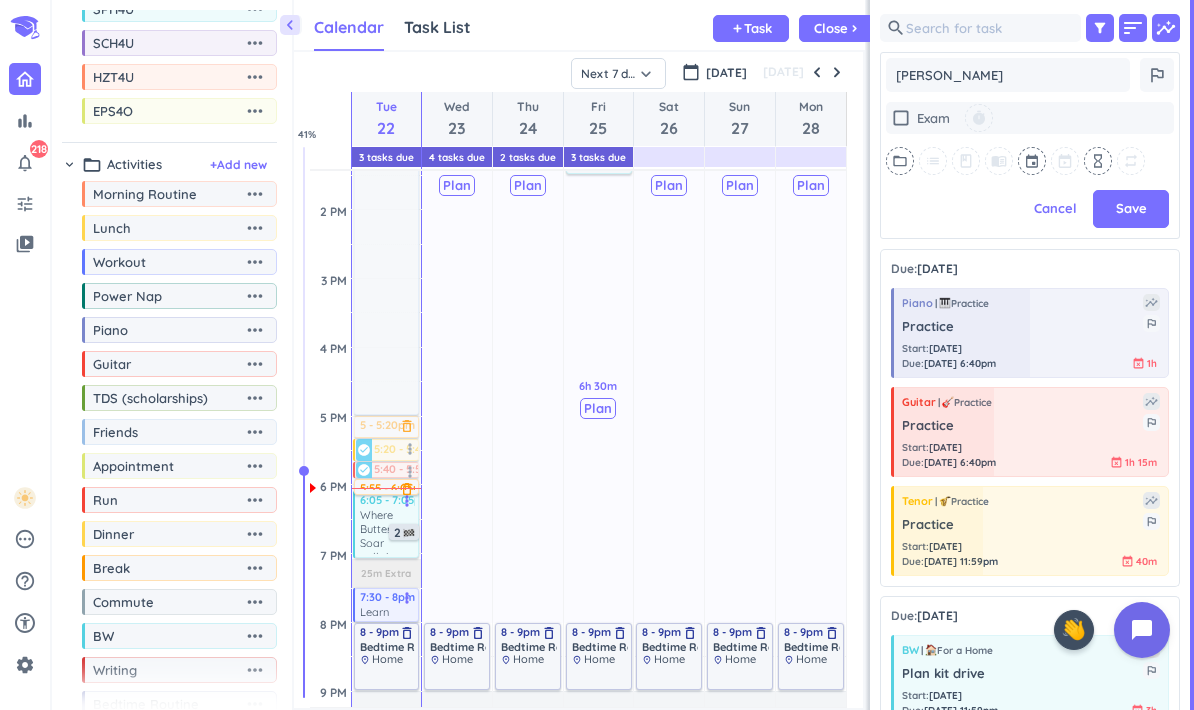 type on "x" 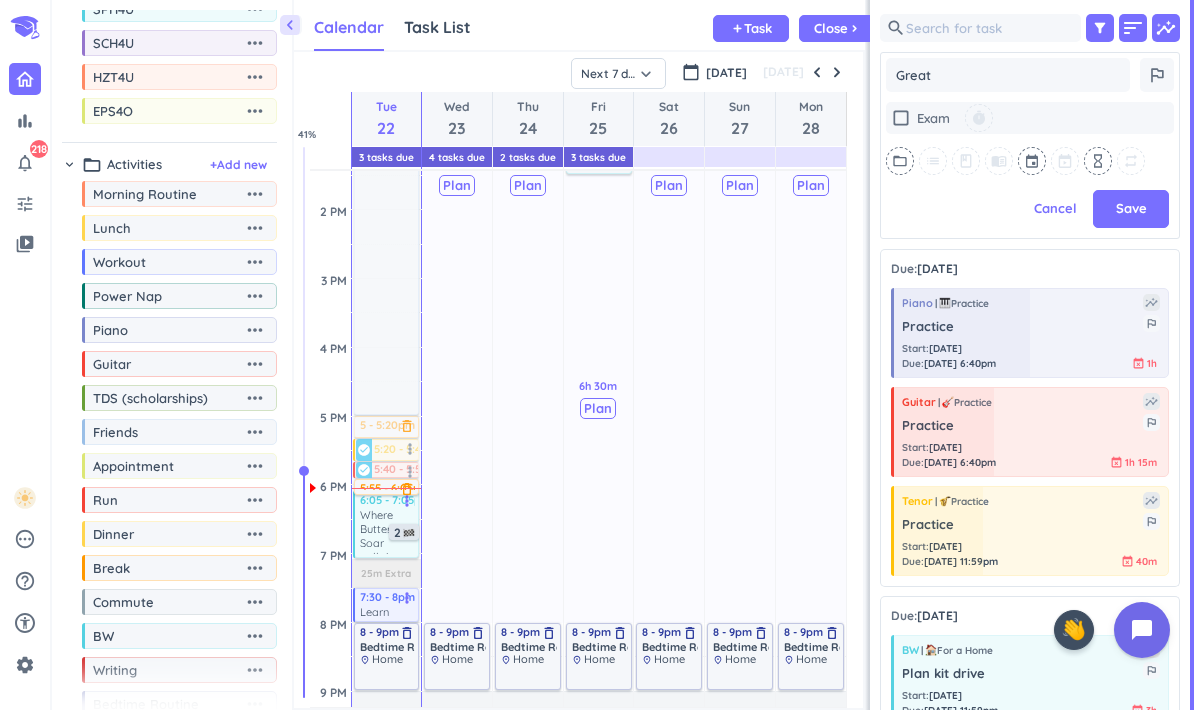 type on "x" 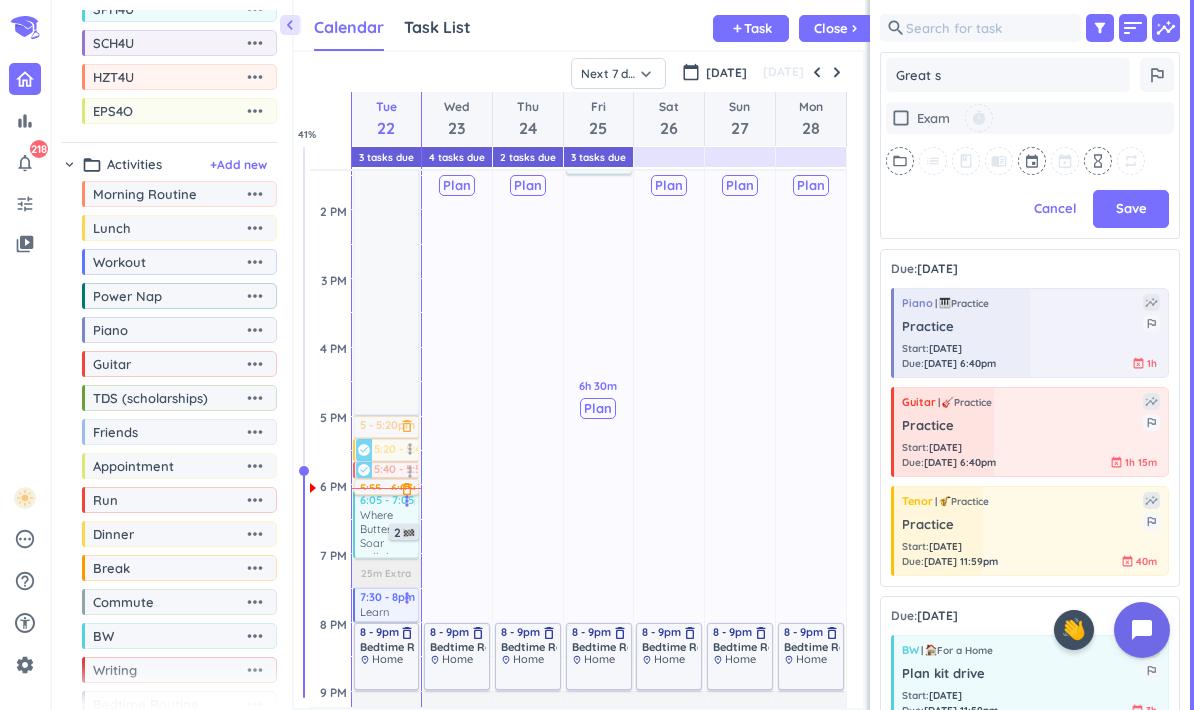 type on "x" 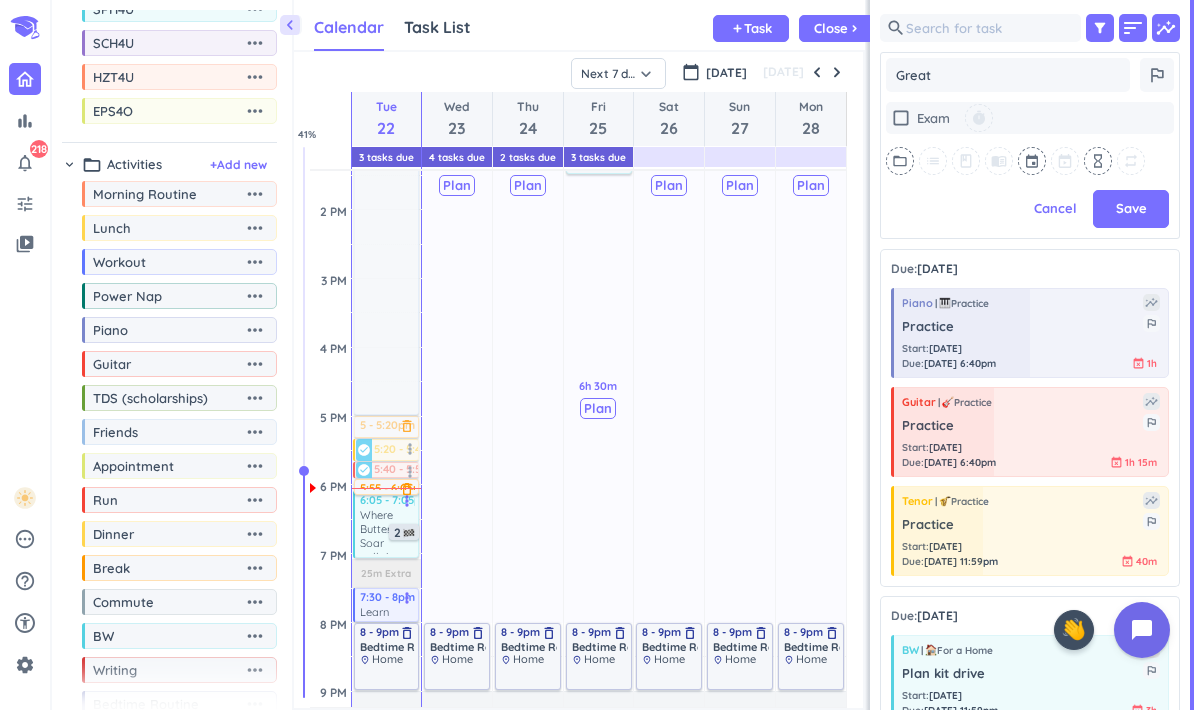 type on "x" 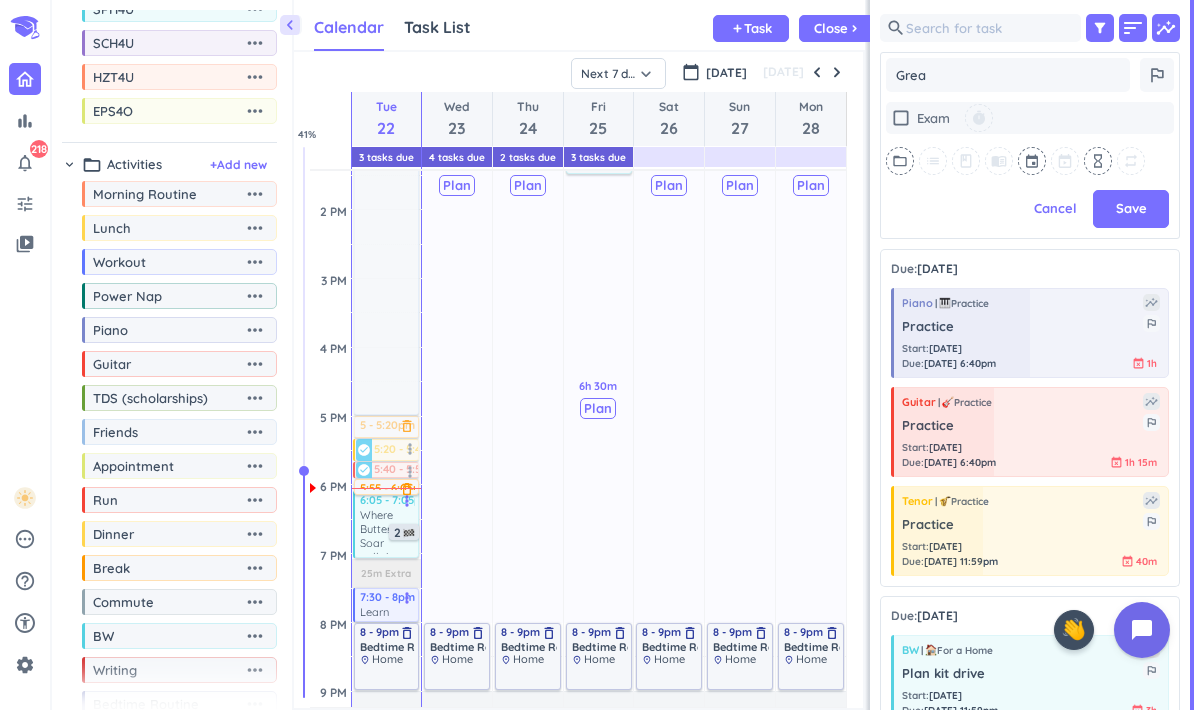type on "x" 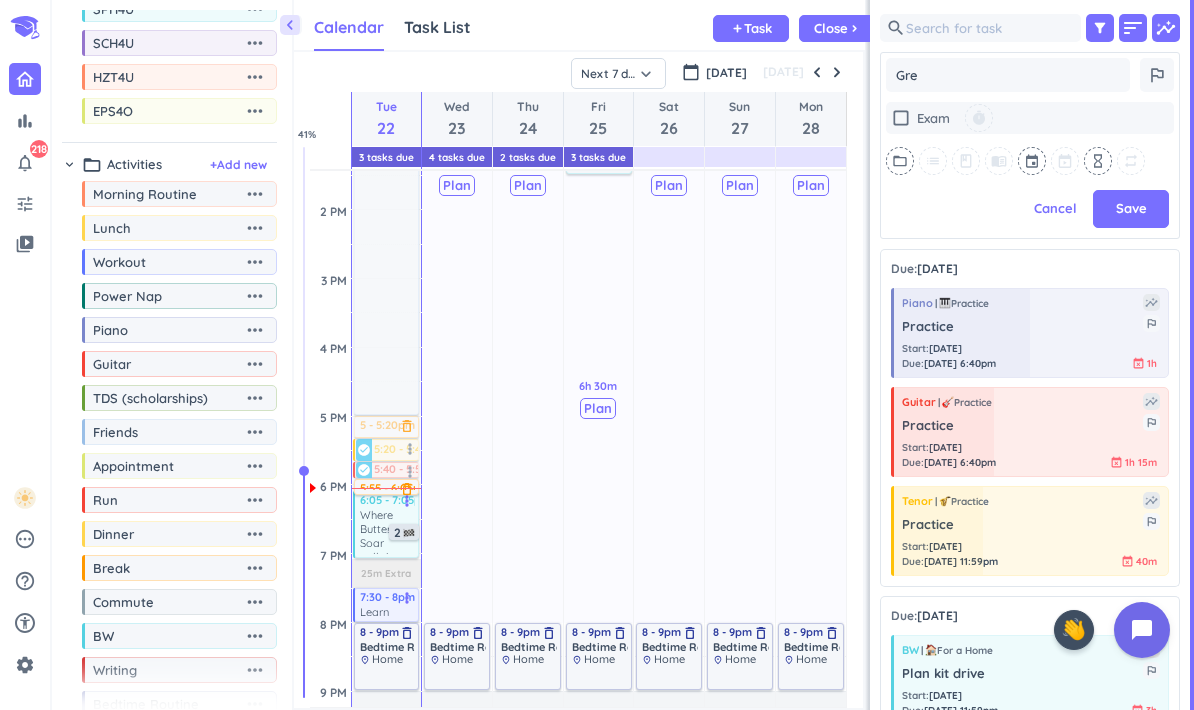 type on "x" 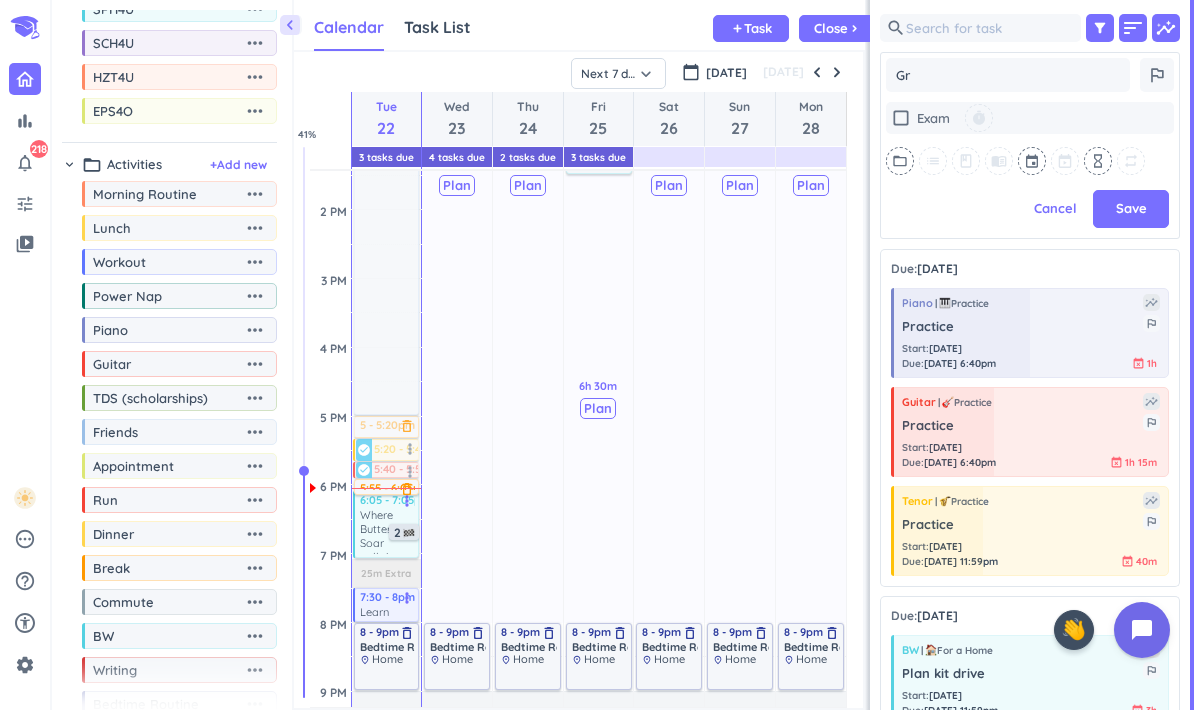 type on "x" 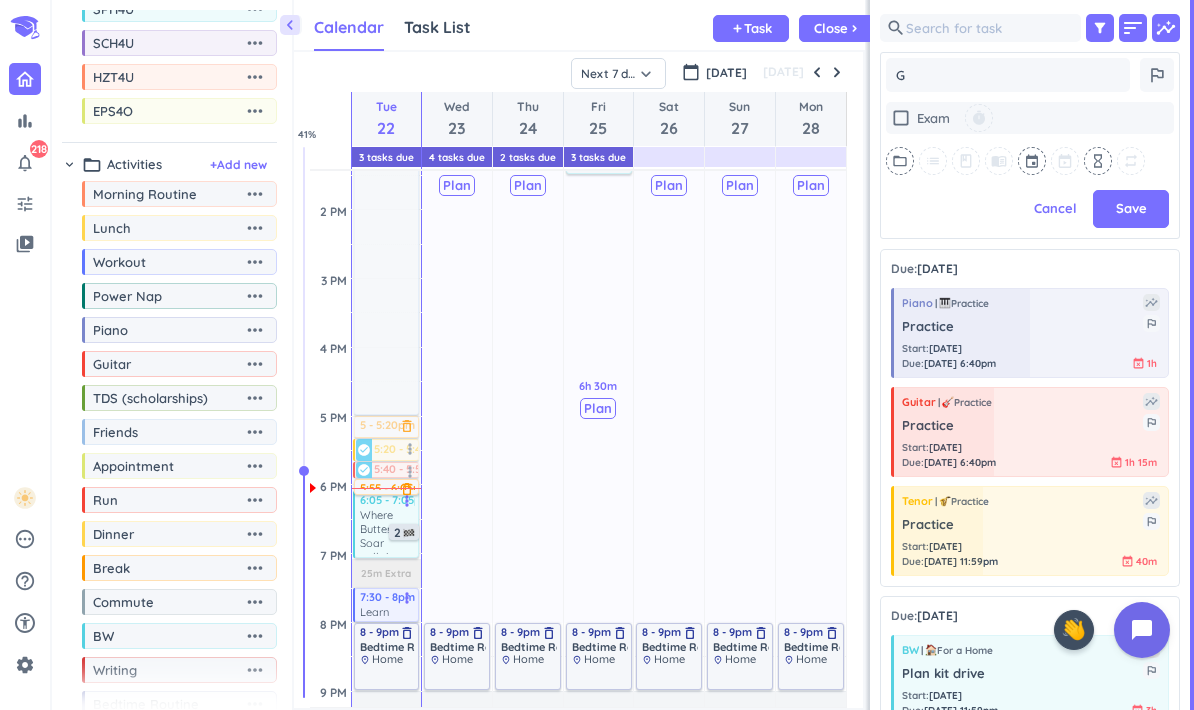 type on "x" 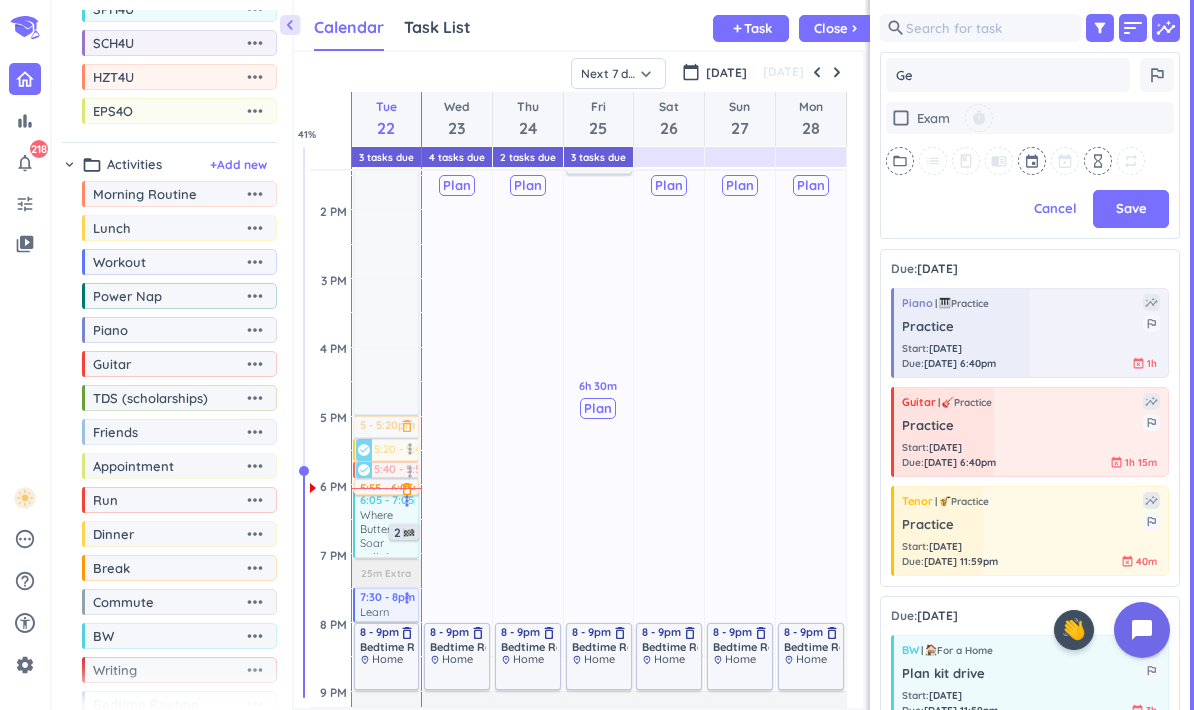 type on "x" 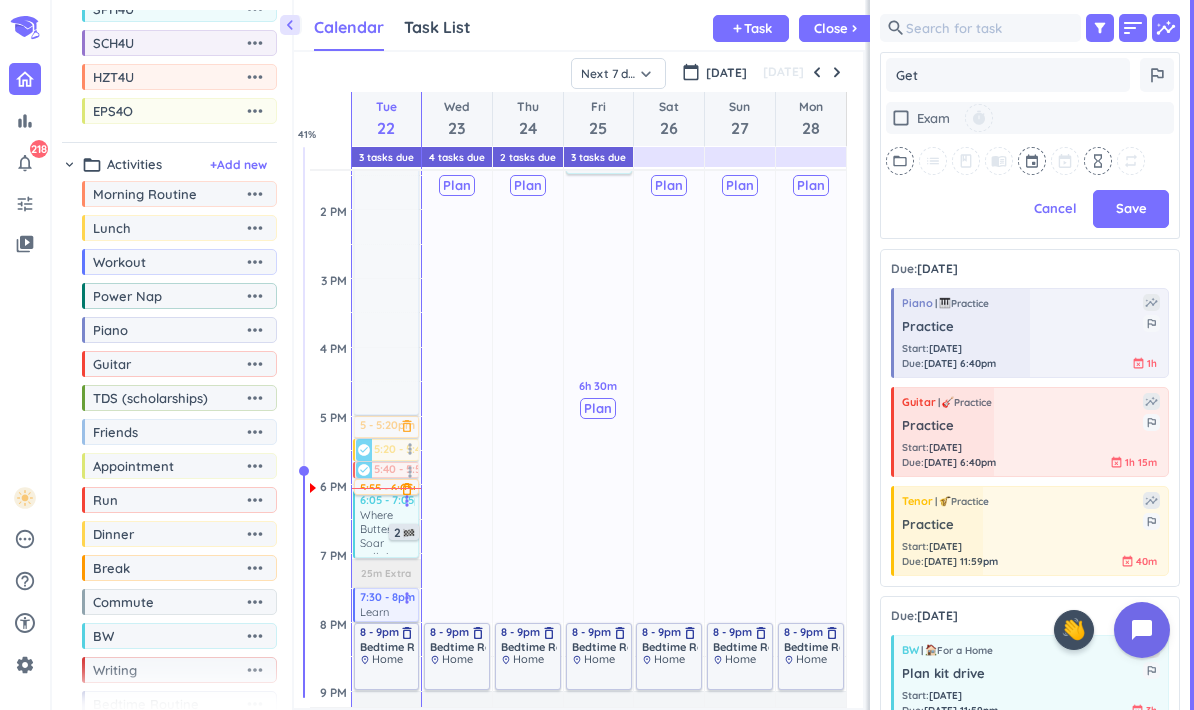 type on "x" 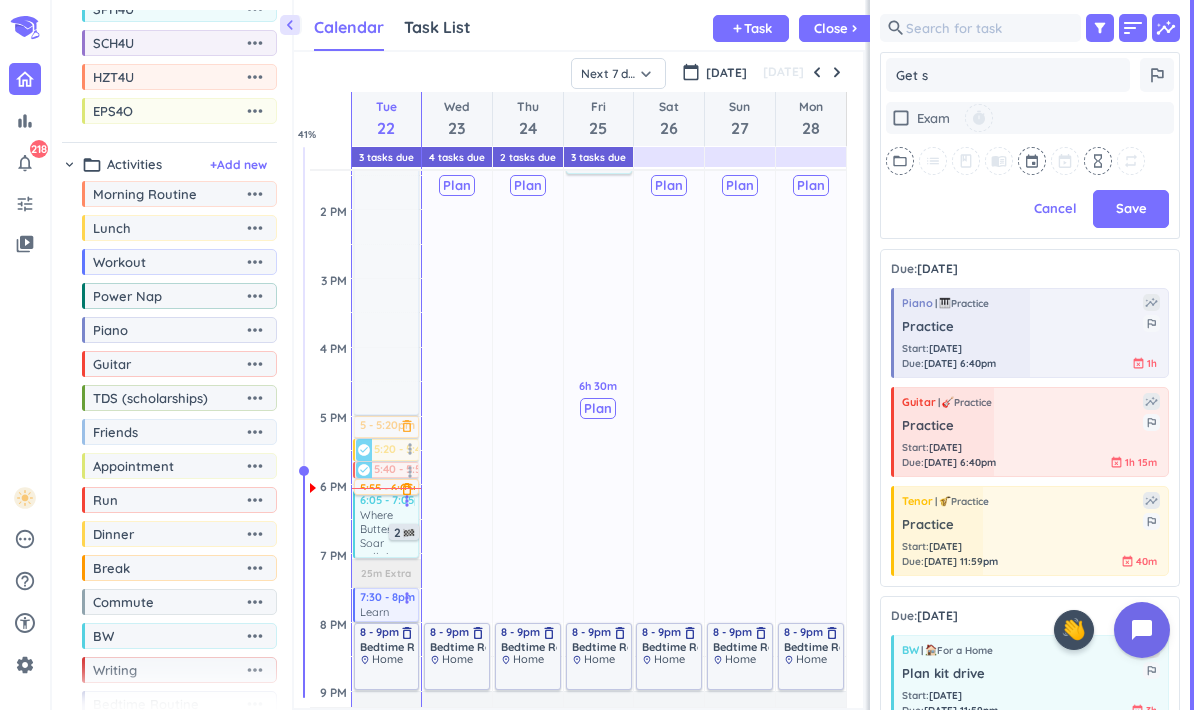 type on "x" 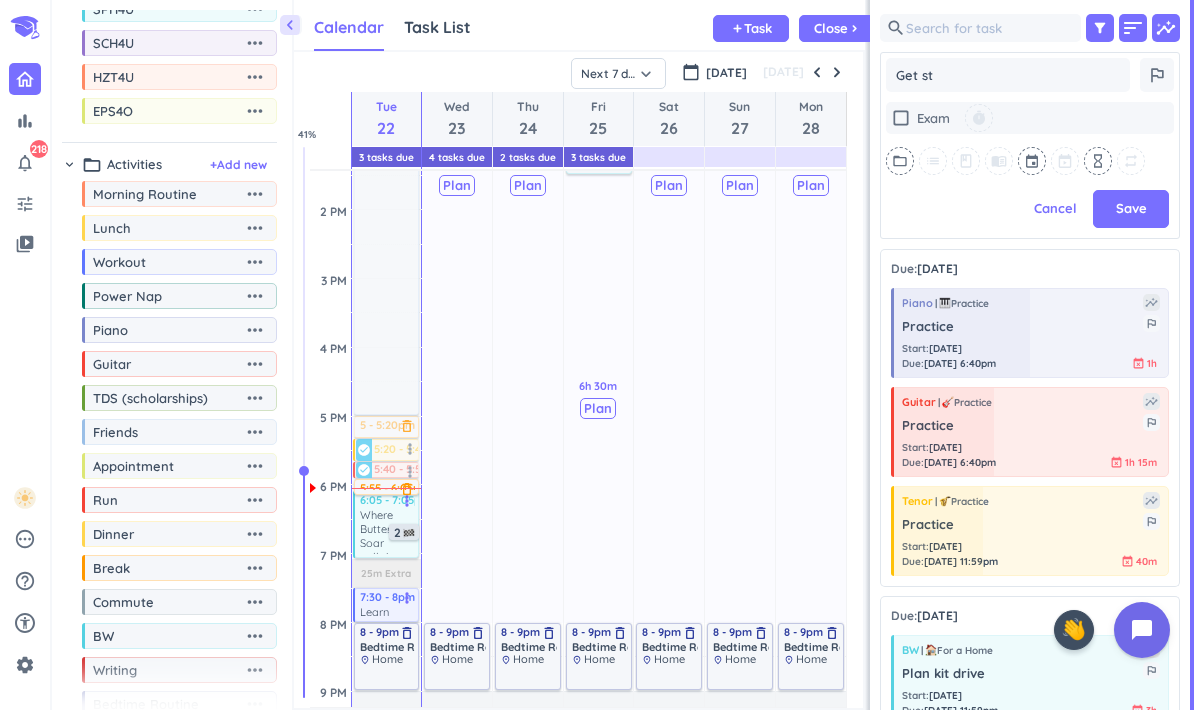 type on "x" 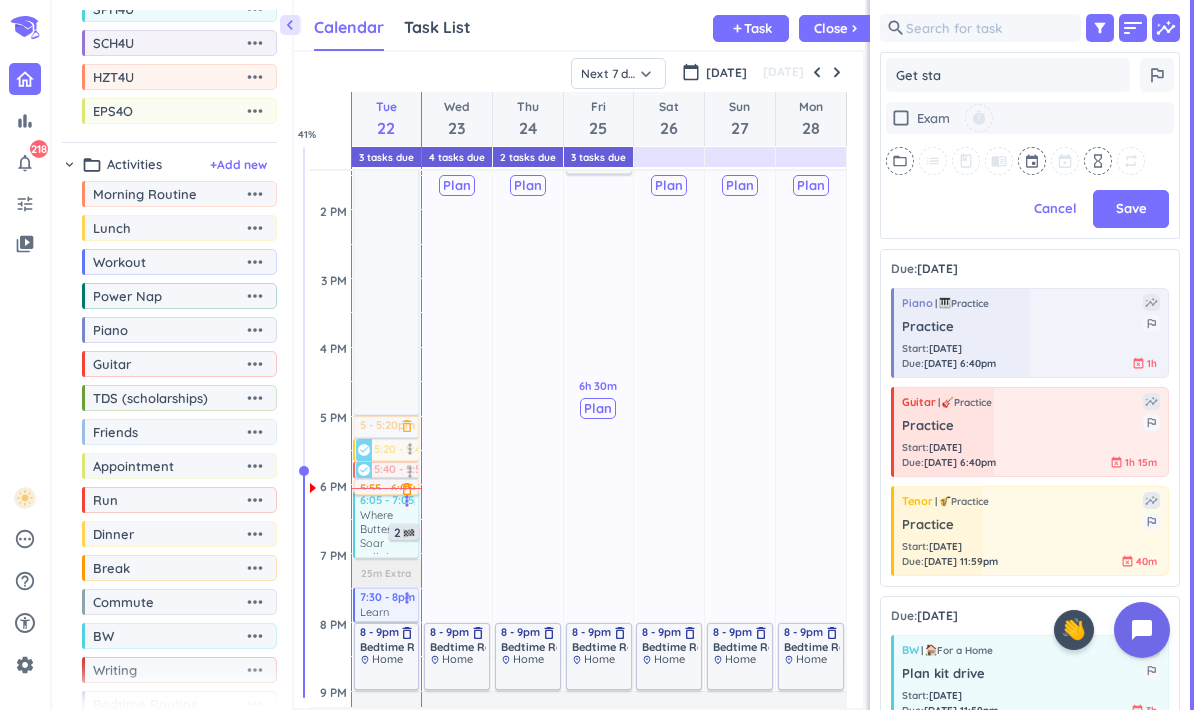 type on "x" 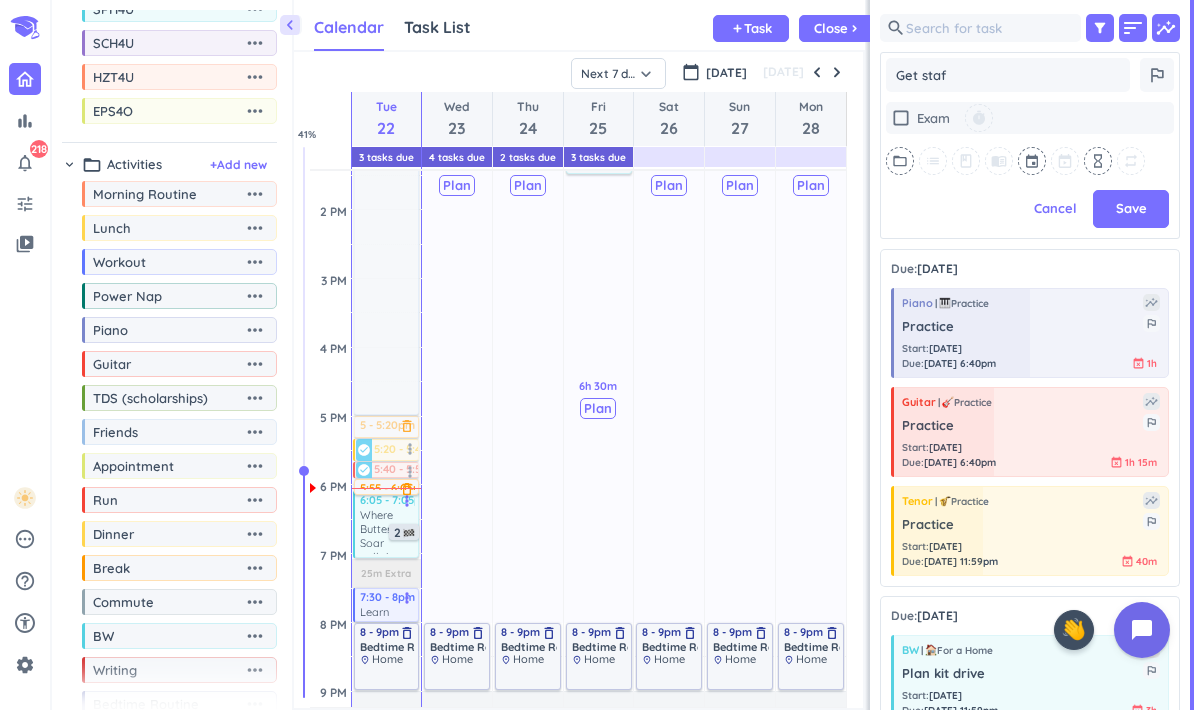 type on "x" 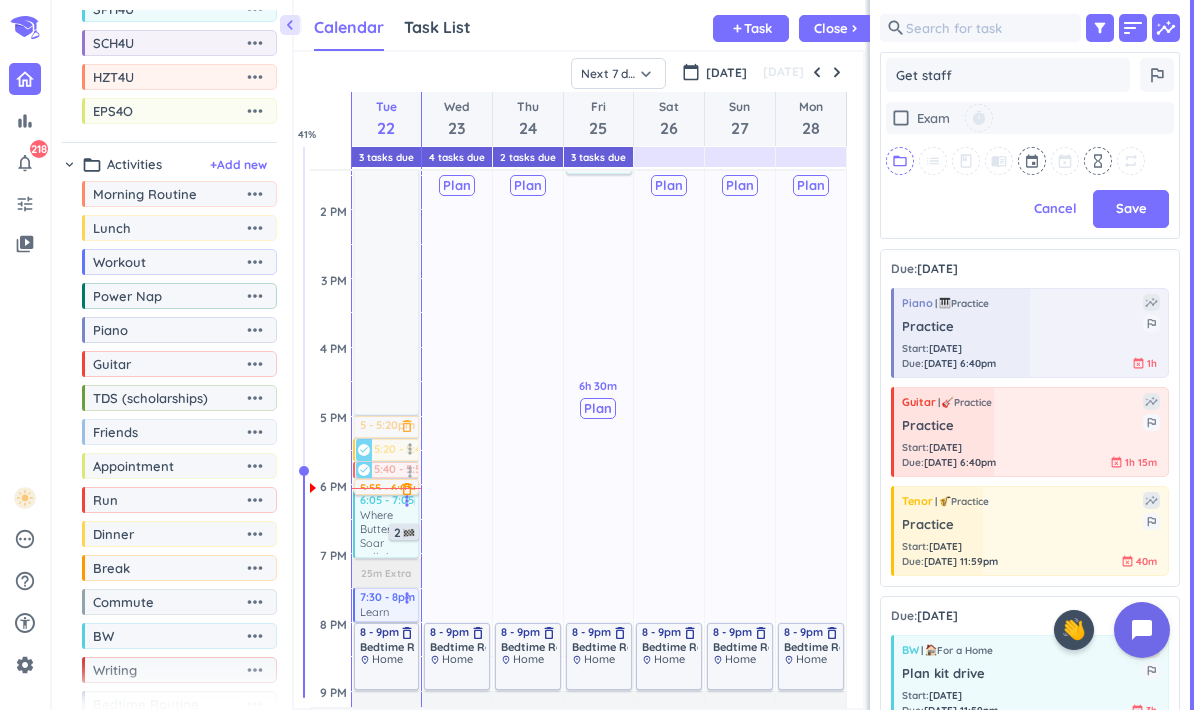type on "Get staff" 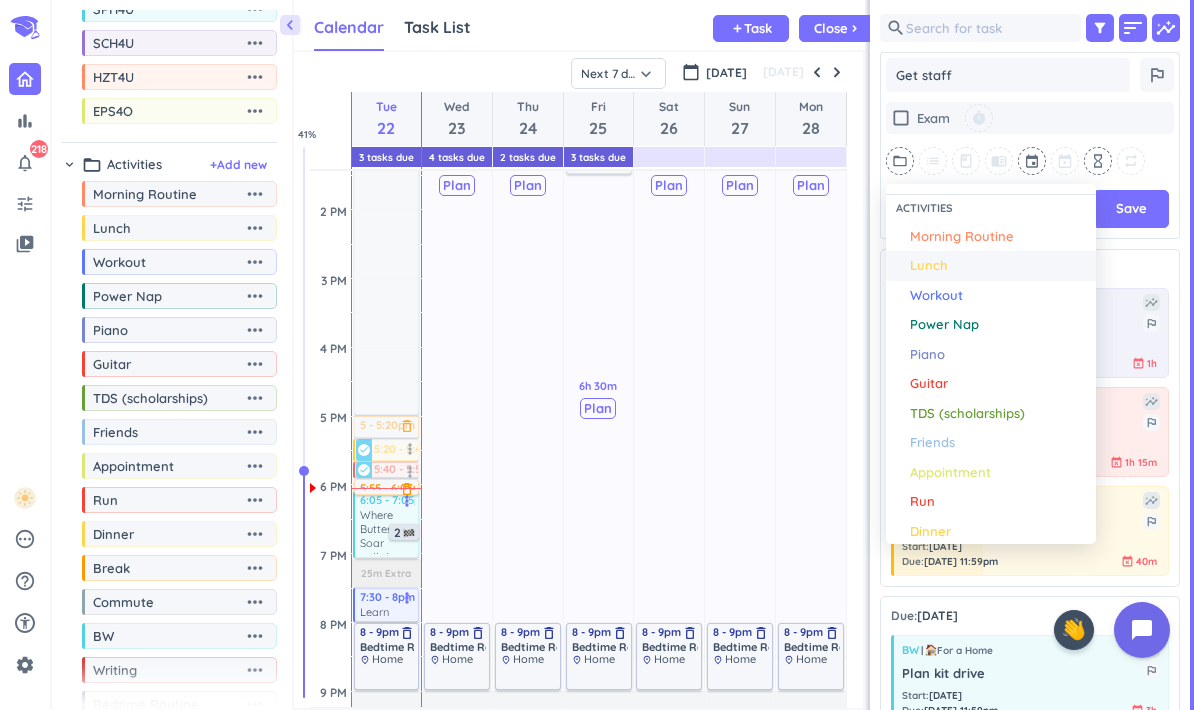 scroll, scrollTop: 408, scrollLeft: 0, axis: vertical 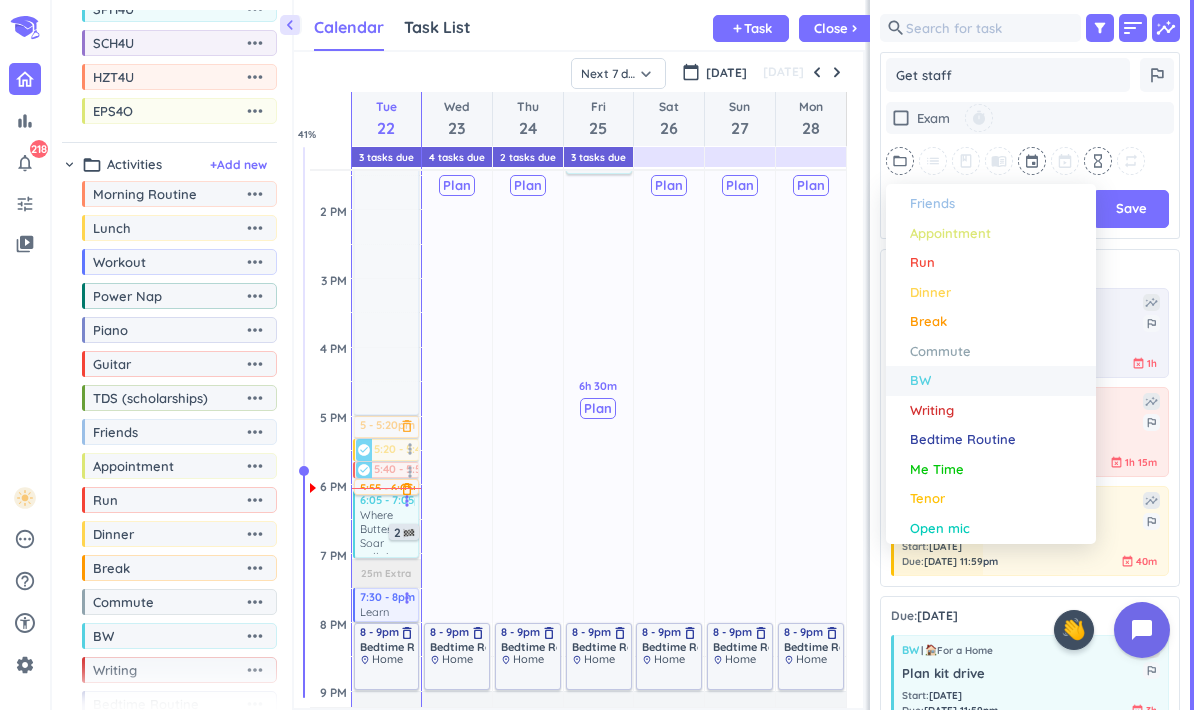 click on "BW" at bounding box center [920, 381] 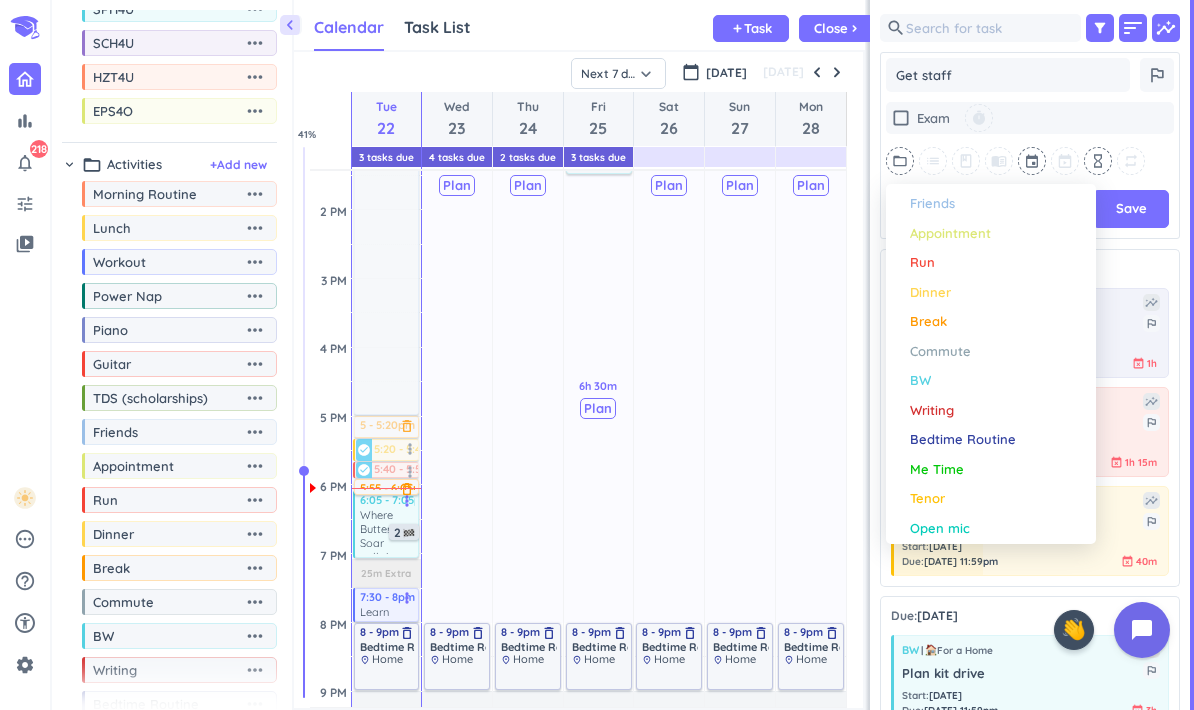 scroll, scrollTop: 430, scrollLeft: 300, axis: both 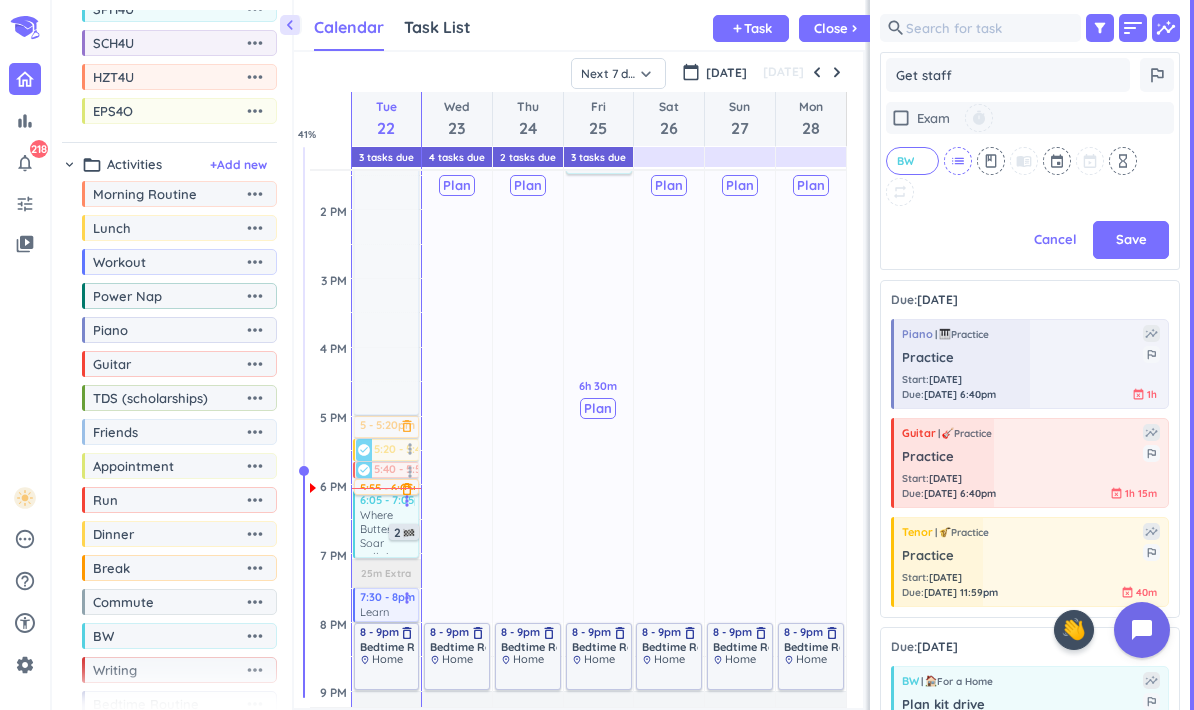 click on "list" at bounding box center [958, 161] 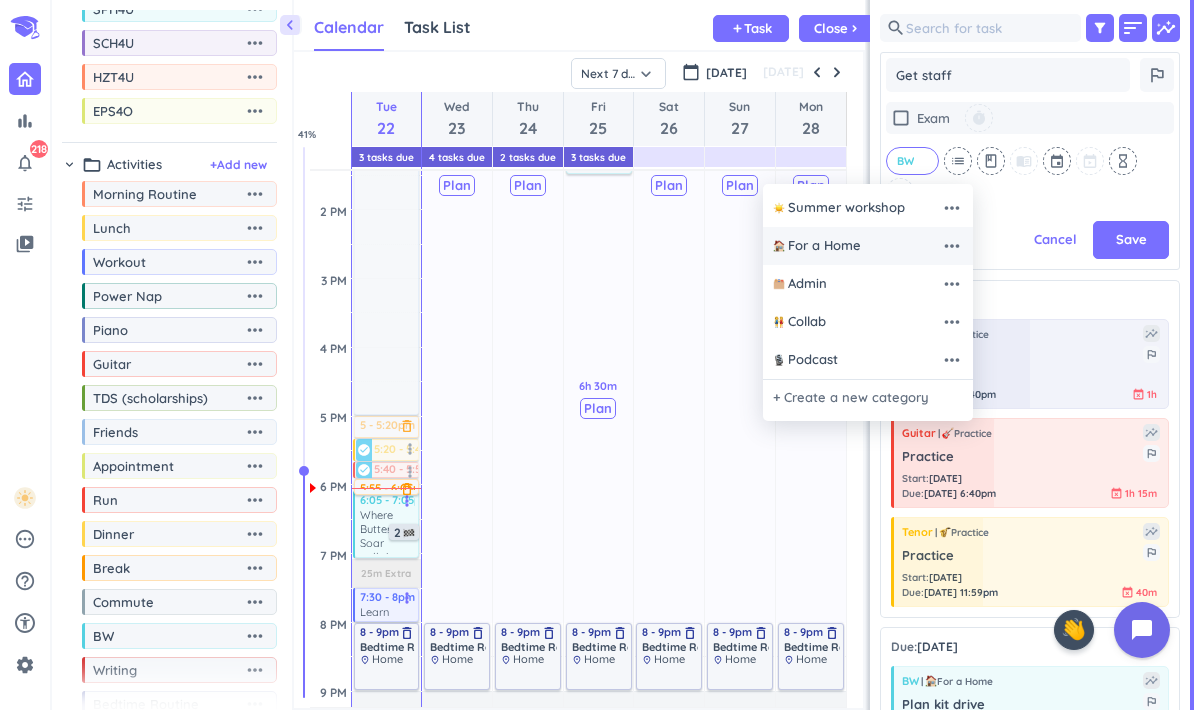 click on "For a Home" at bounding box center [824, 246] 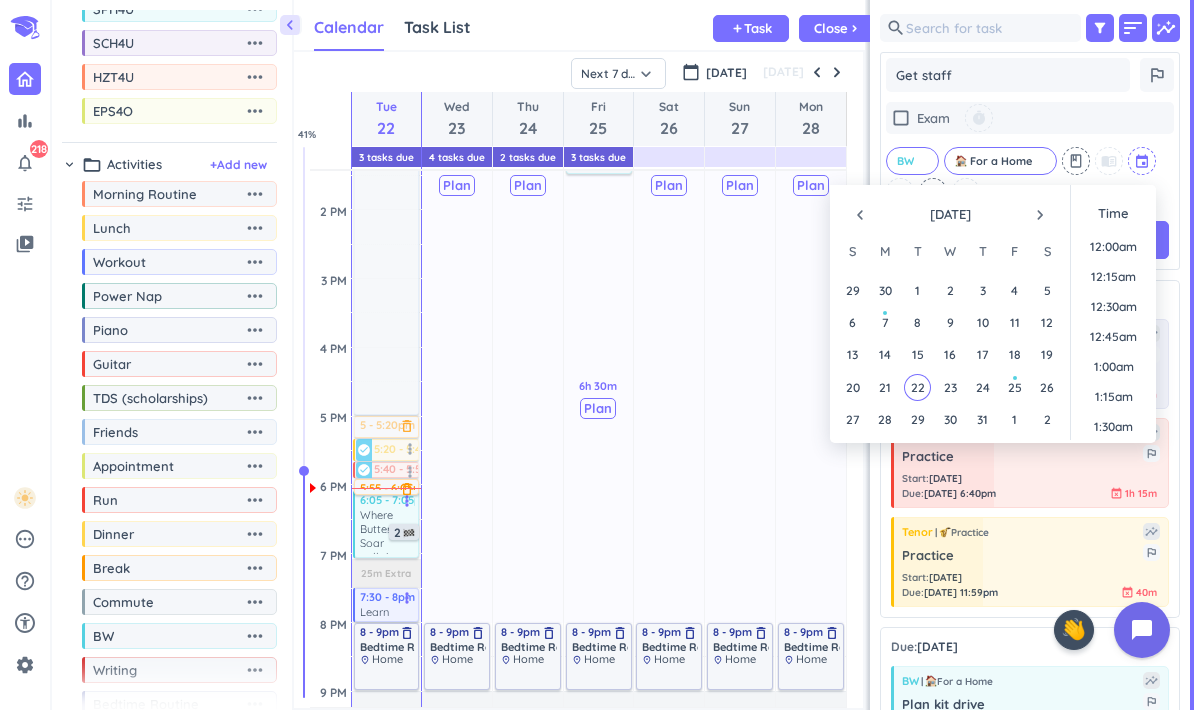 click at bounding box center [1143, 161] 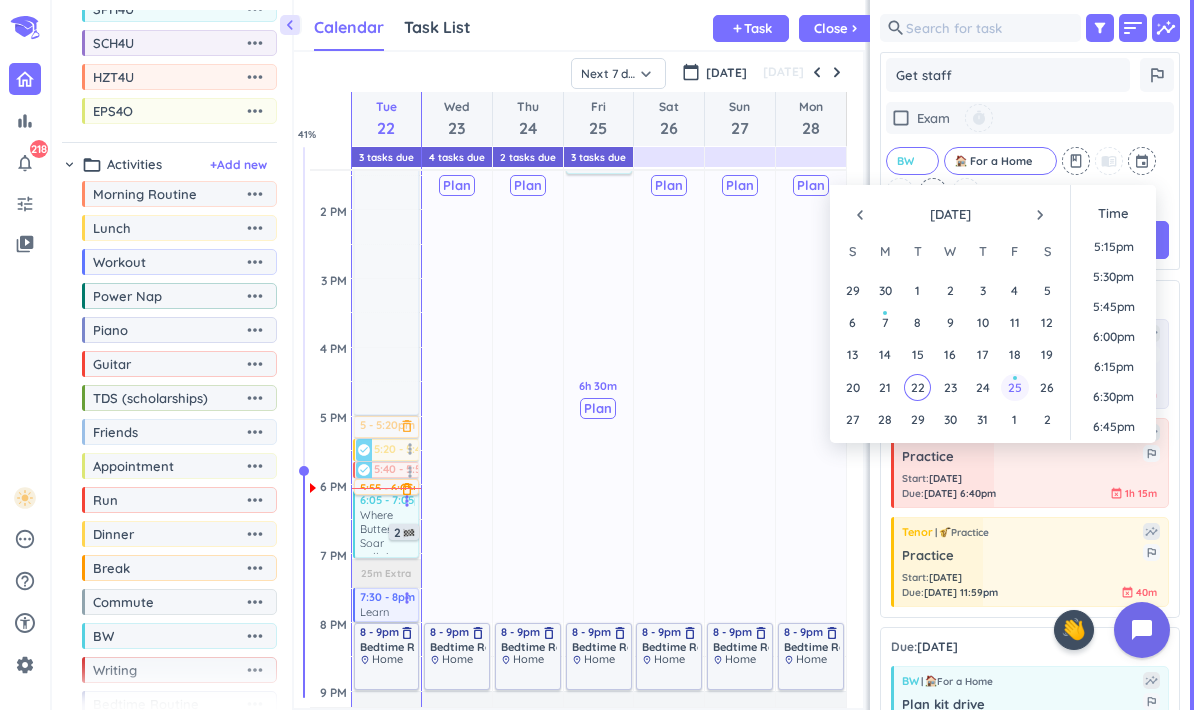 click on "25" at bounding box center [1015, 387] 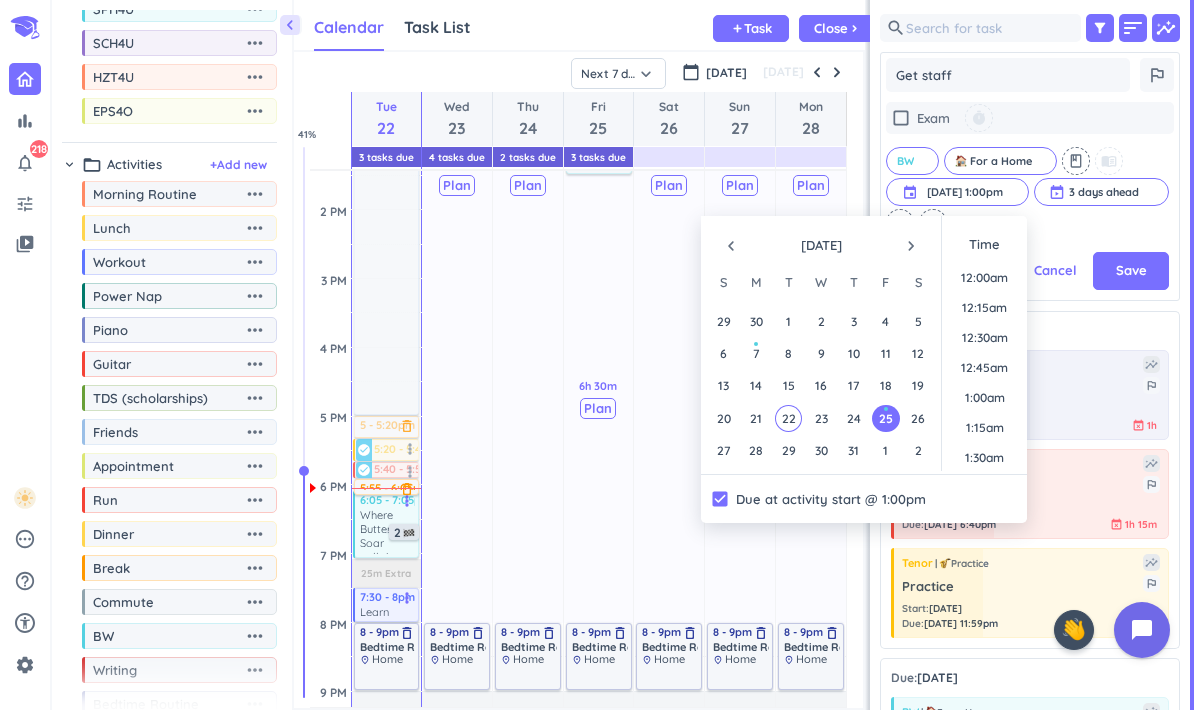 scroll, scrollTop: 399, scrollLeft: 300, axis: both 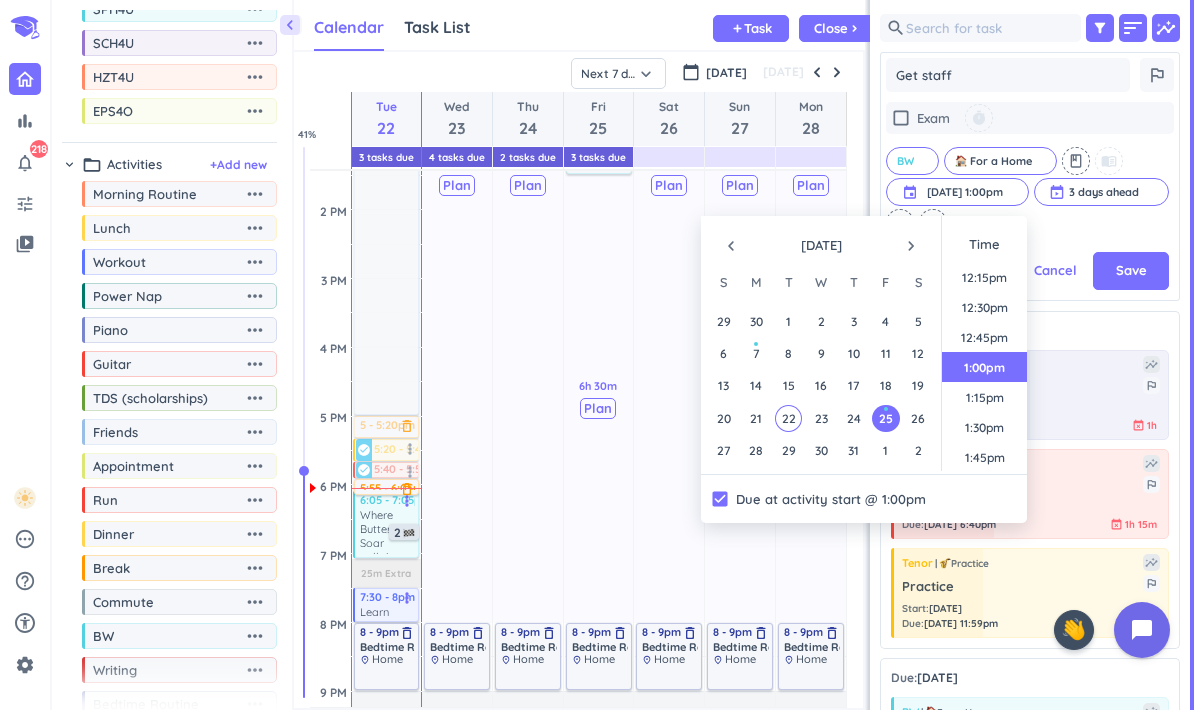 drag, startPoint x: 1122, startPoint y: 225, endPoint x: 1111, endPoint y: 225, distance: 11 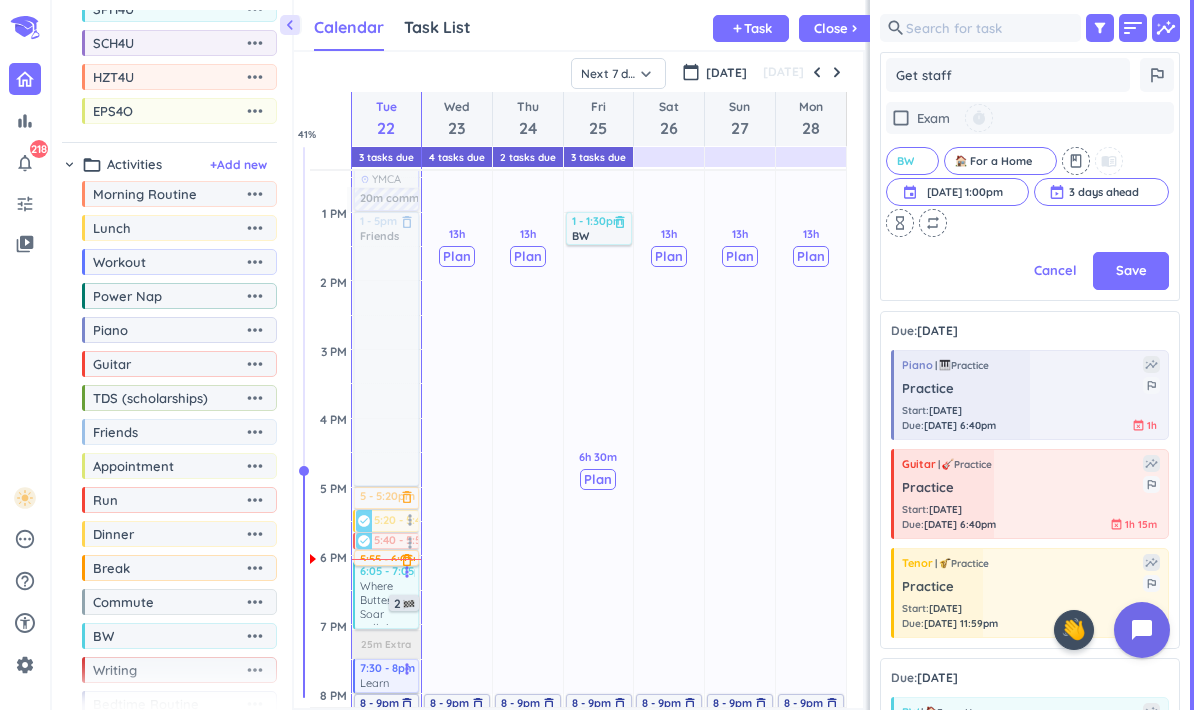 scroll, scrollTop: 698, scrollLeft: 0, axis: vertical 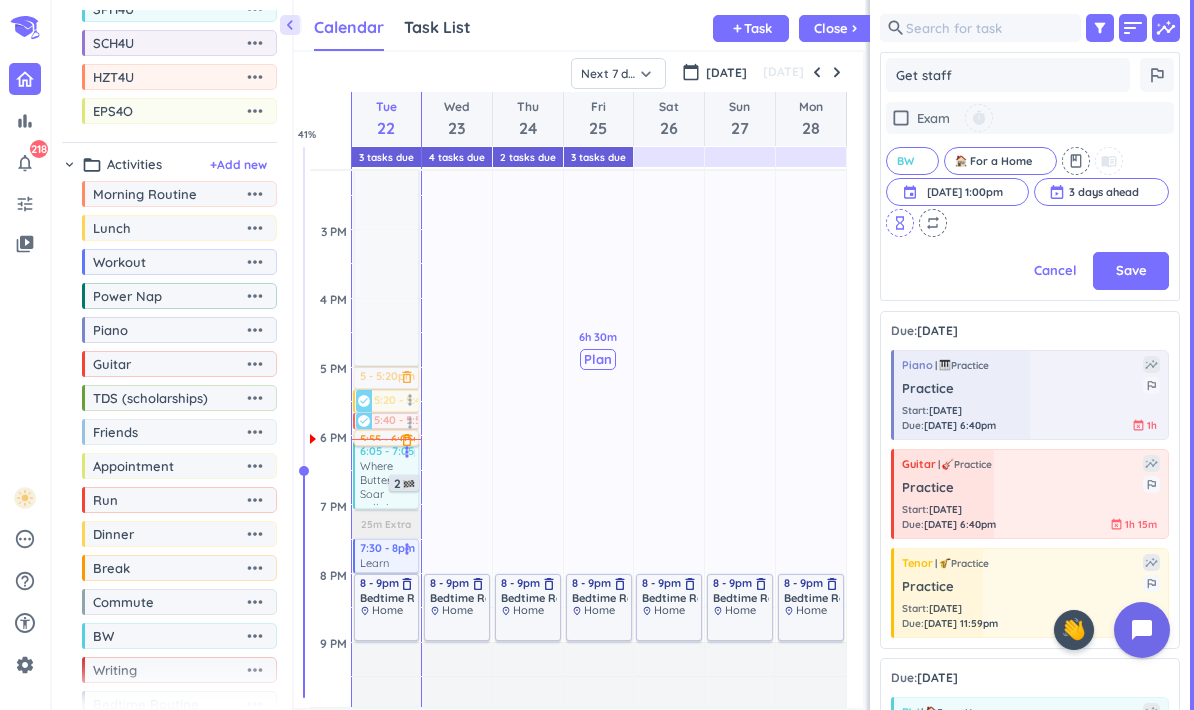 click on "hourglass_empty" at bounding box center (900, 223) 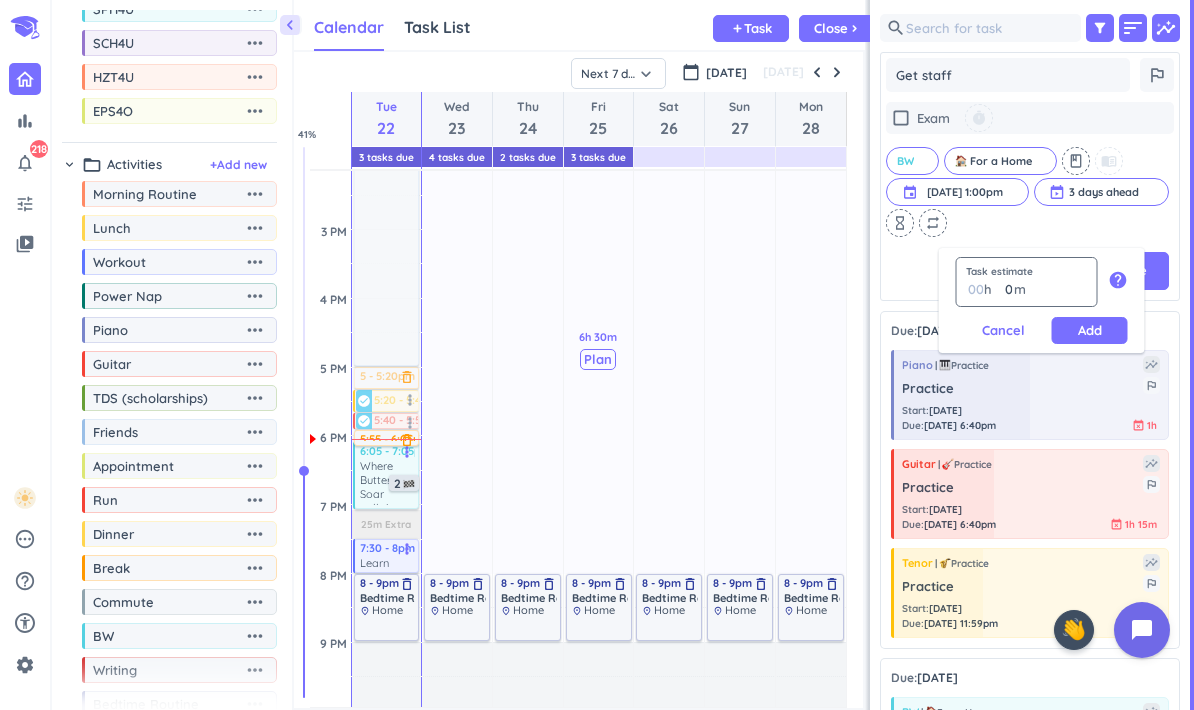 type on "4" 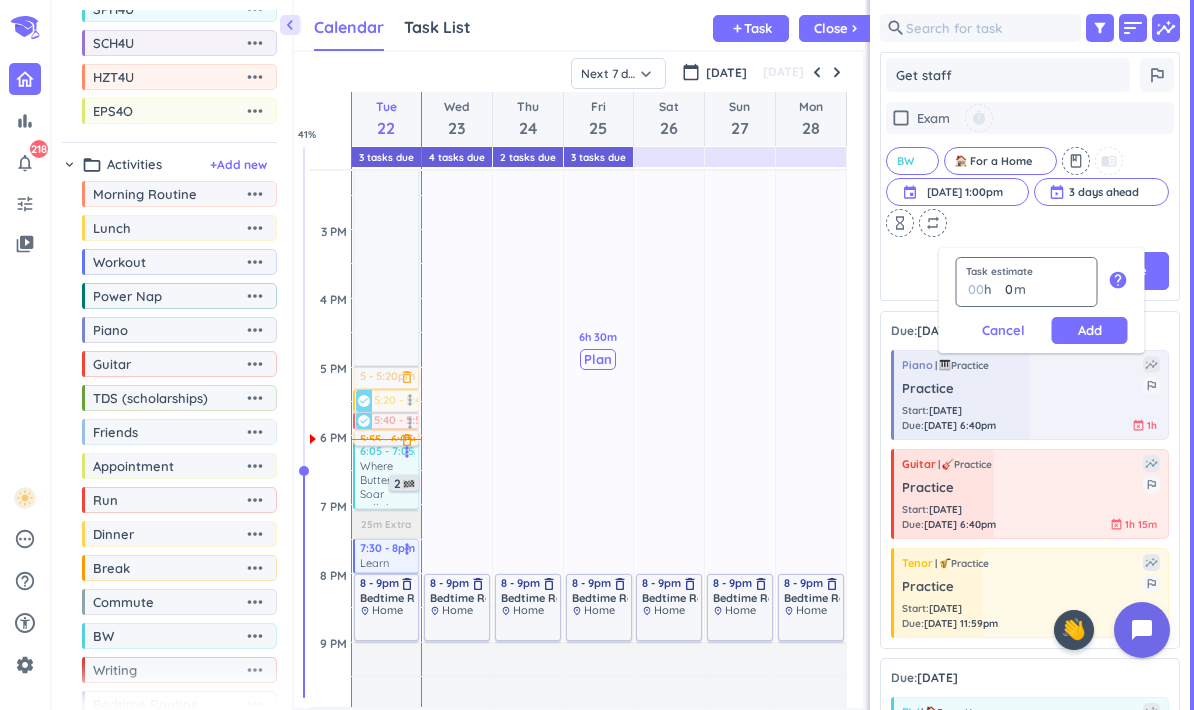 type 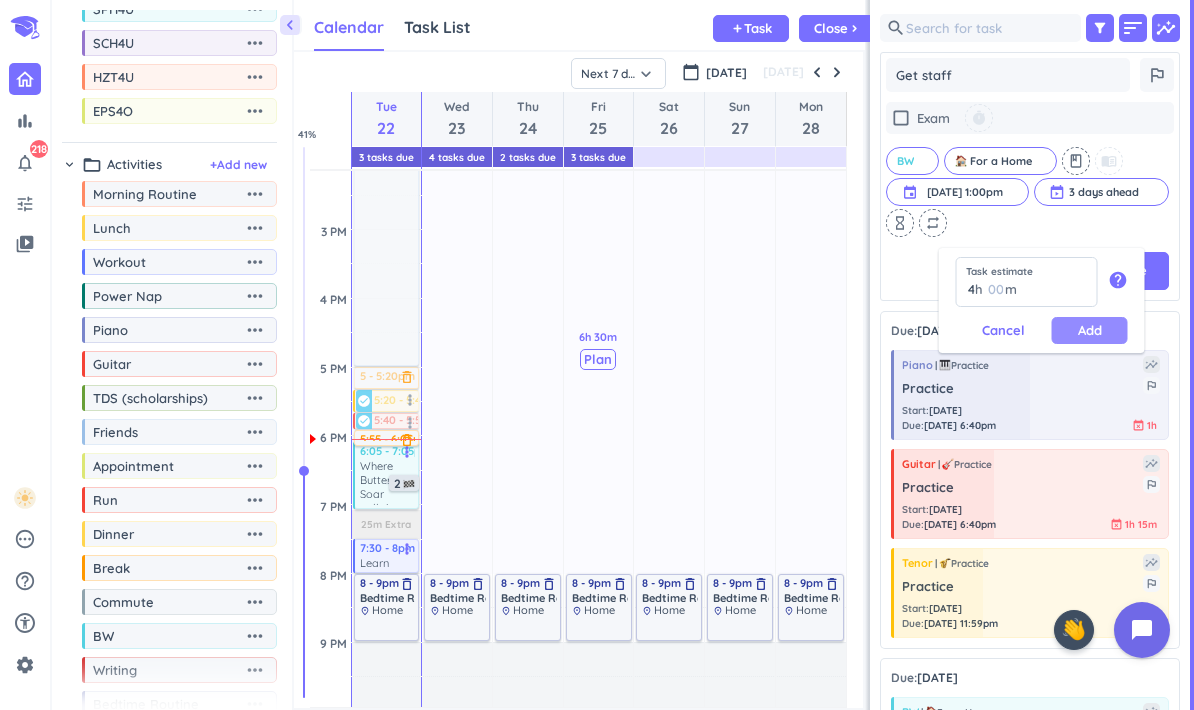 type on "4" 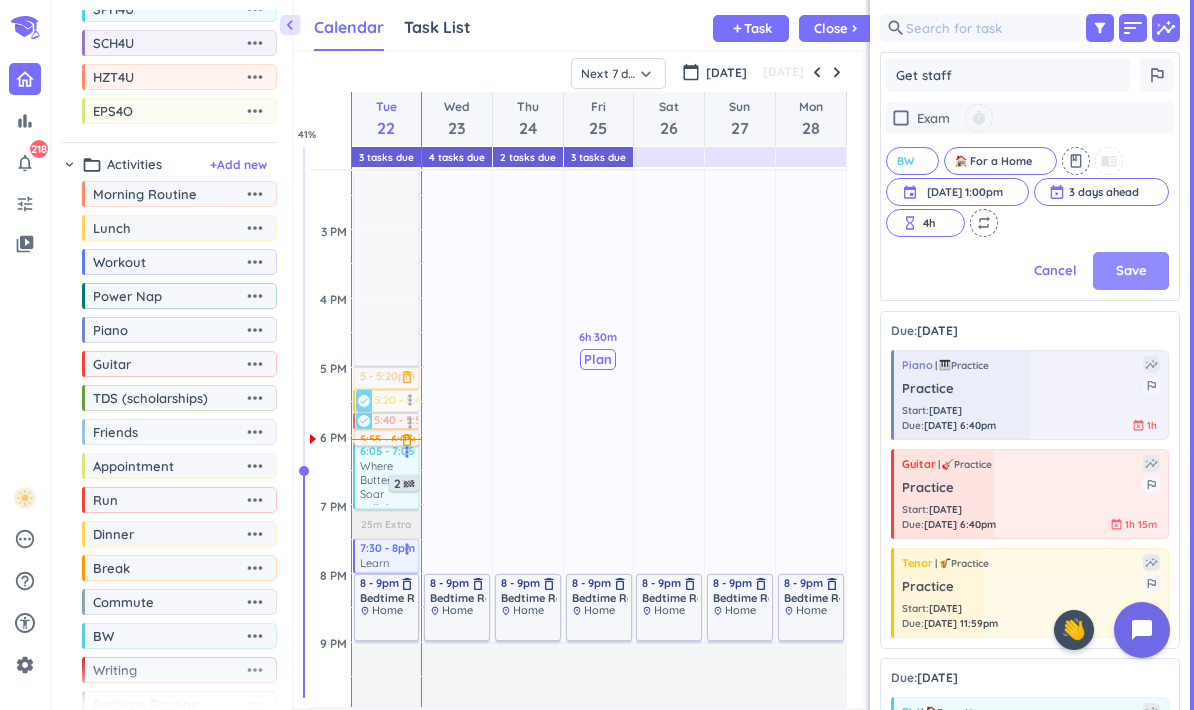 click on "Save" at bounding box center [1131, 271] 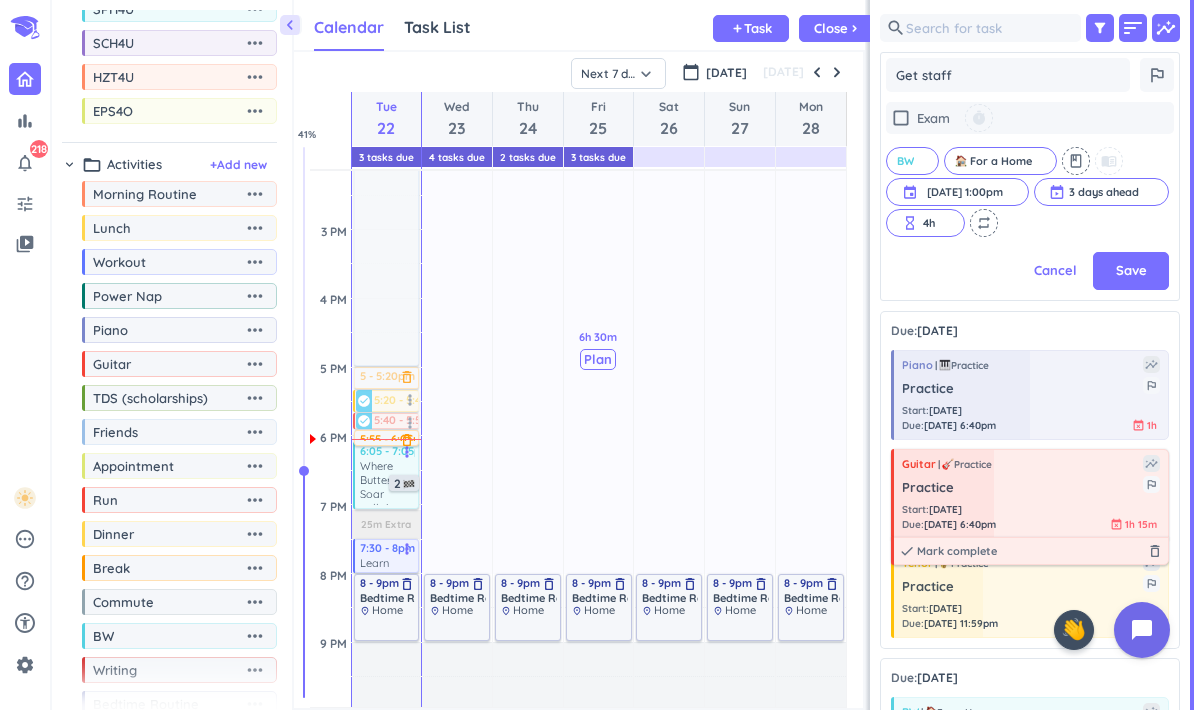 scroll, scrollTop: 1, scrollLeft: 1, axis: both 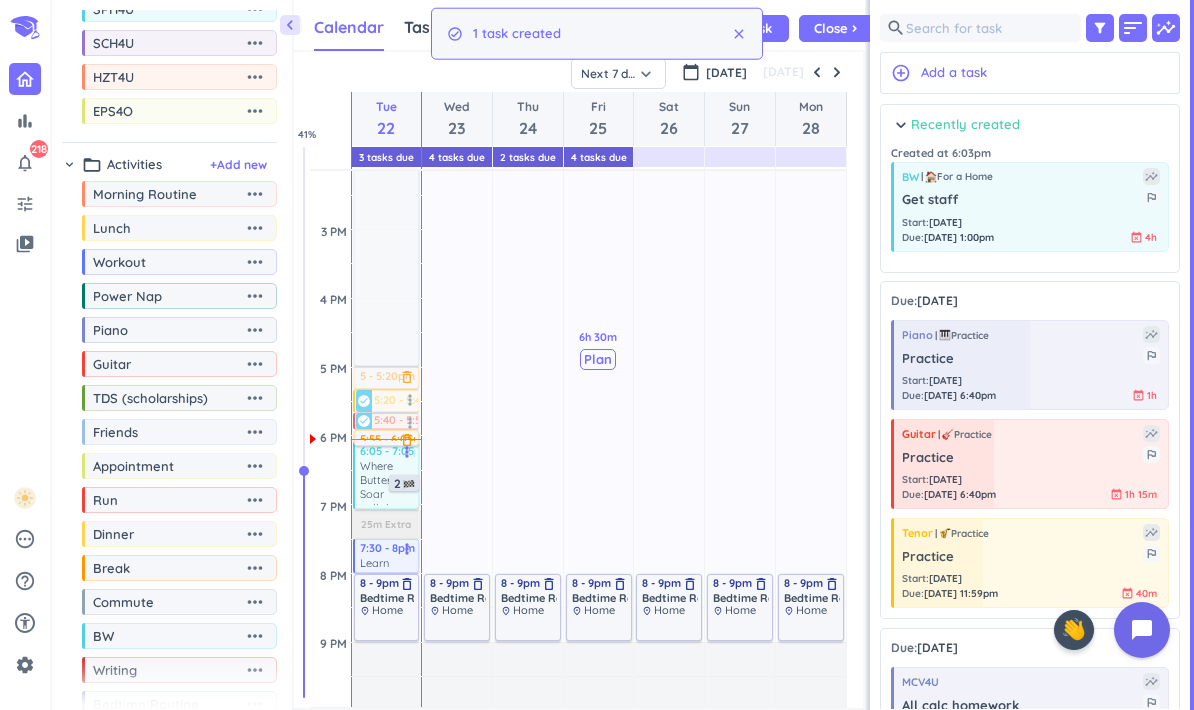 click on "Recently created" at bounding box center (965, 125) 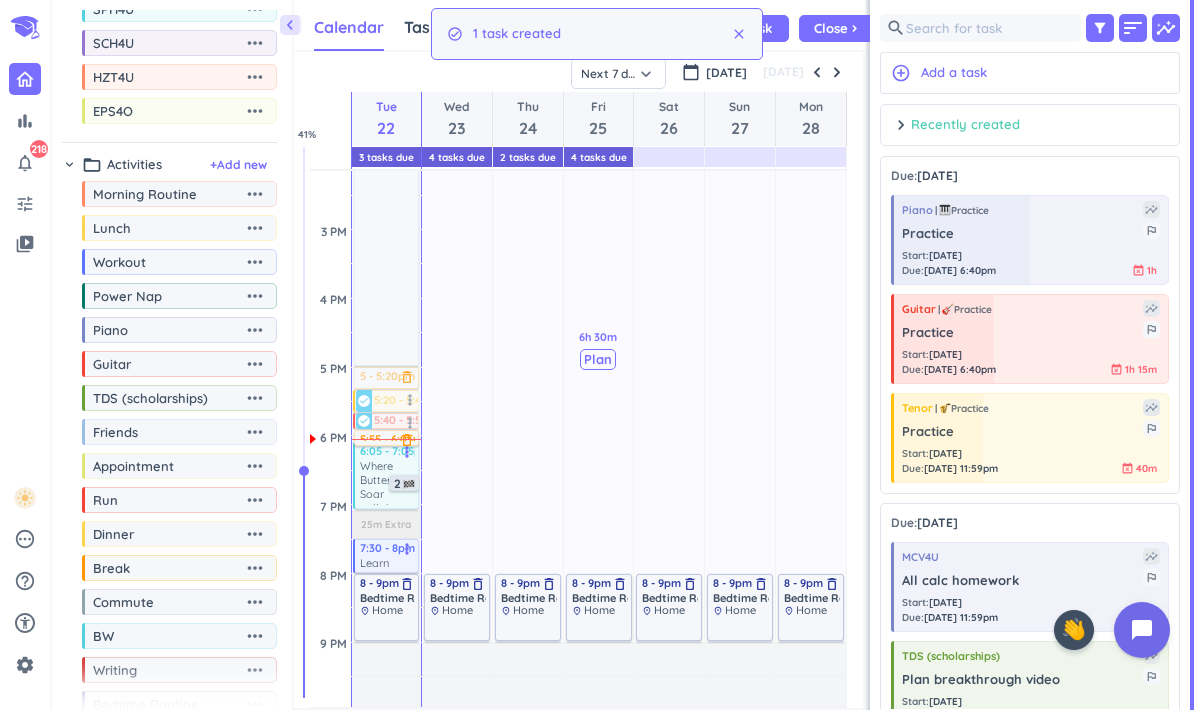 click on "Recently created" at bounding box center (965, 125) 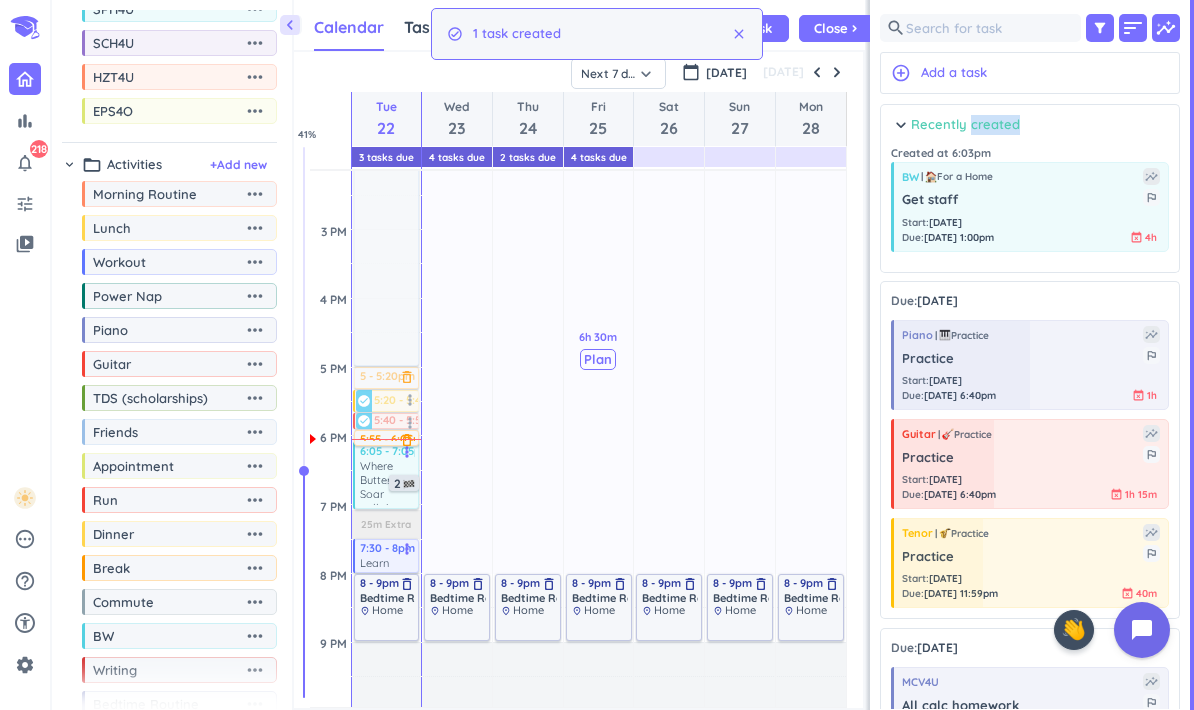 click on "Recently created" at bounding box center [965, 125] 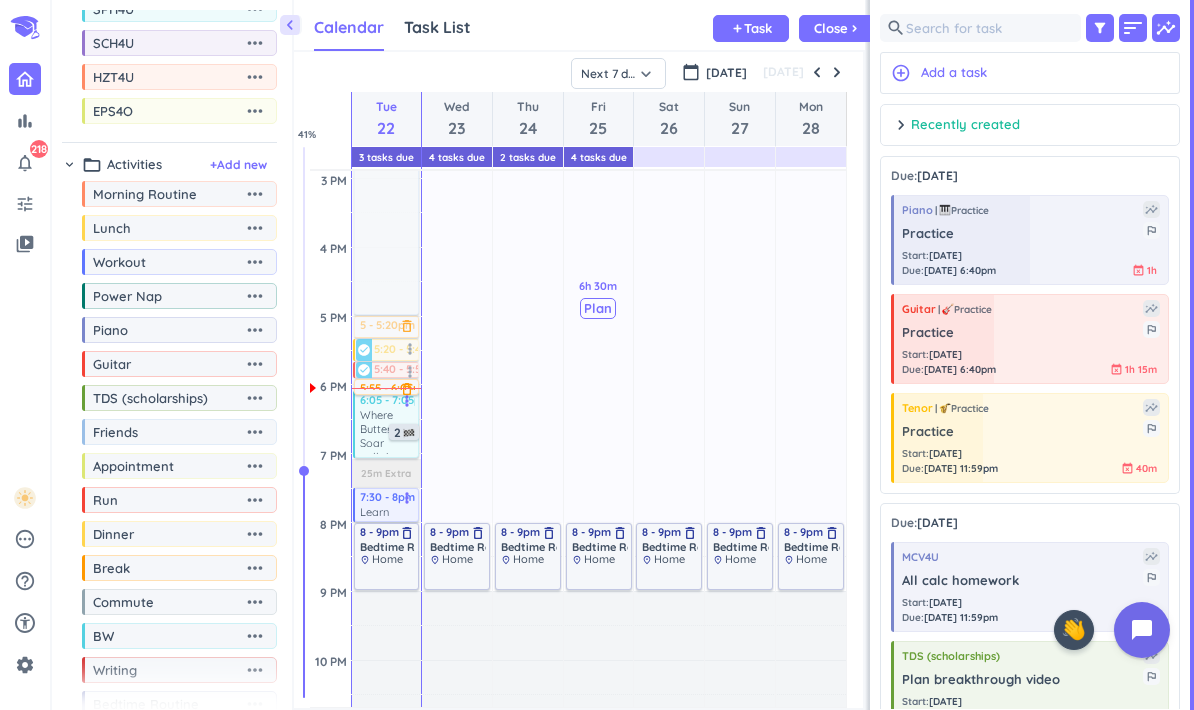 scroll, scrollTop: 750, scrollLeft: 0, axis: vertical 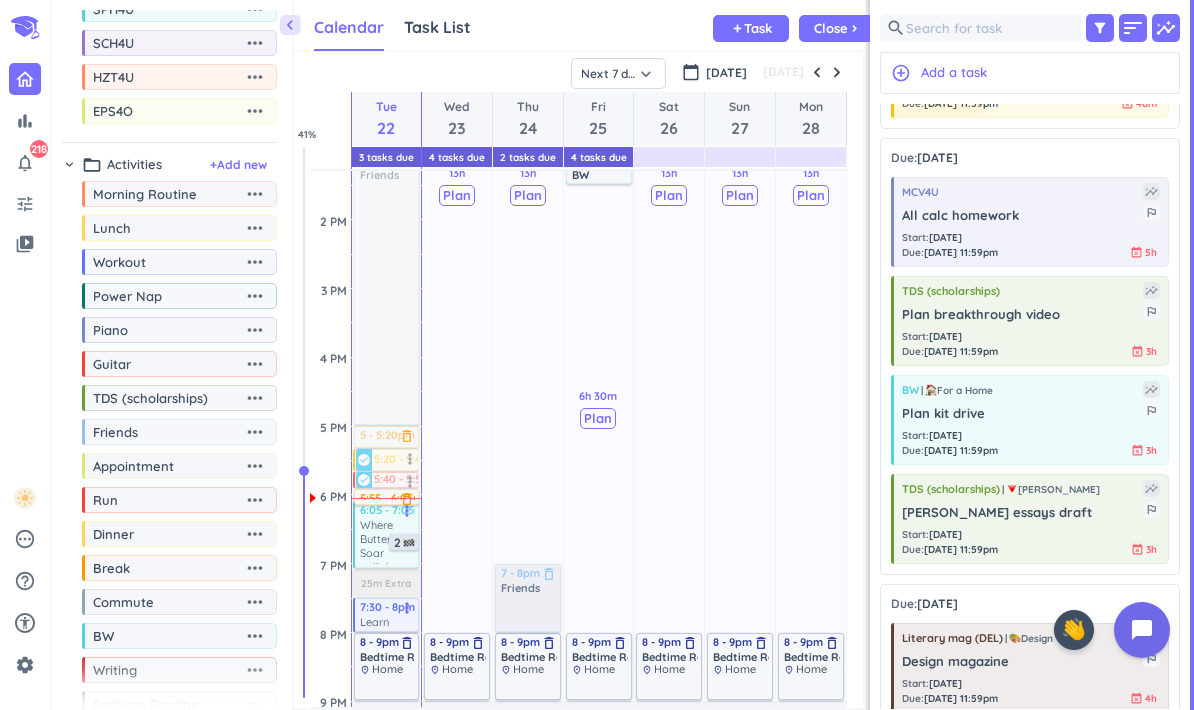 drag, startPoint x: 138, startPoint y: 448, endPoint x: 521, endPoint y: 571, distance: 402.26608 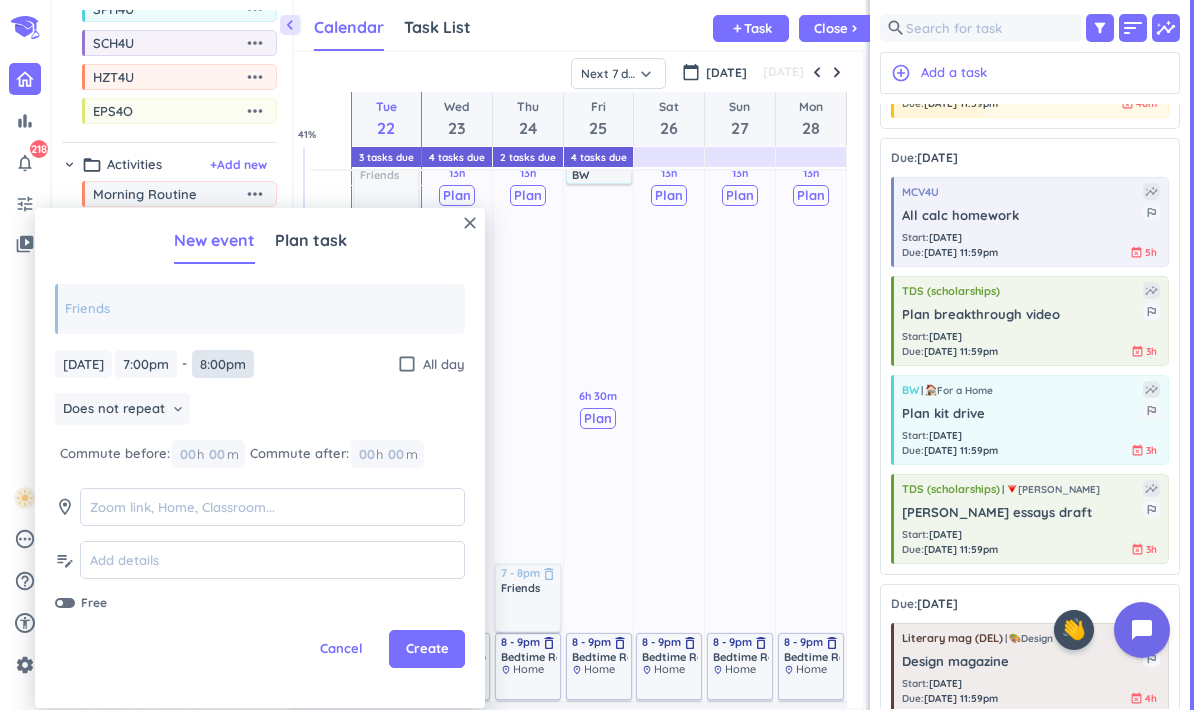 click on "8:00pm" at bounding box center [223, 364] 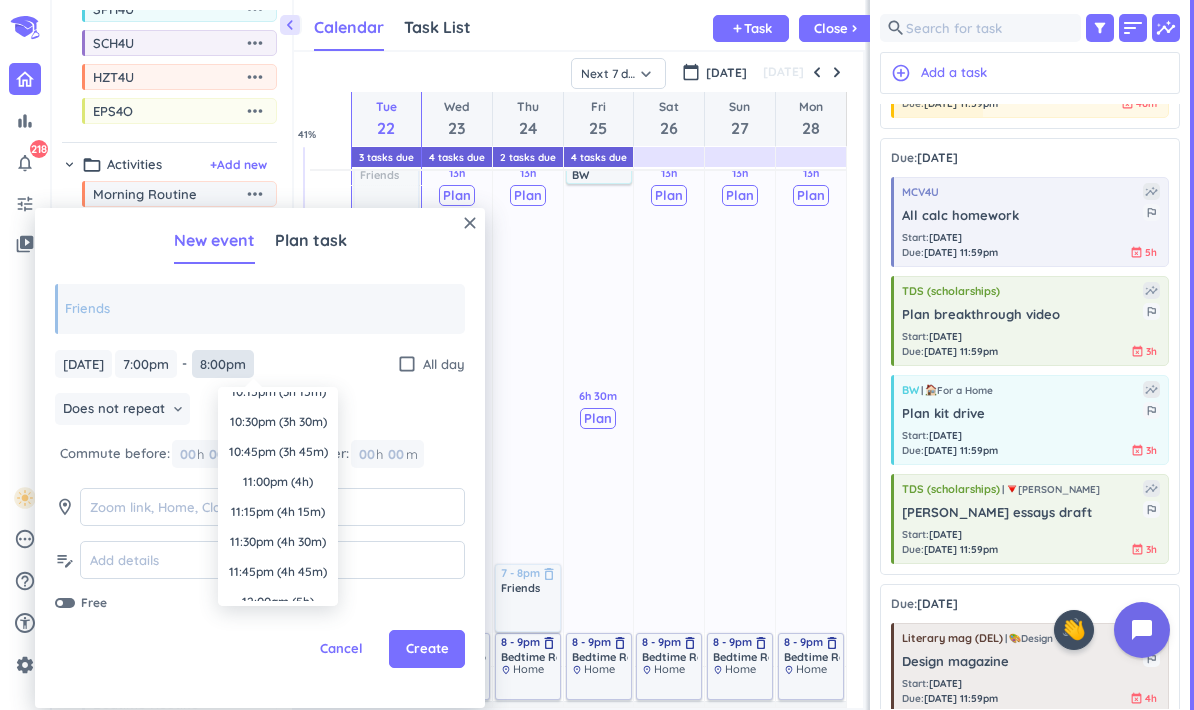 scroll, scrollTop: 376, scrollLeft: 0, axis: vertical 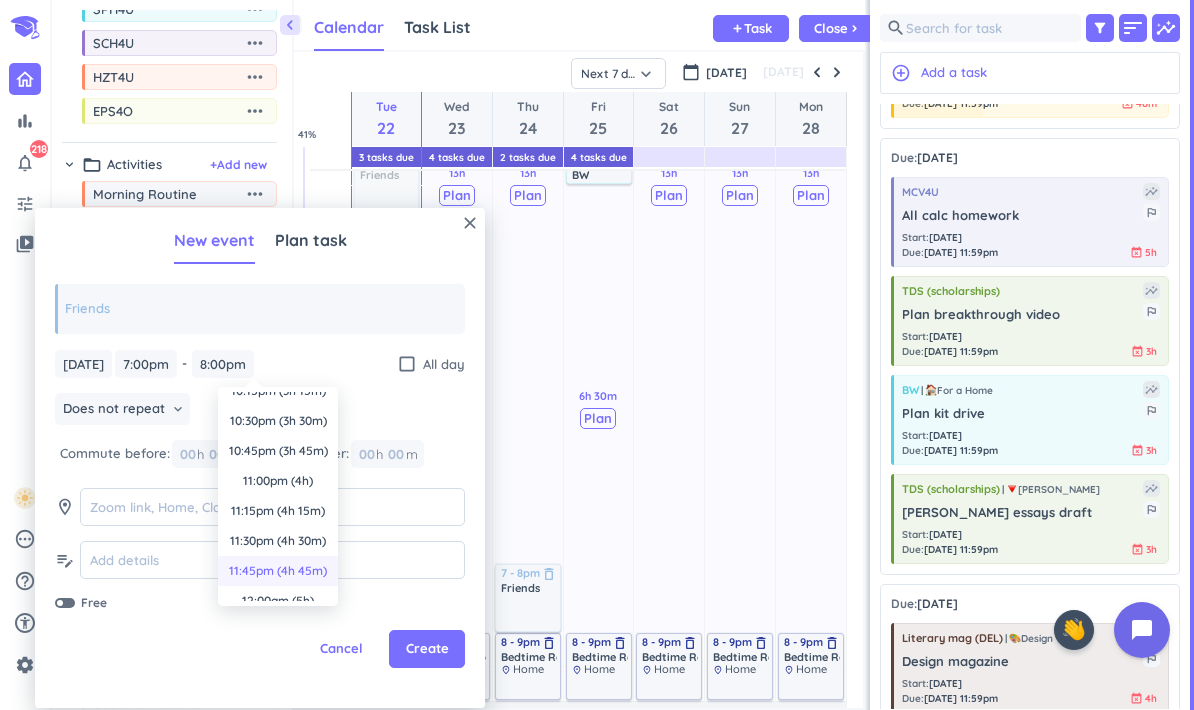 click on "11:45pm (4h 45m)" at bounding box center [278, 571] 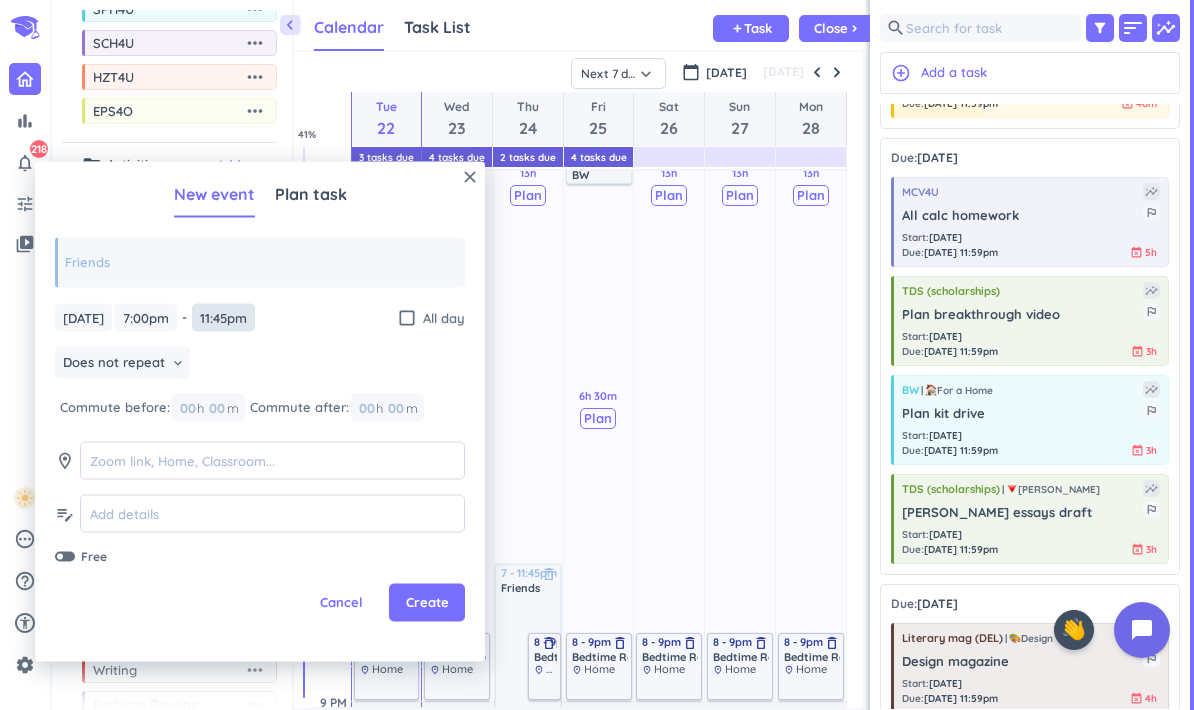 click on "11:45pm" at bounding box center (223, 317) 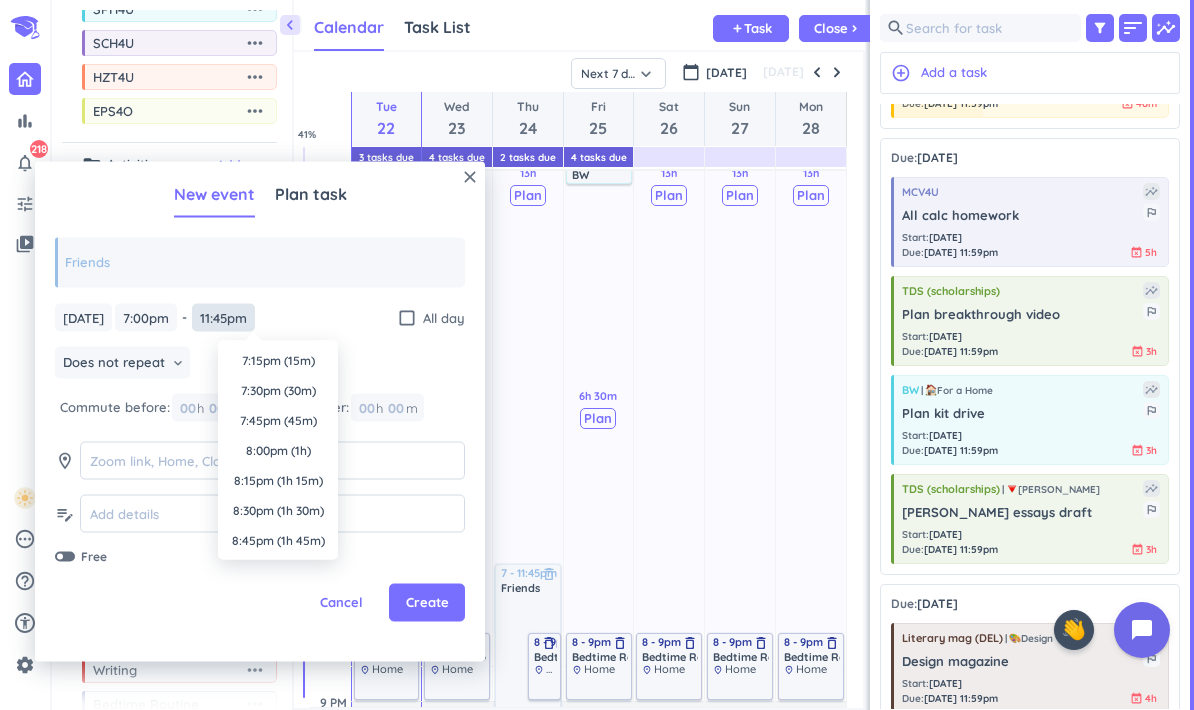 scroll, scrollTop: 540, scrollLeft: 0, axis: vertical 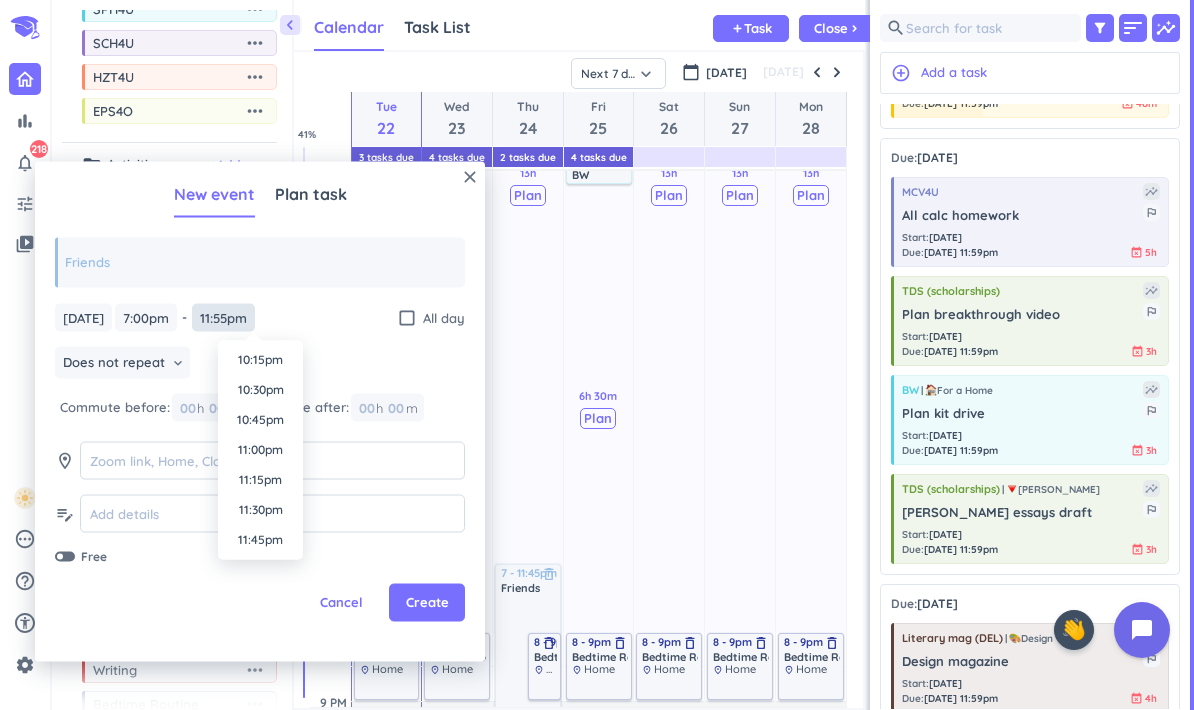 type on "11:55pm" 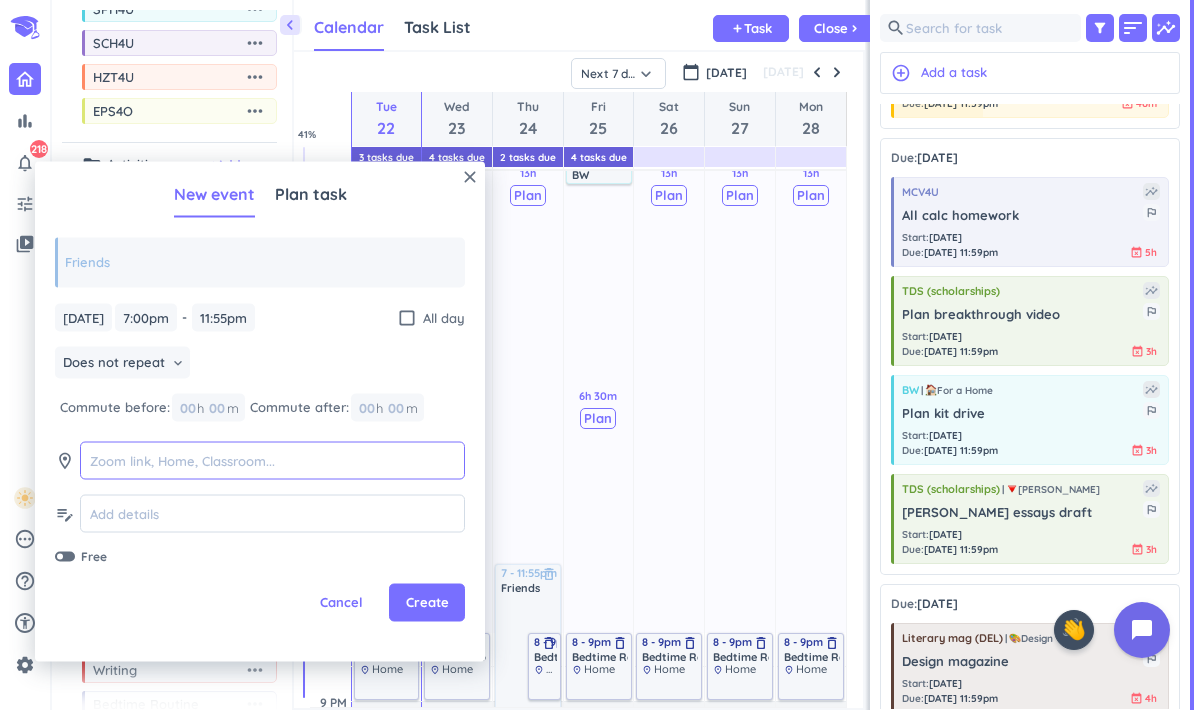 click at bounding box center (272, 460) 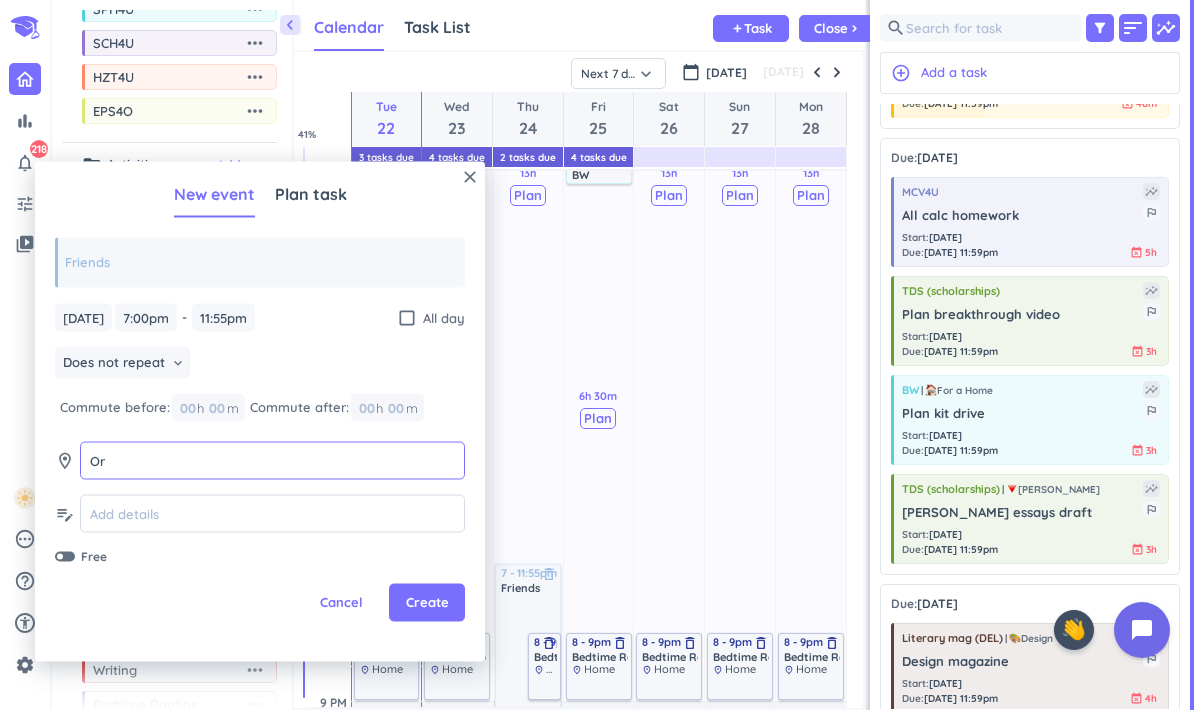 type on "O" 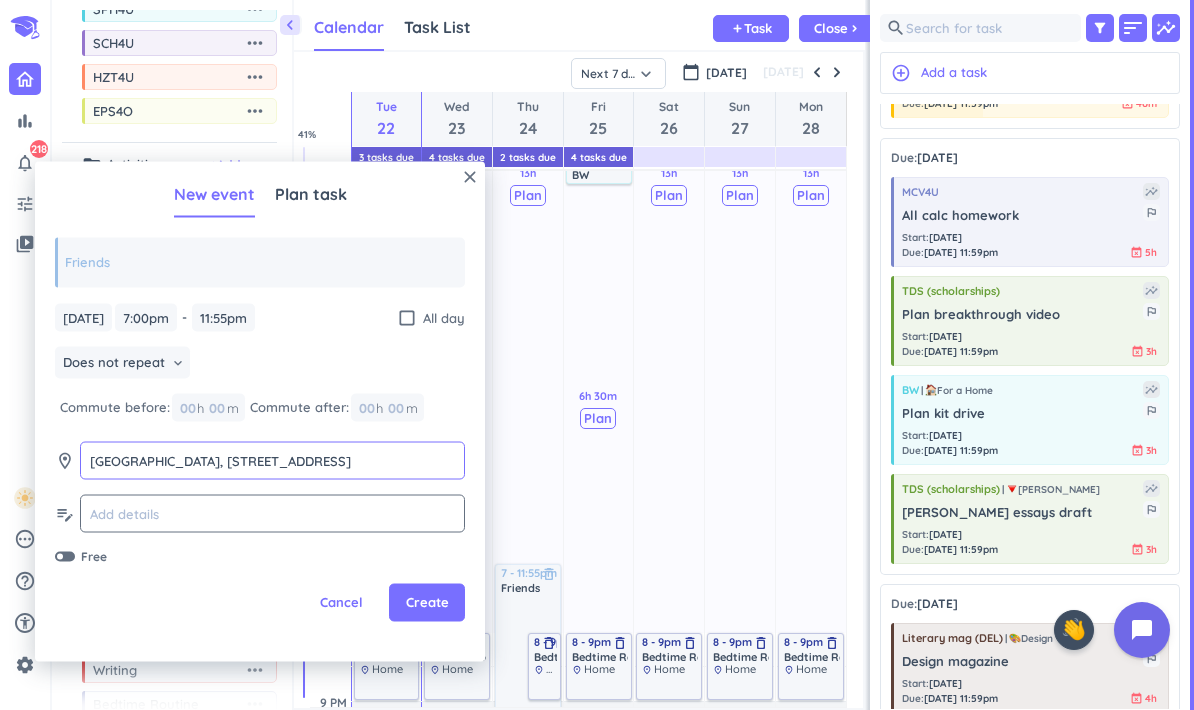 type on "[GEOGRAPHIC_DATA], [STREET_ADDRESS]" 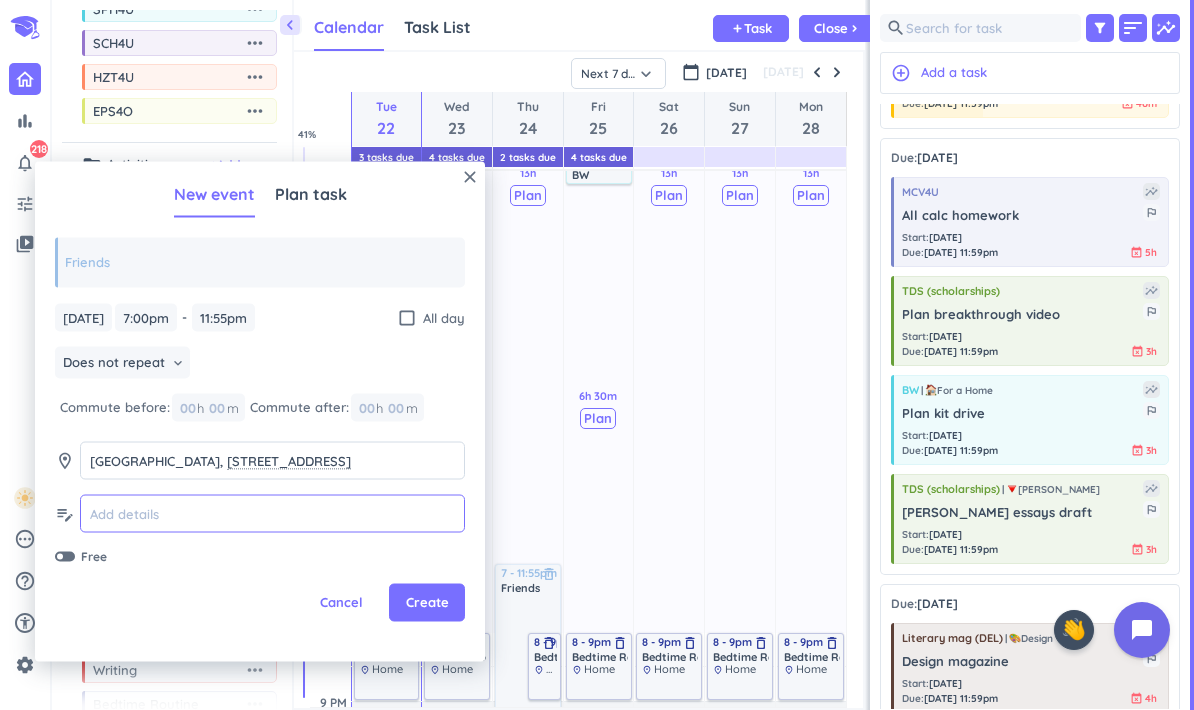 click at bounding box center [272, 513] 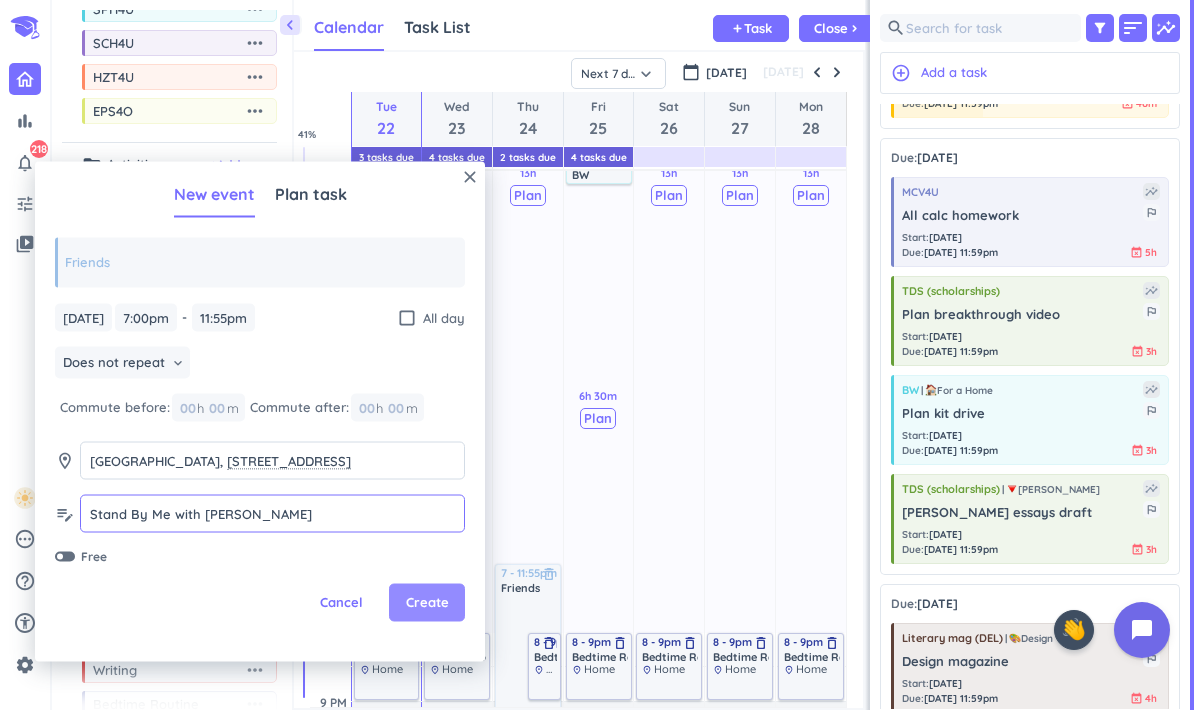 type on "Stand By Me with [PERSON_NAME]" 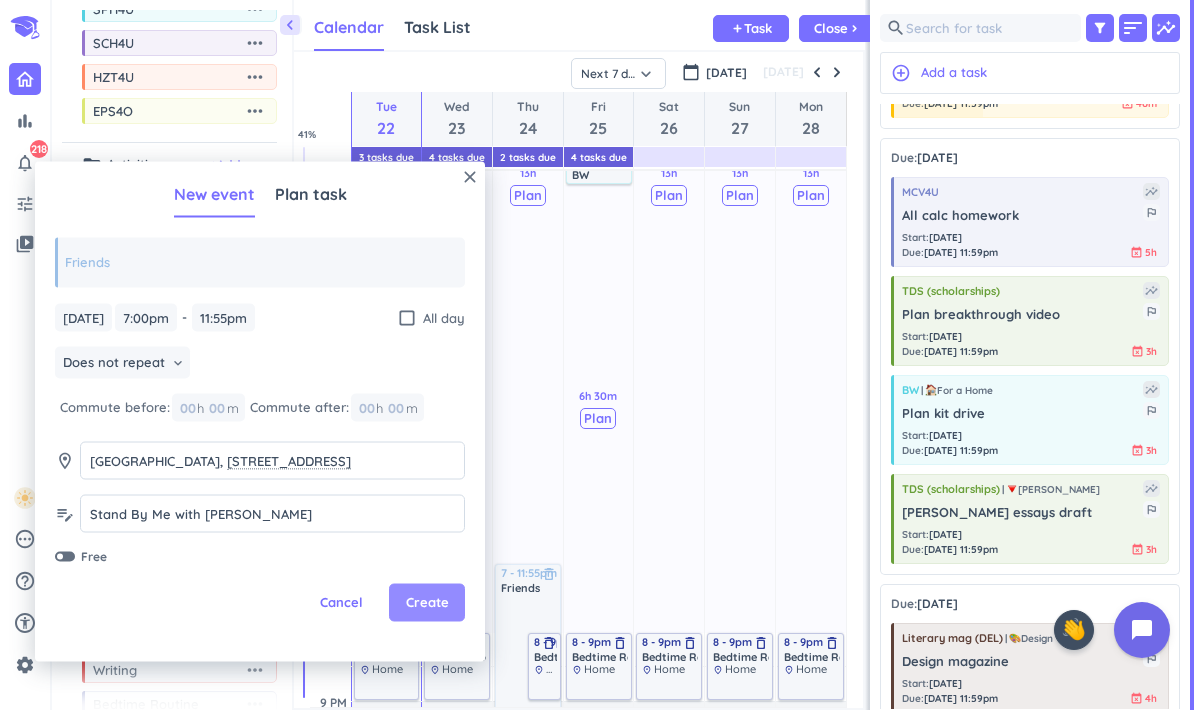 click on "Create" at bounding box center [427, 603] 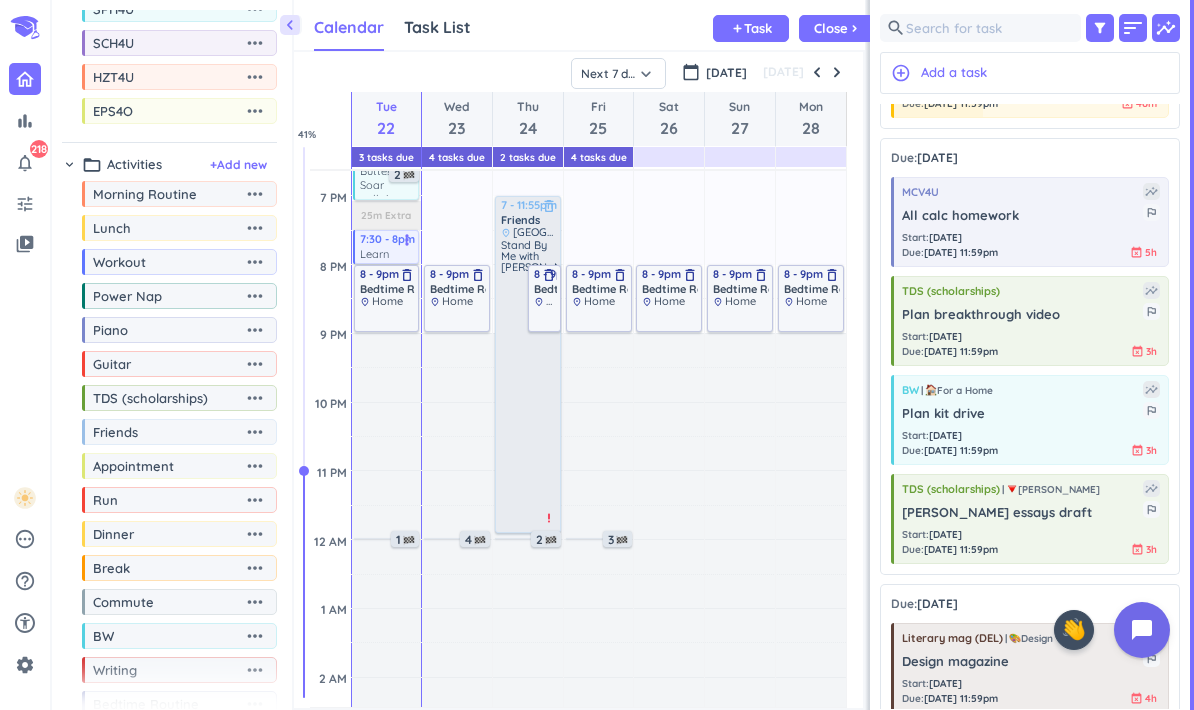 scroll, scrollTop: 949, scrollLeft: 0, axis: vertical 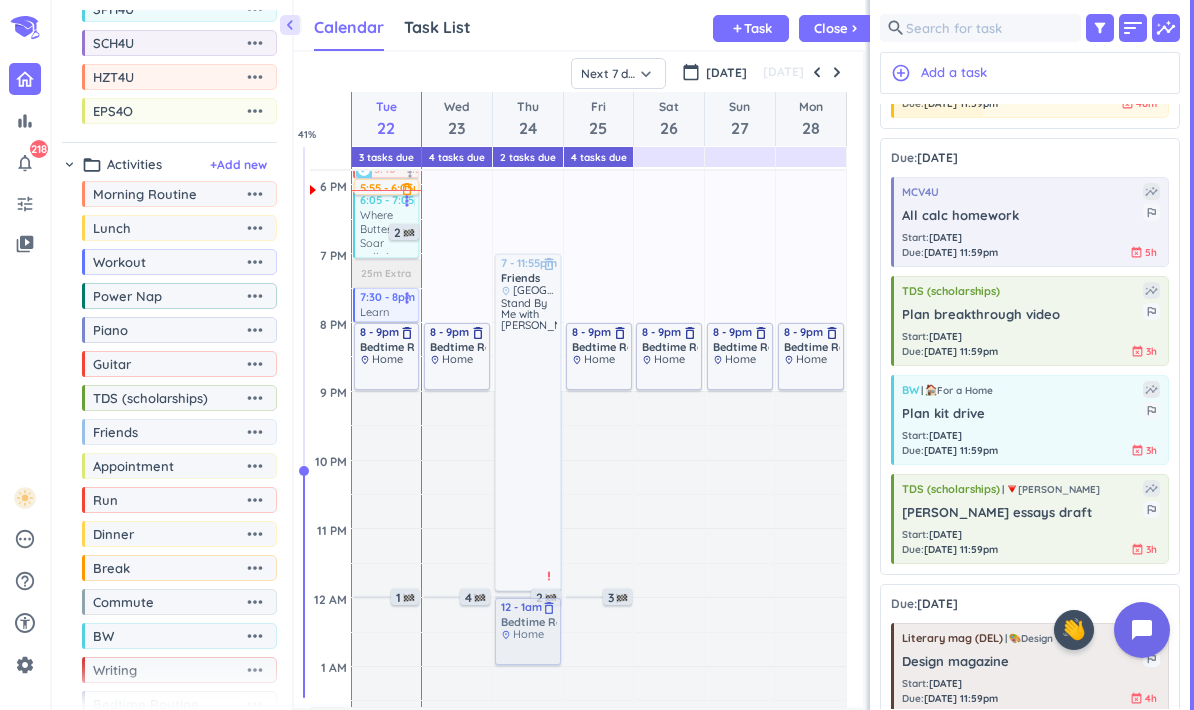 drag, startPoint x: 541, startPoint y: 367, endPoint x: 540, endPoint y: 631, distance: 264.0019 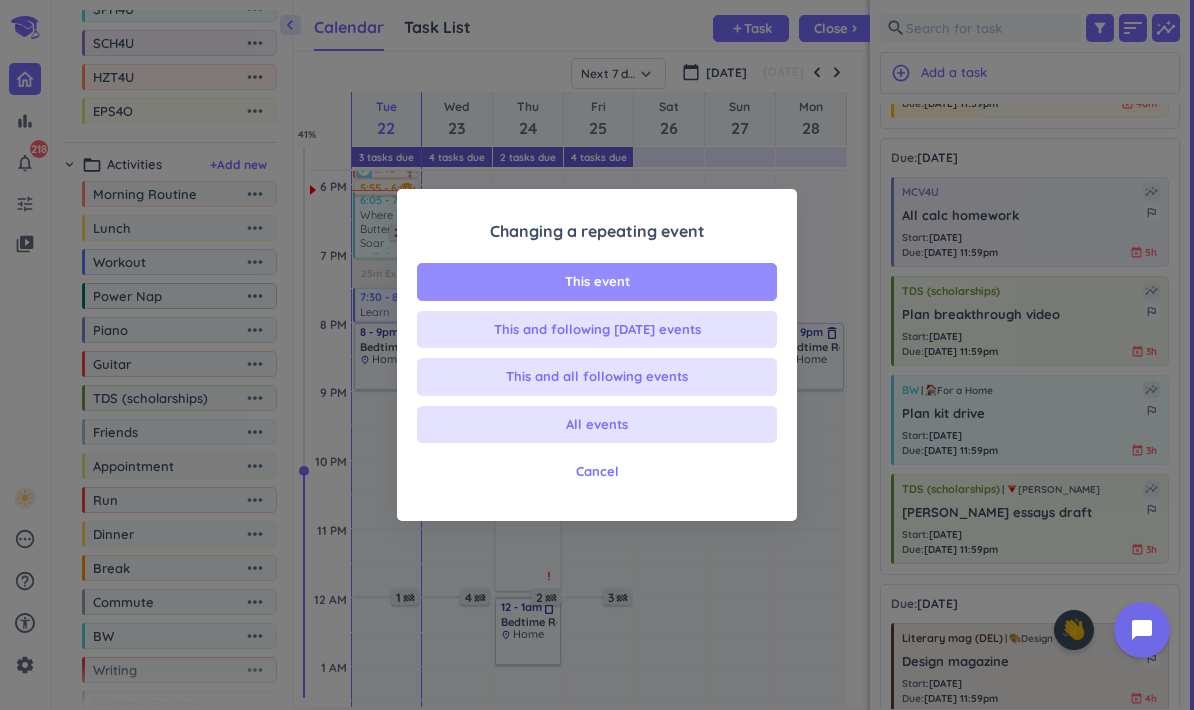 click on "This event" at bounding box center [597, 282] 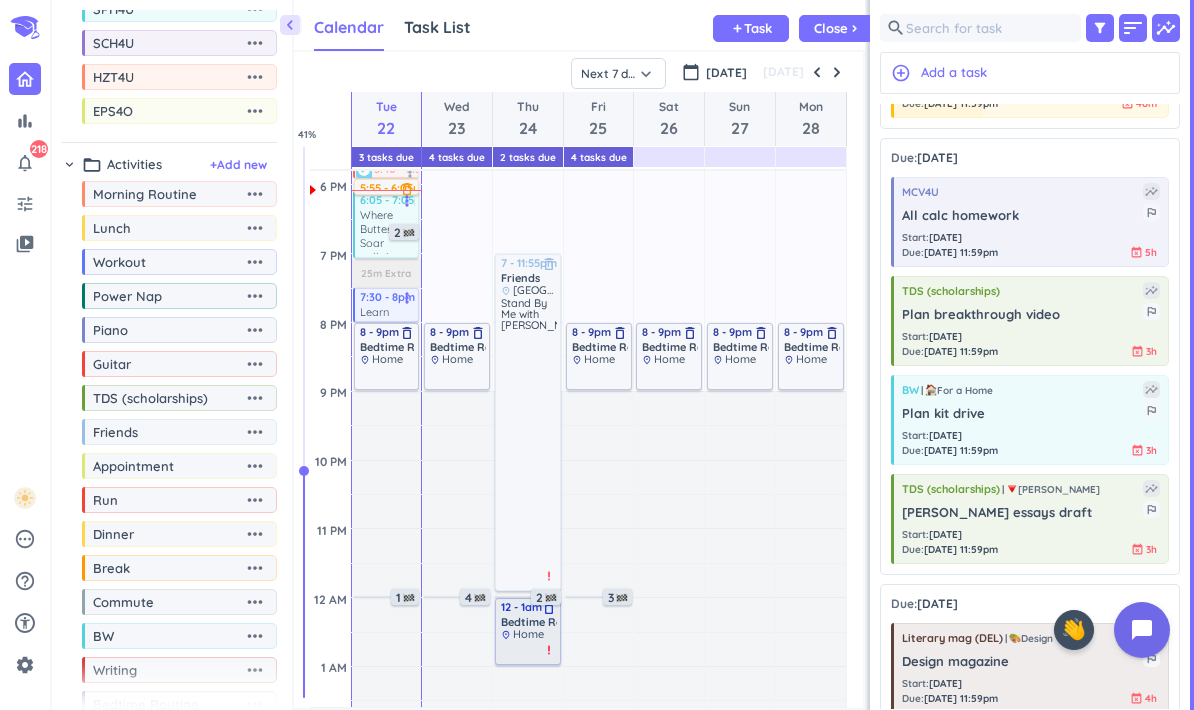 click on "Home" at bounding box center [528, 634] 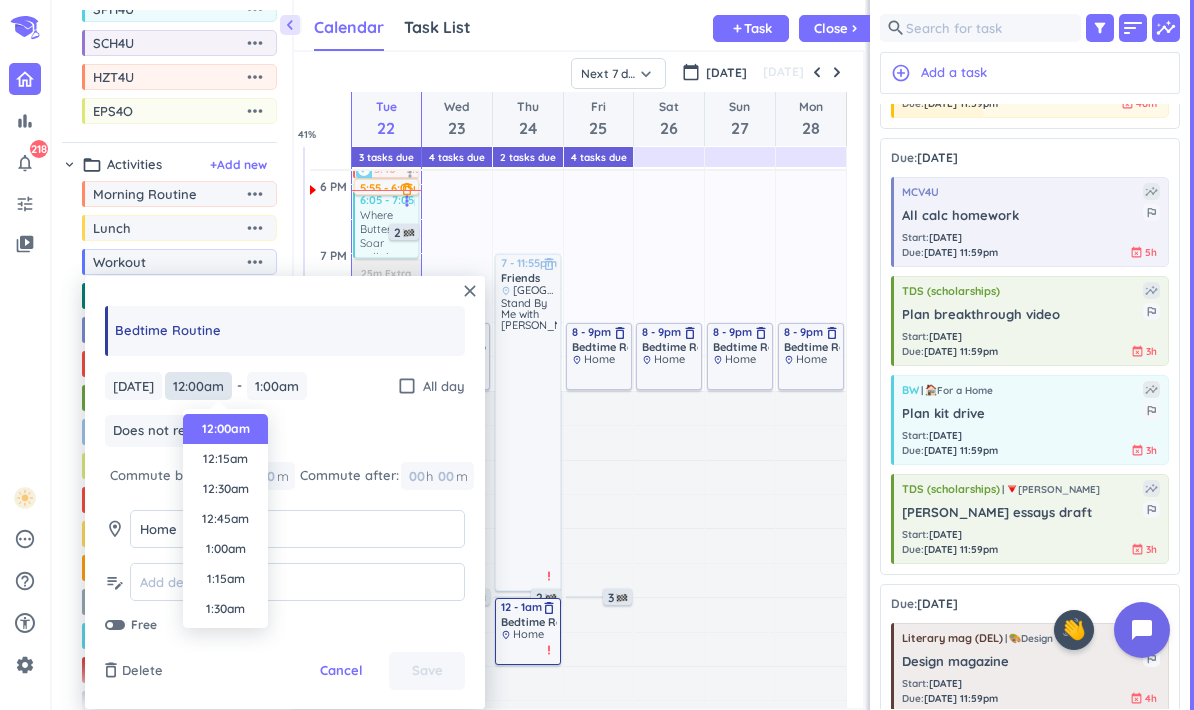 click on "12:00am" at bounding box center (198, 386) 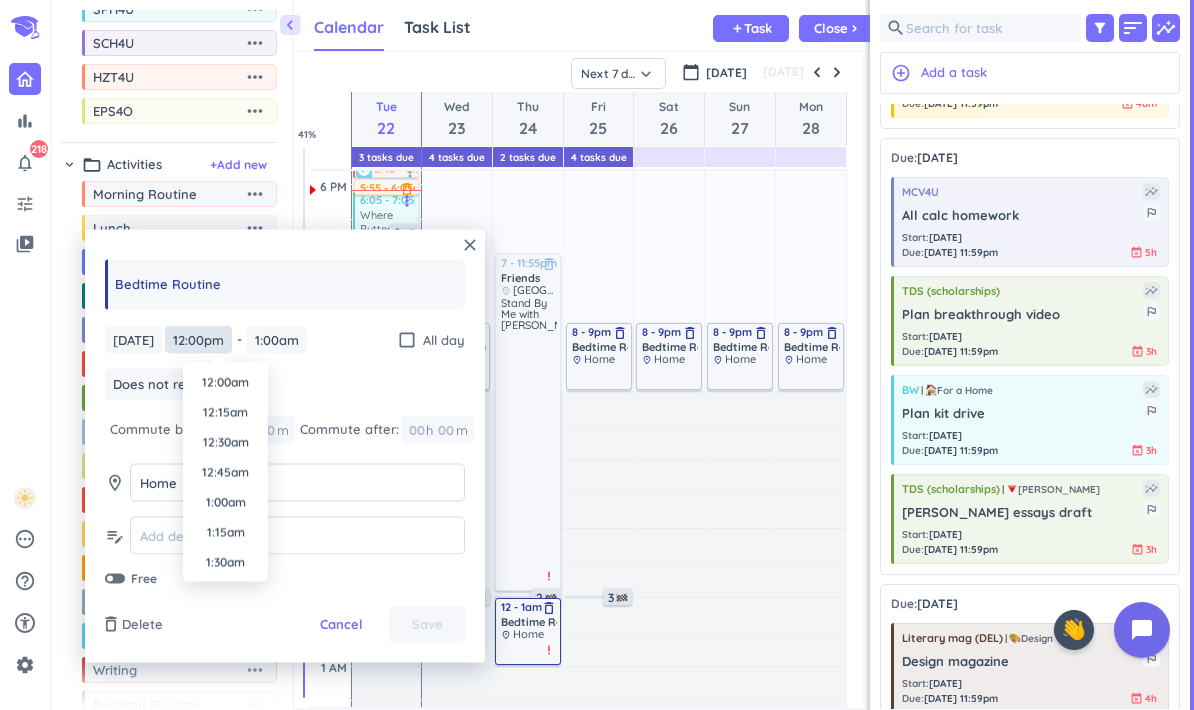 scroll, scrollTop: 1350, scrollLeft: 0, axis: vertical 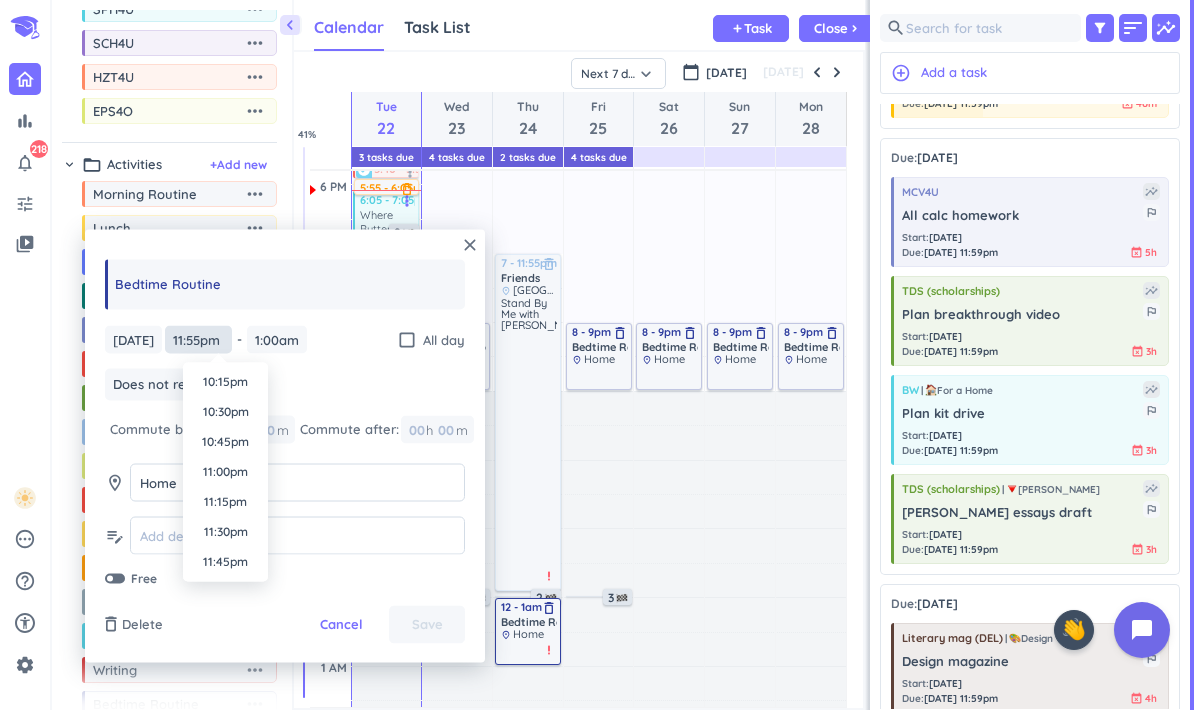 type on "11:55pm" 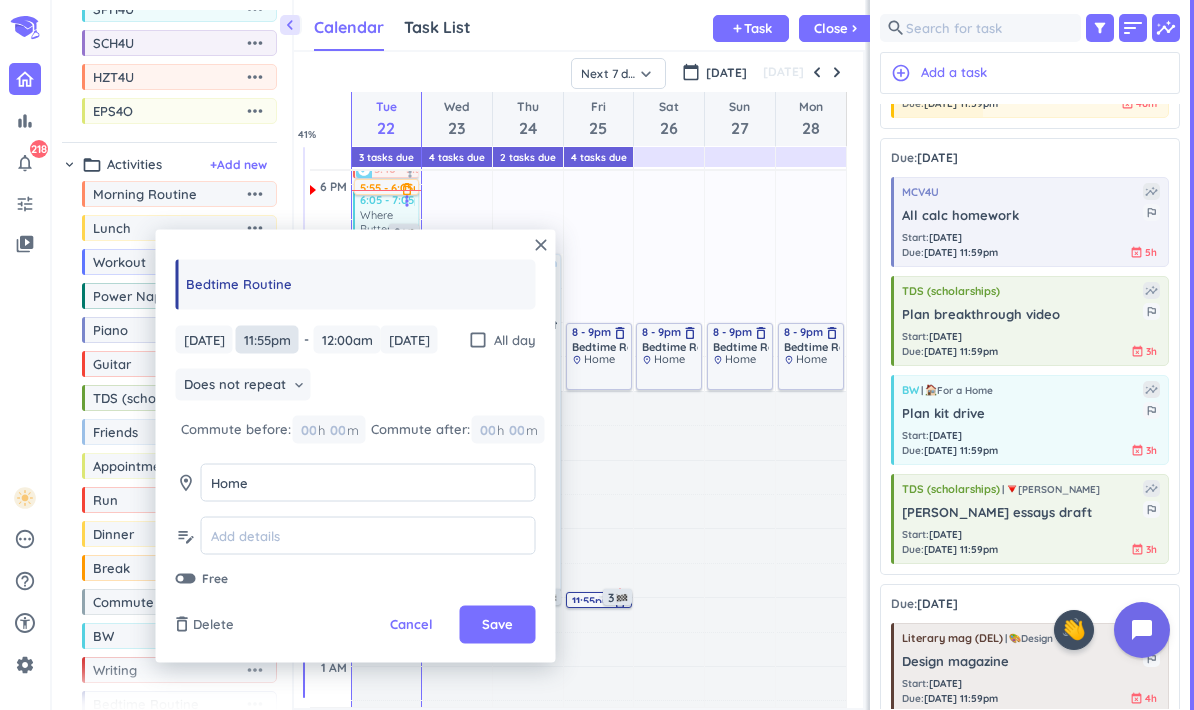 click on "11:55pm" at bounding box center (267, 339) 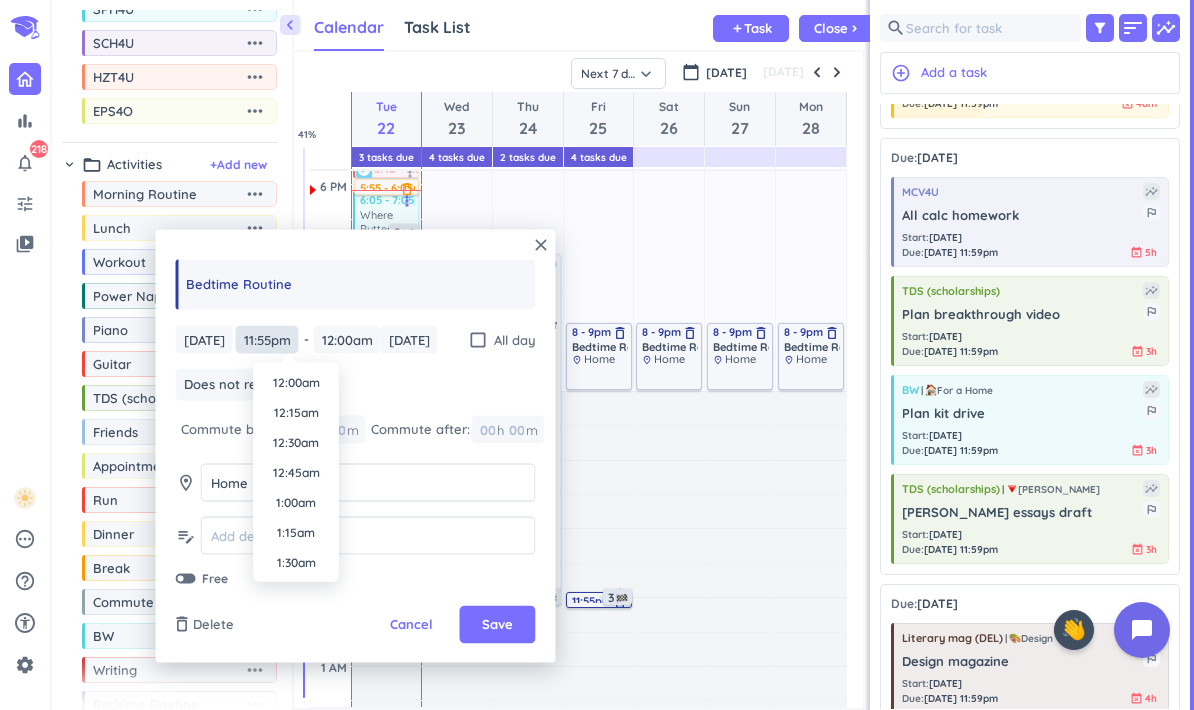 scroll, scrollTop: 2671, scrollLeft: 0, axis: vertical 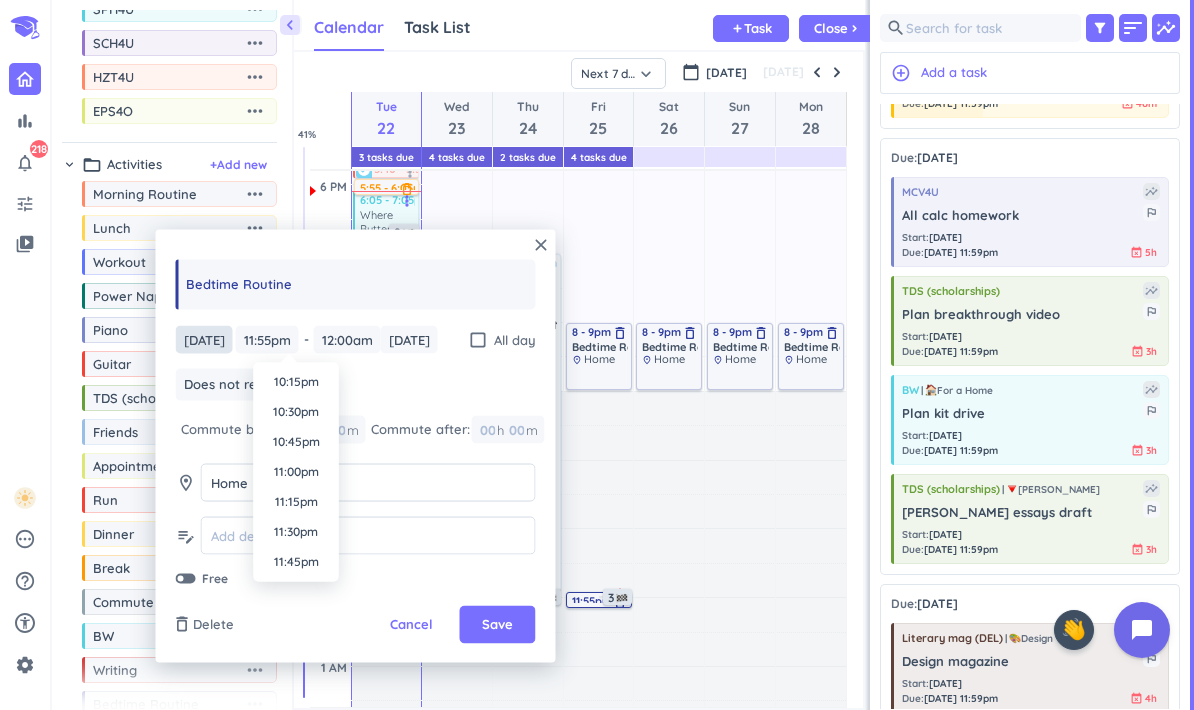 click on "[DATE]" at bounding box center (204, 339) 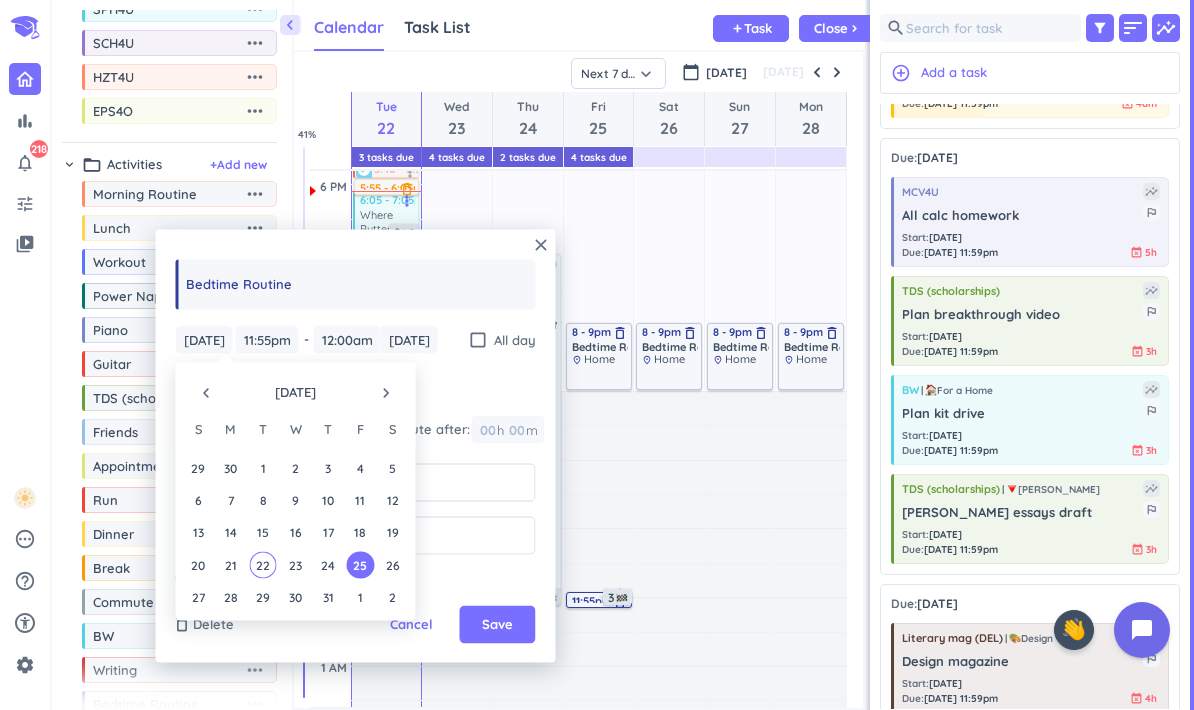 click on "24" at bounding box center [327, 564] 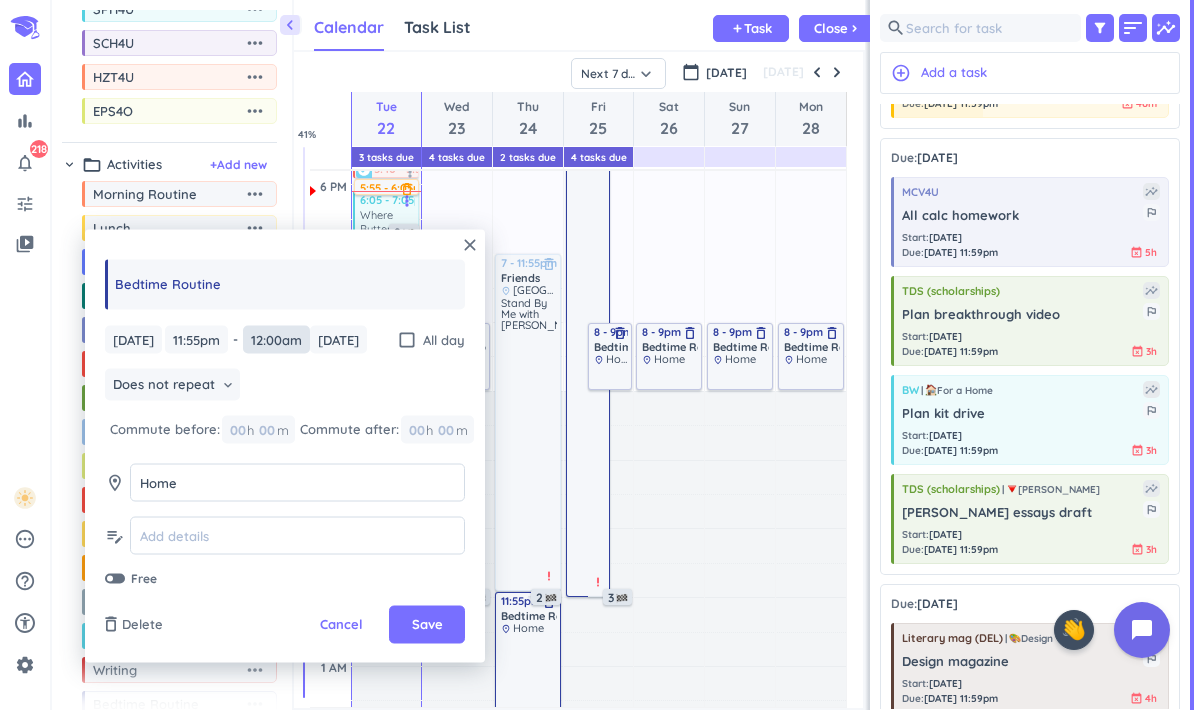 click on "12:00am" at bounding box center [276, 339] 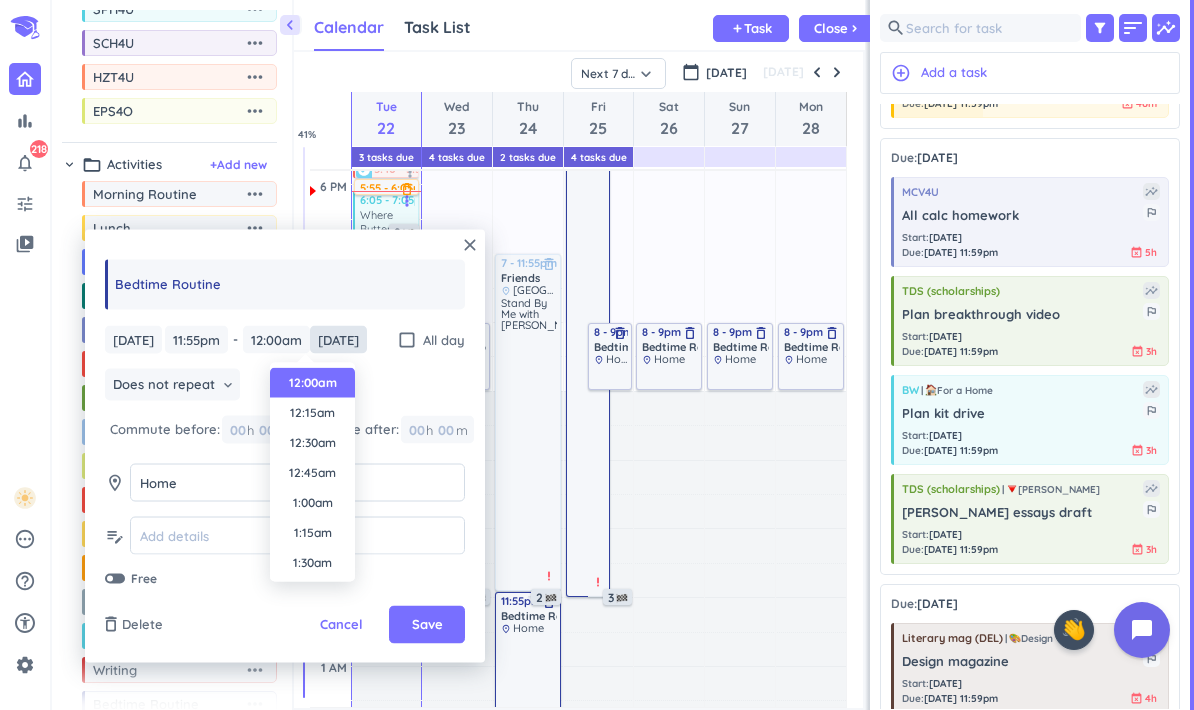 click on "[DATE]" at bounding box center [338, 339] 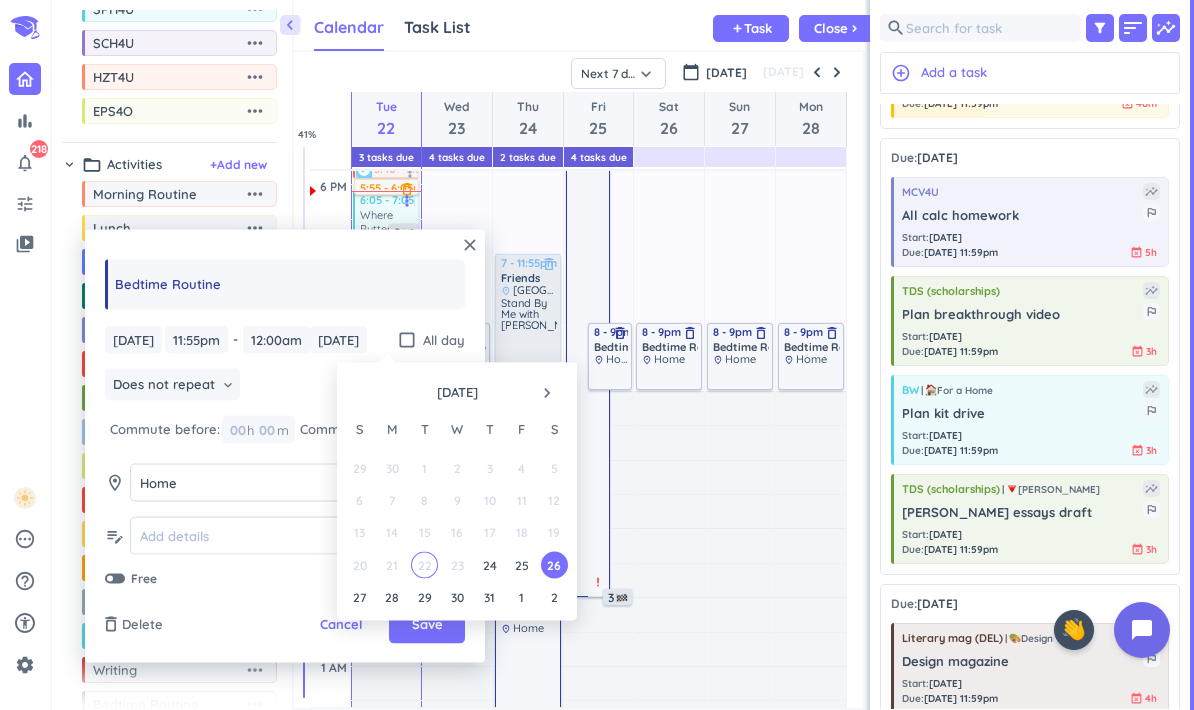 click on "25" at bounding box center (521, 564) 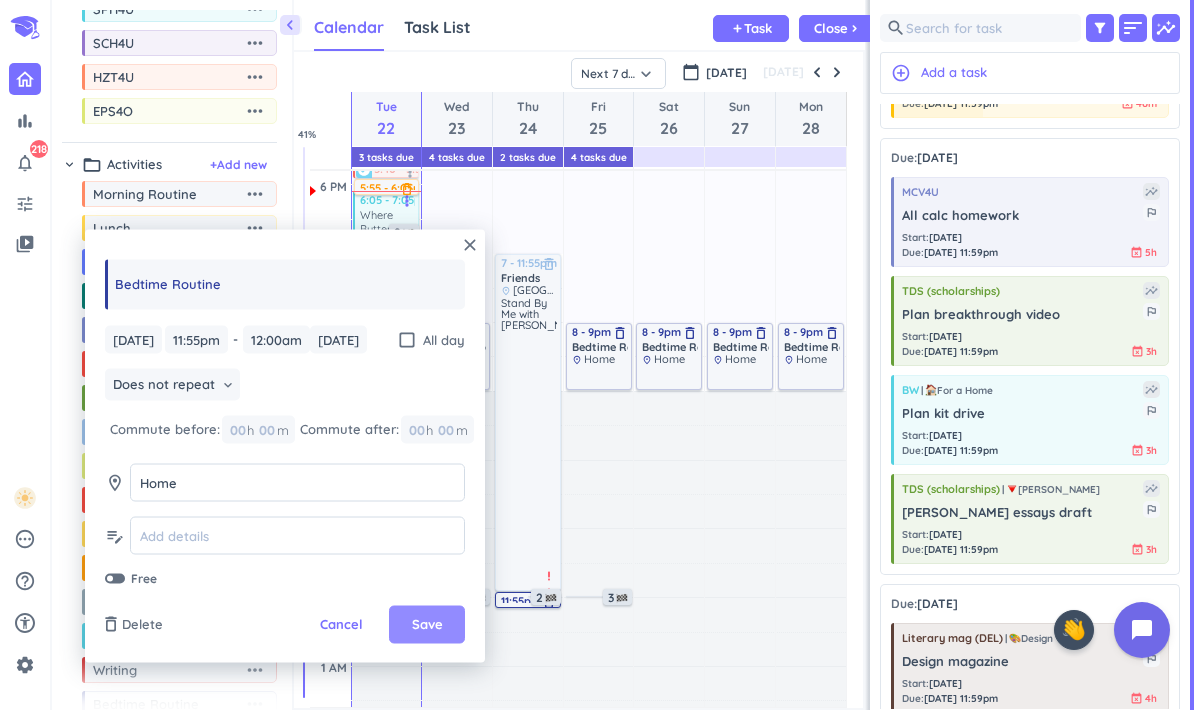 click on "Save" at bounding box center [427, 625] 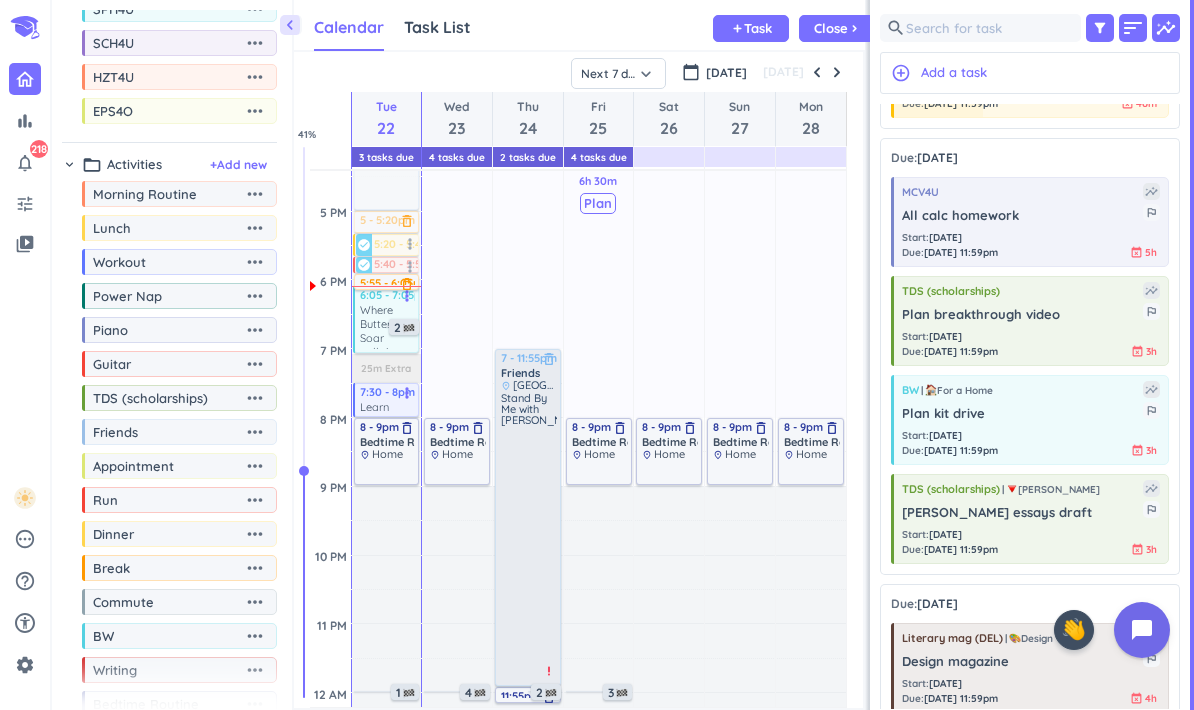 scroll, scrollTop: 872, scrollLeft: 0, axis: vertical 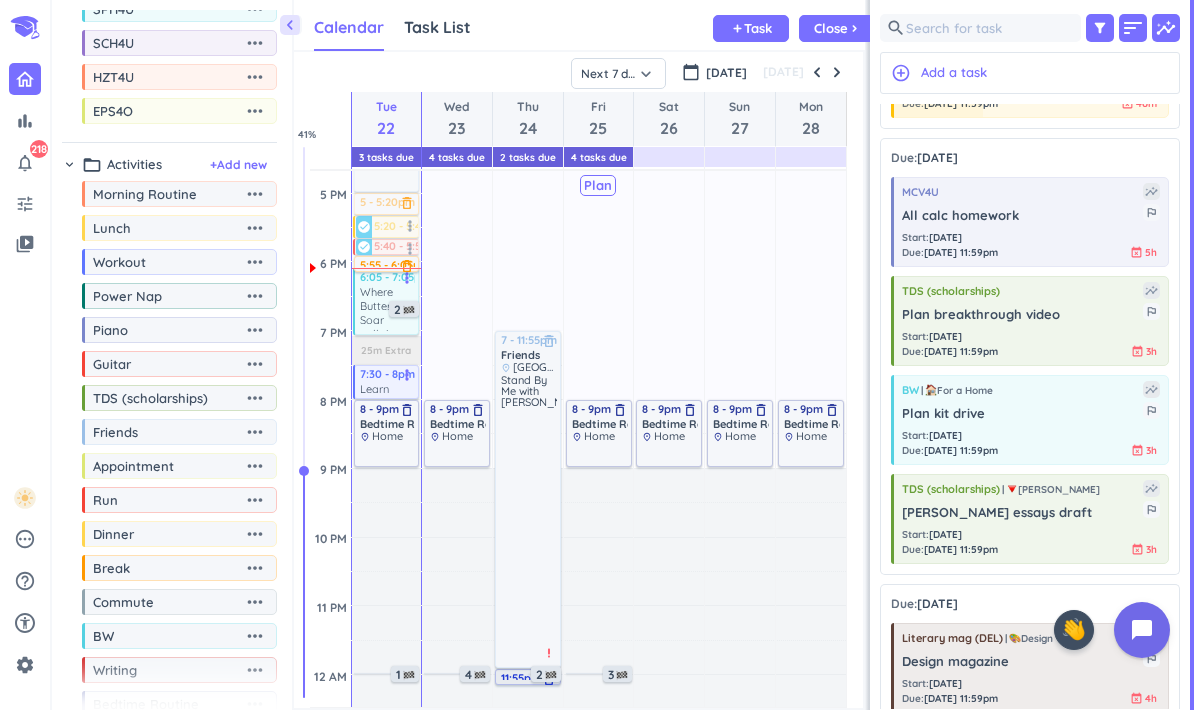 click on "11:55pm - 12am" at bounding box center [544, 675] 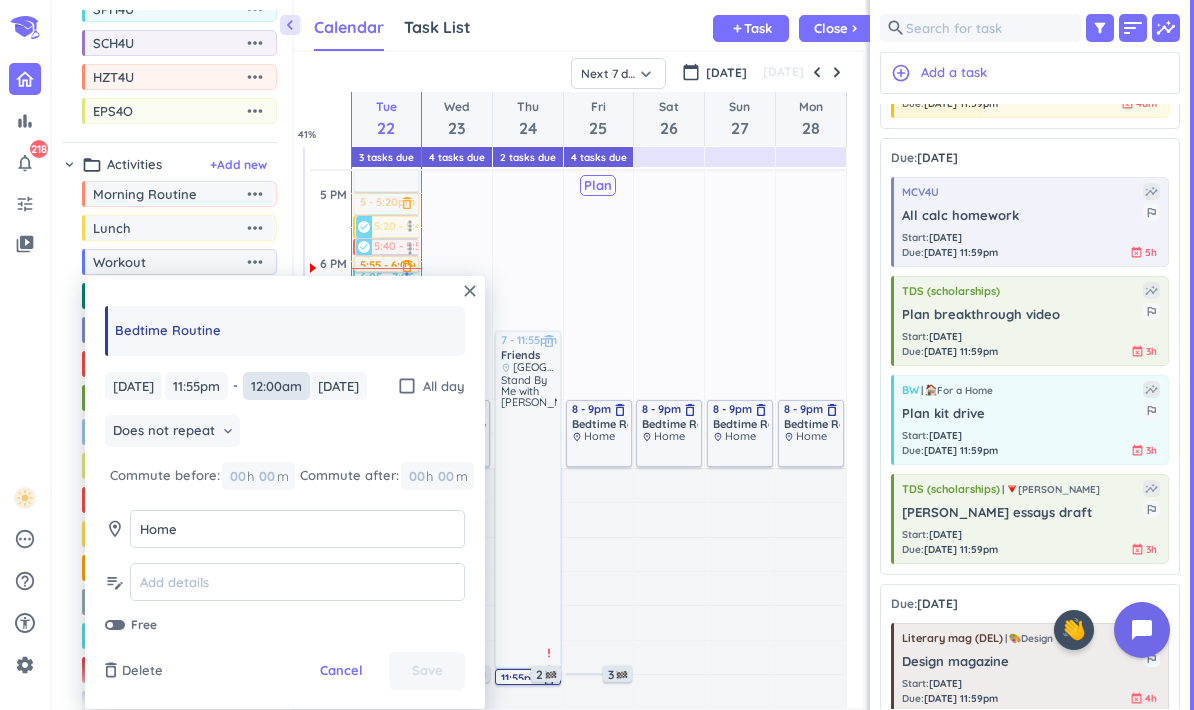 click on "12:00am" at bounding box center [276, 386] 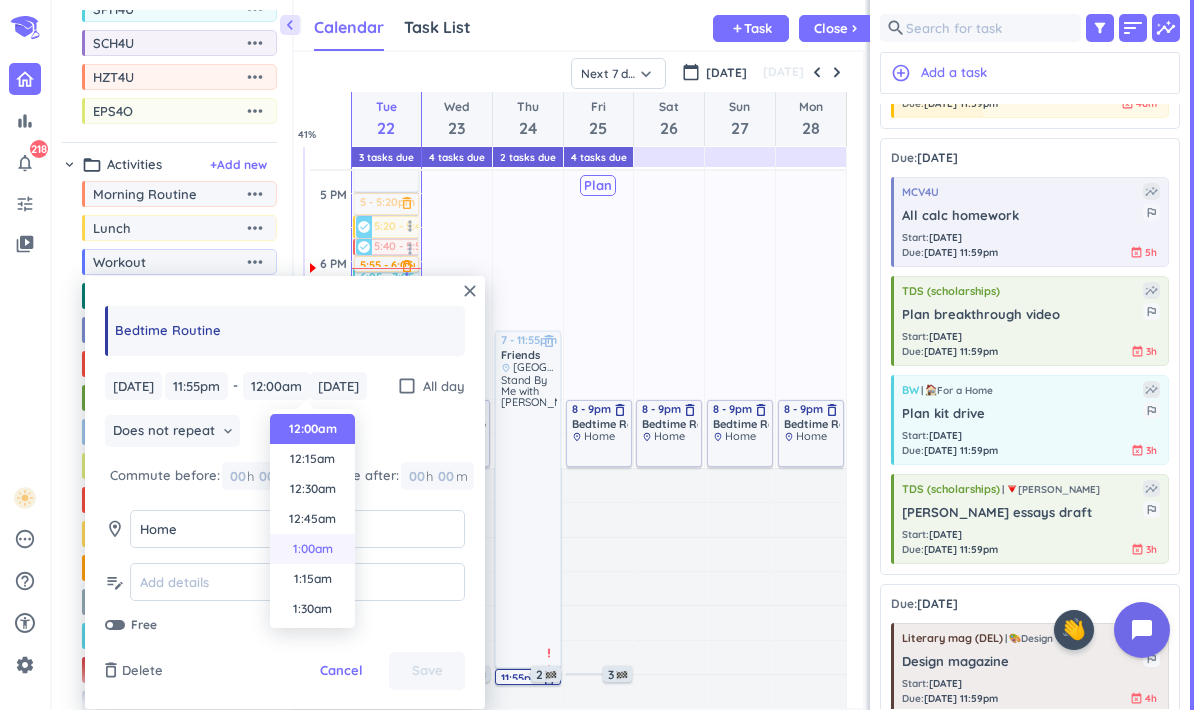 click on "1:00am" at bounding box center [312, 549] 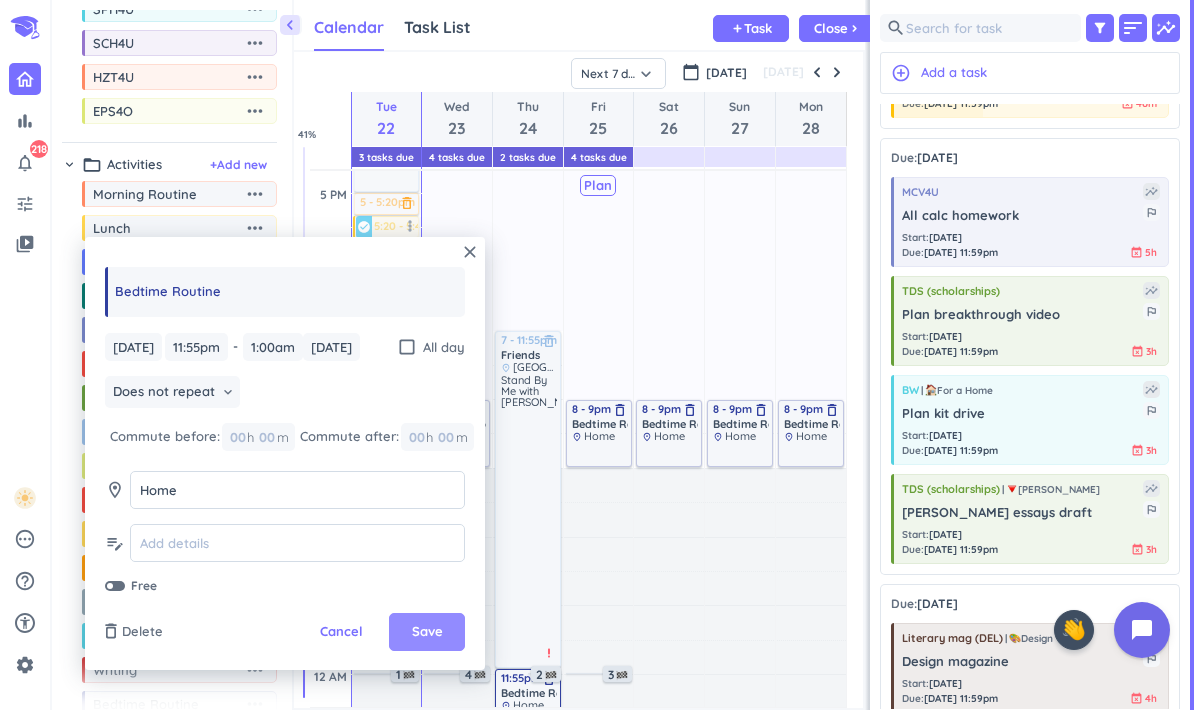 click on "Save" at bounding box center (427, 632) 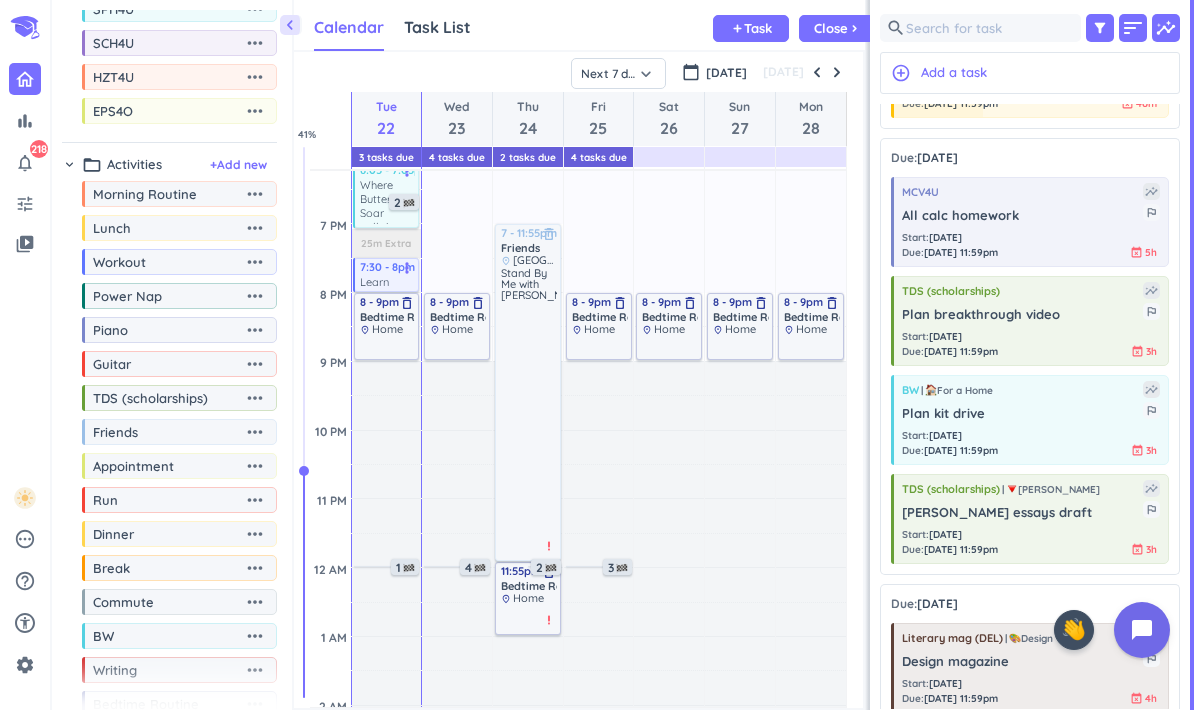 scroll, scrollTop: 818, scrollLeft: 0, axis: vertical 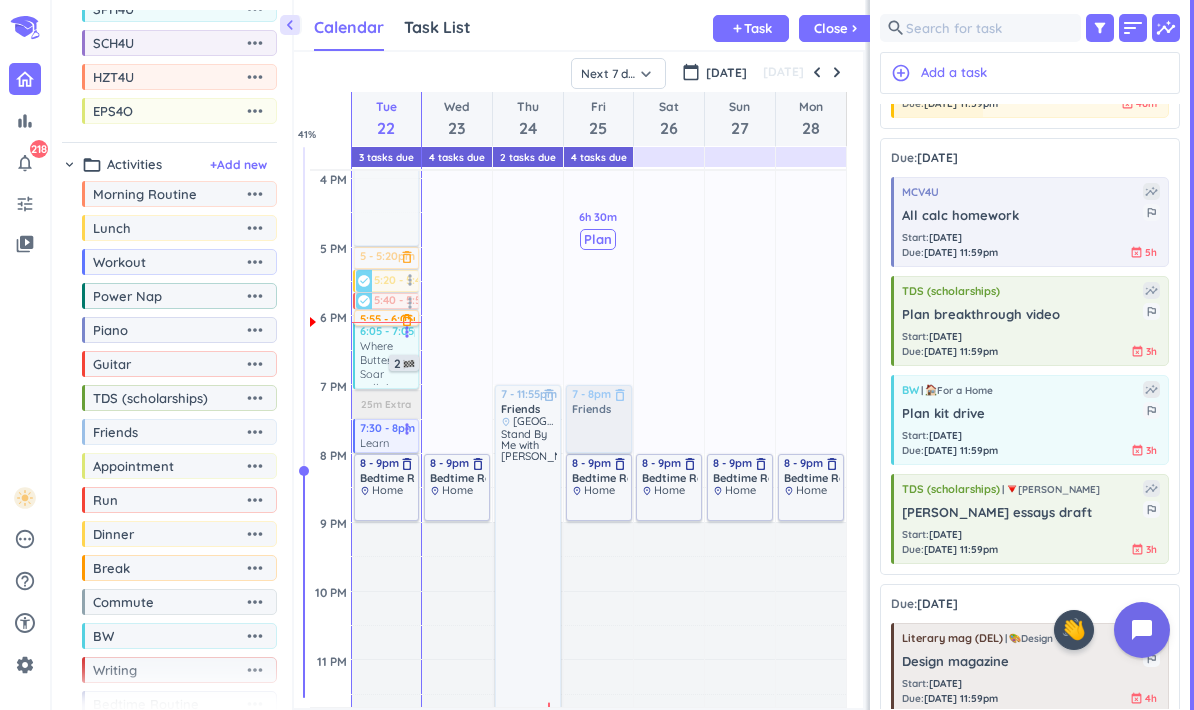 drag, startPoint x: 132, startPoint y: 441, endPoint x: 598, endPoint y: 397, distance: 468.07263 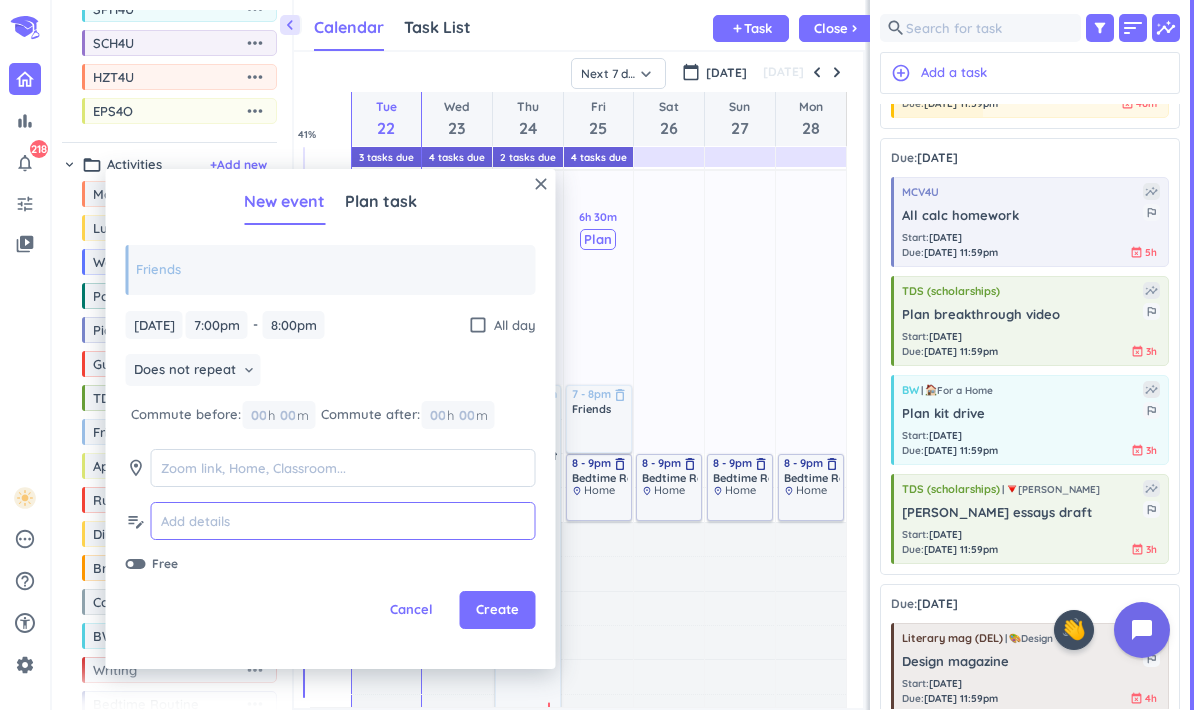 click at bounding box center [343, 521] 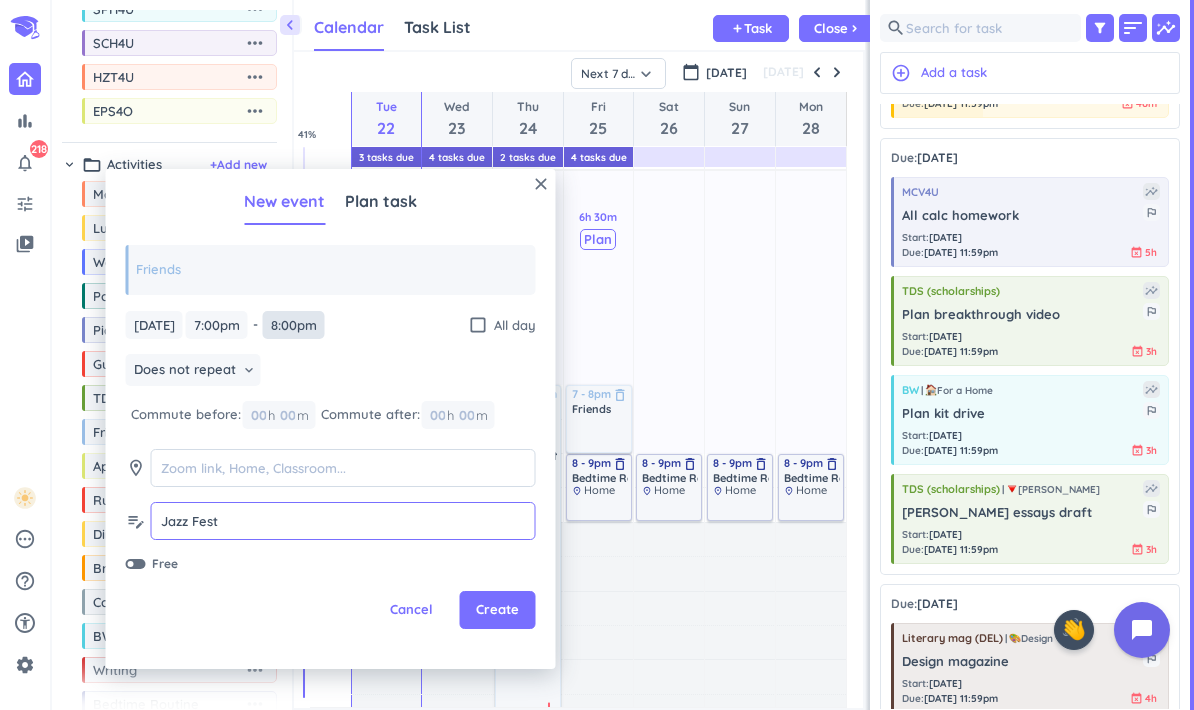 type on "Jazz Fest" 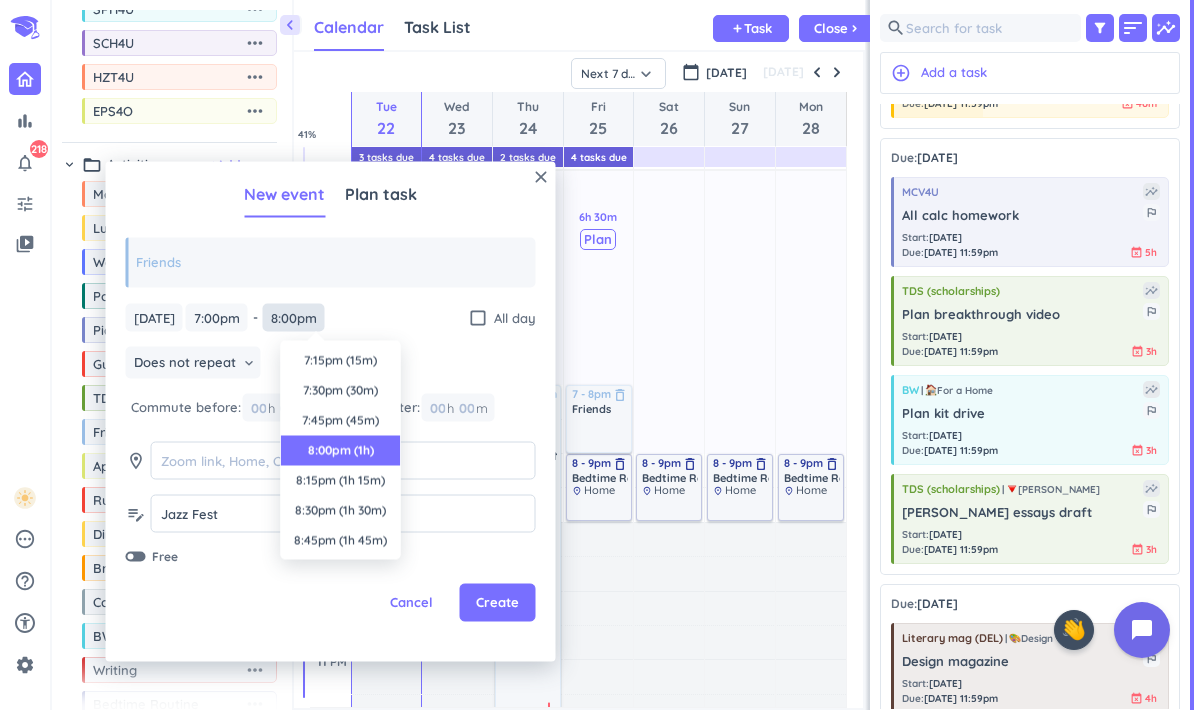 click on "8:00pm" at bounding box center [294, 317] 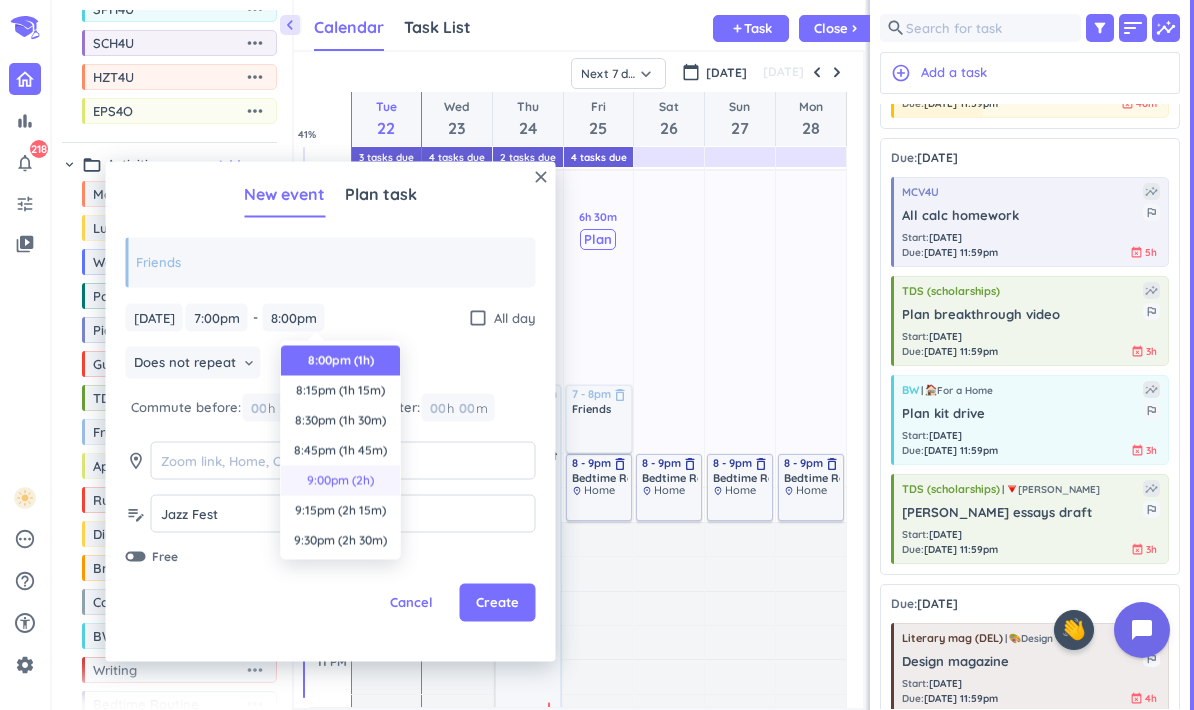 click on "9:00pm (2h)" at bounding box center [341, 481] 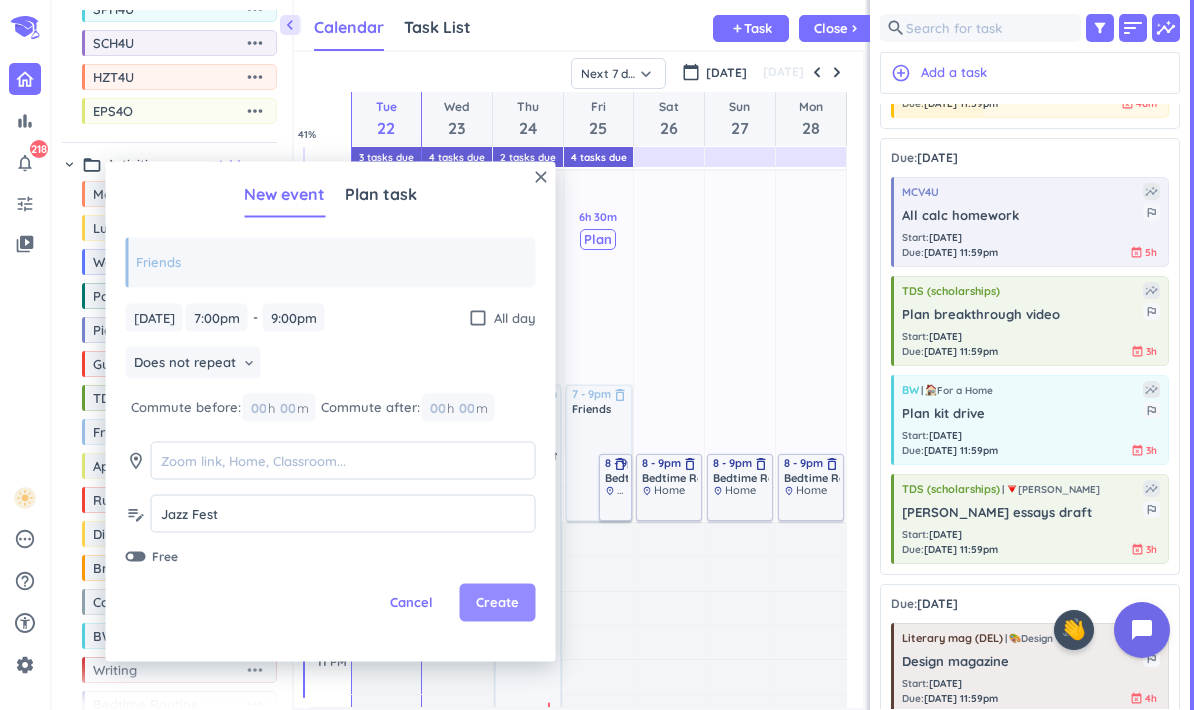 click on "Create" at bounding box center (498, 603) 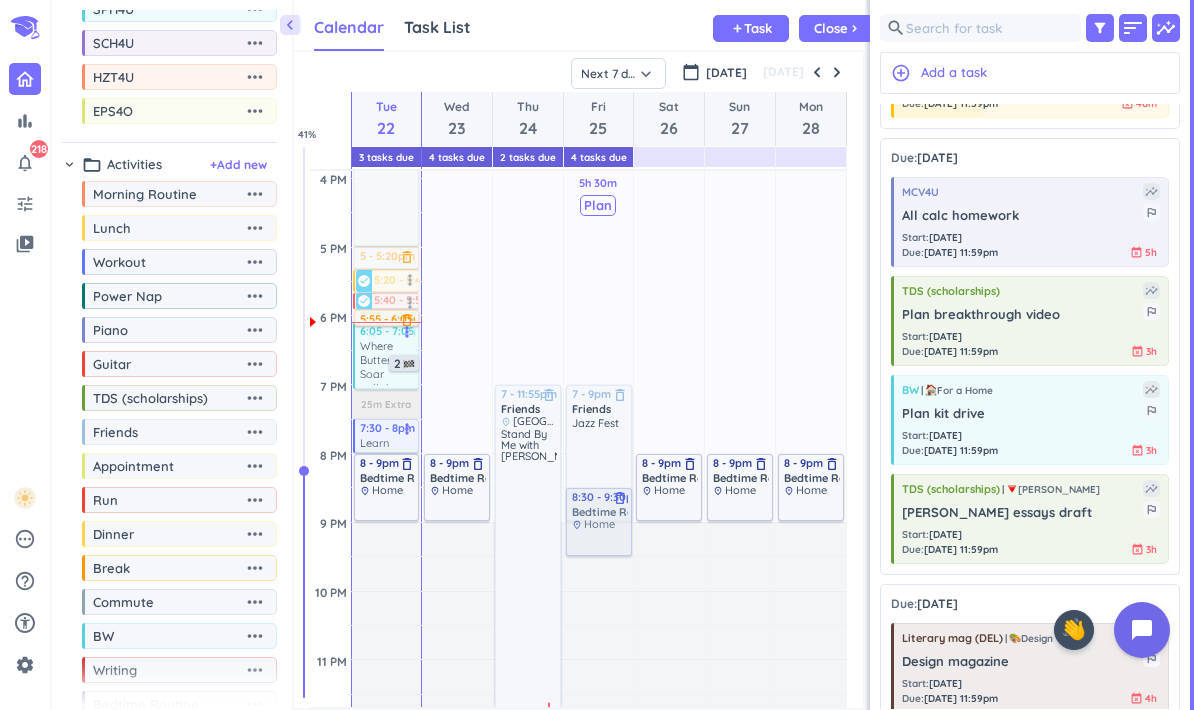 drag, startPoint x: 615, startPoint y: 495, endPoint x: 605, endPoint y: 549, distance: 54.91812 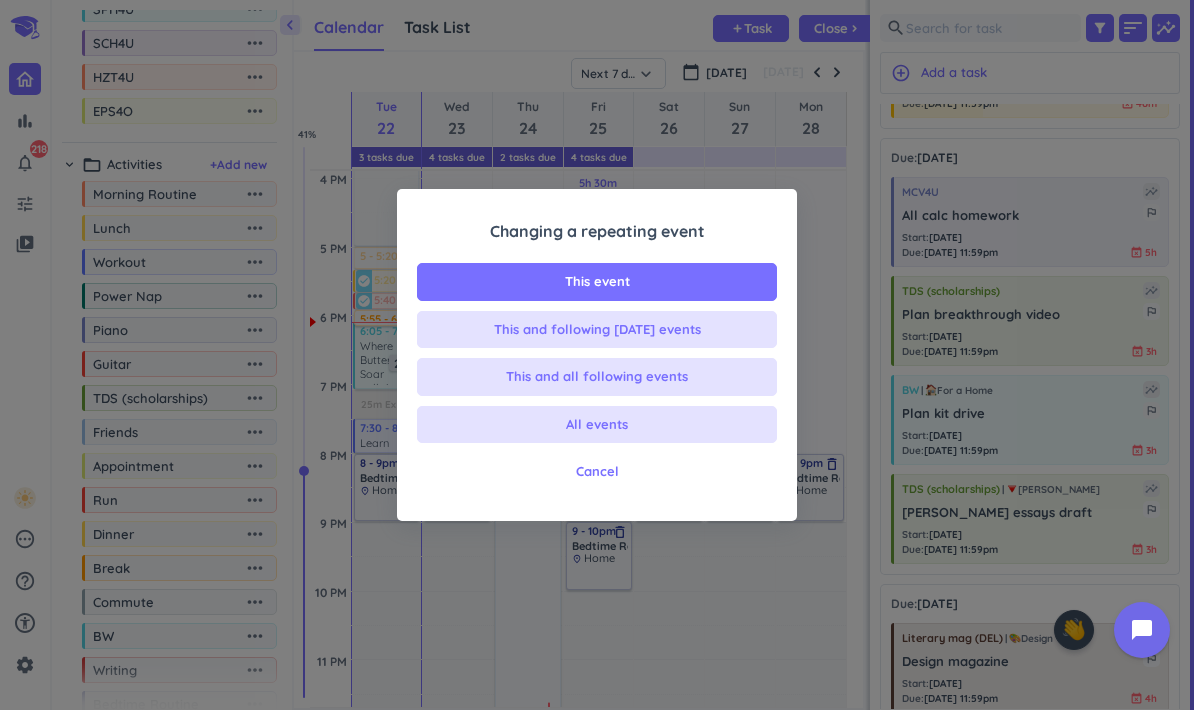 click on "This event" at bounding box center [597, 282] 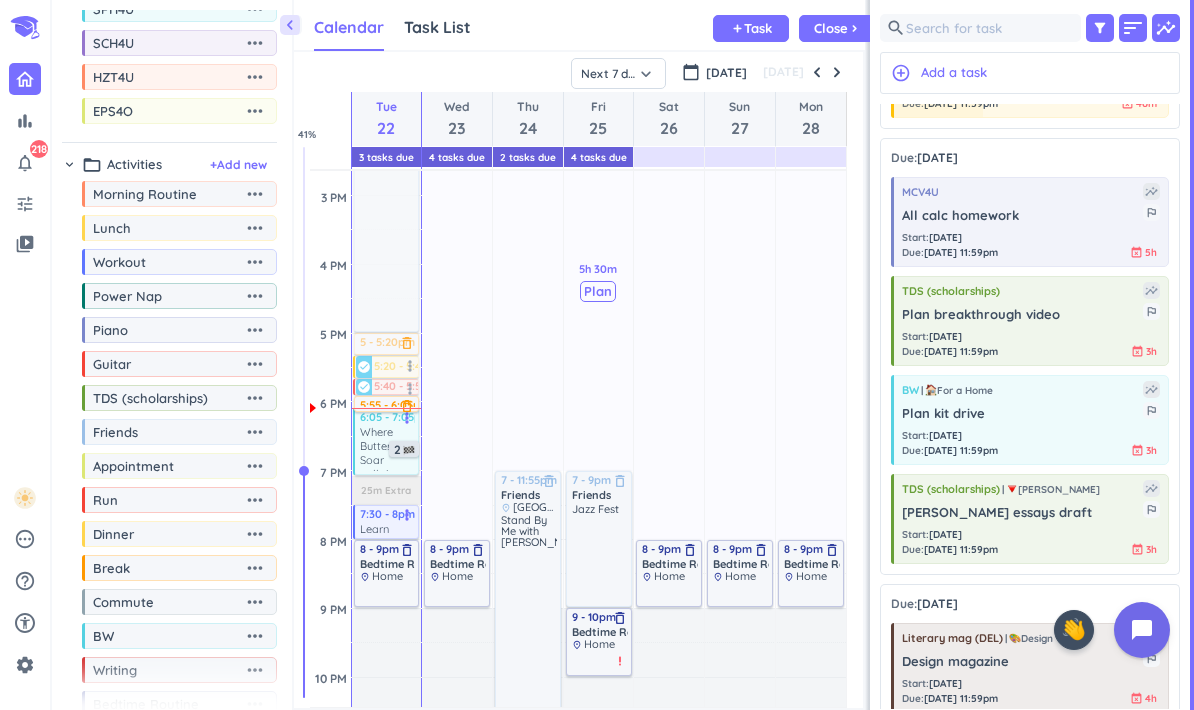 scroll, scrollTop: 733, scrollLeft: 0, axis: vertical 